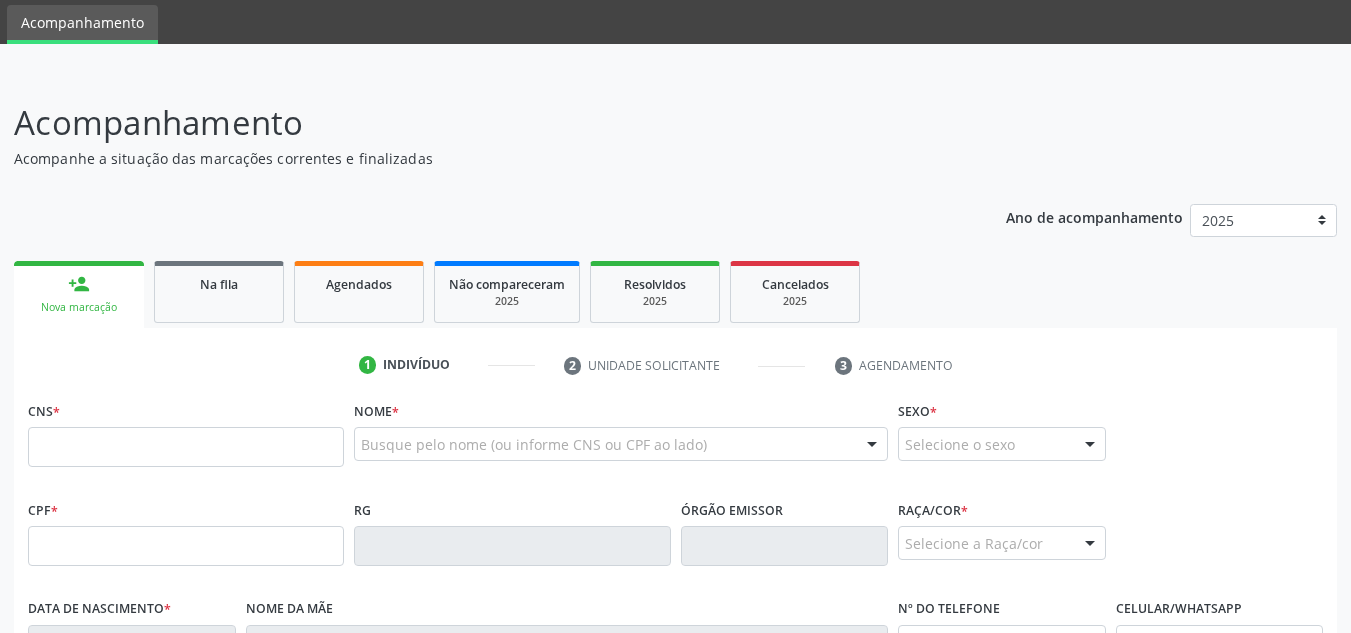 scroll, scrollTop: 100, scrollLeft: 0, axis: vertical 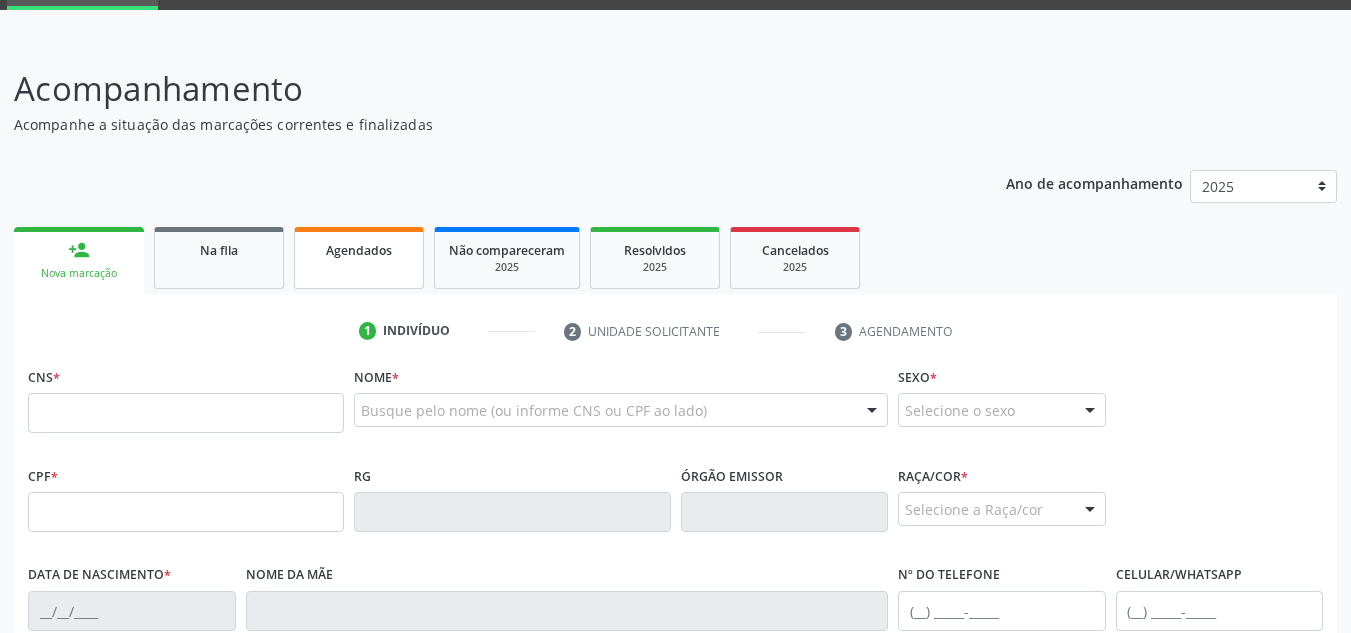 click on "Agendados" at bounding box center [359, 258] 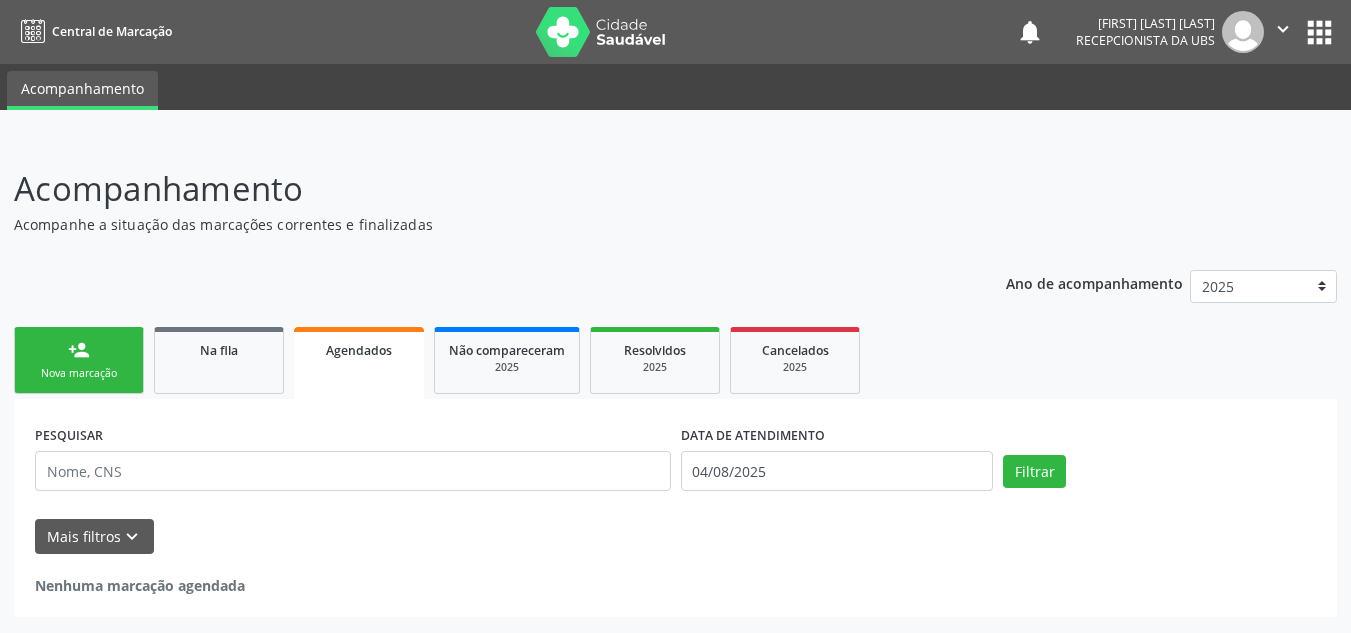 scroll, scrollTop: 0, scrollLeft: 0, axis: both 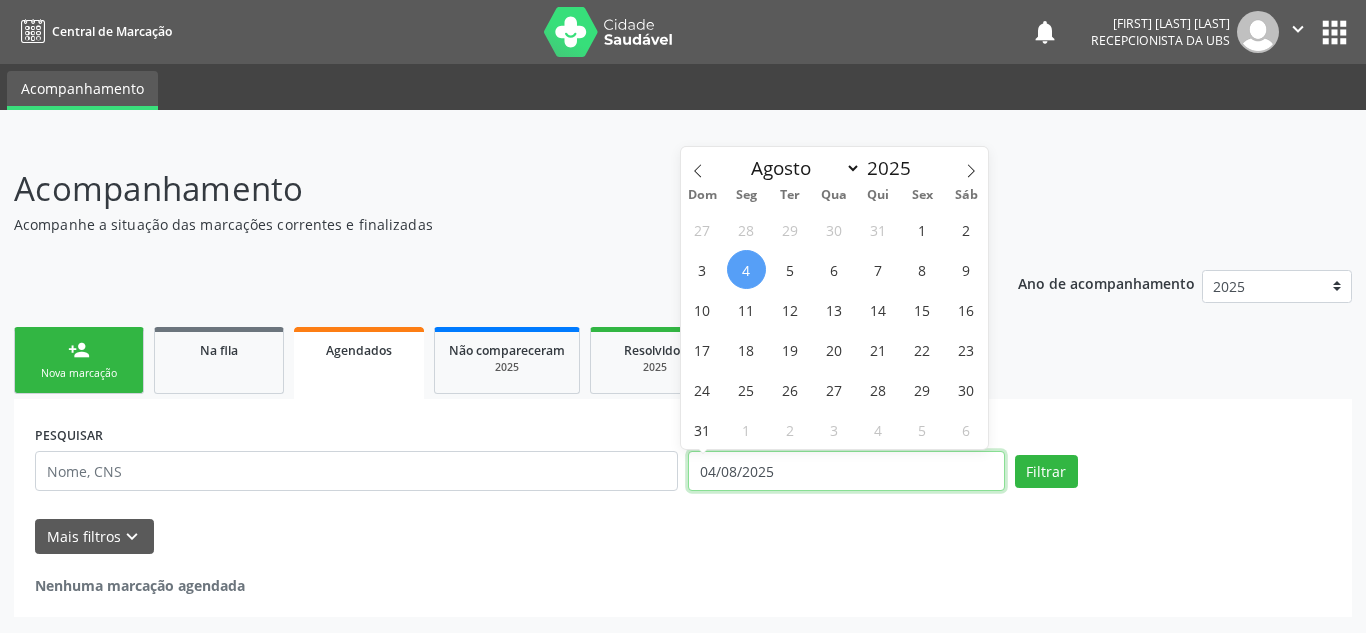 click on "04/08/2025" at bounding box center [846, 471] 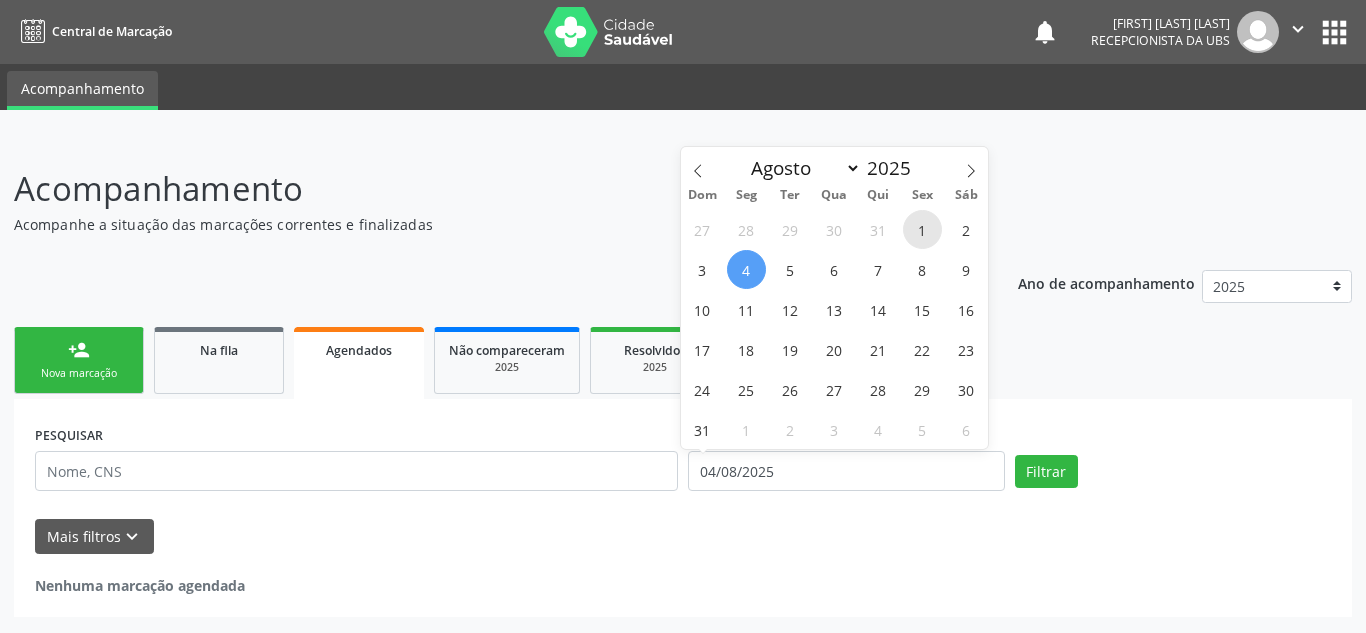 click on "1" at bounding box center [922, 229] 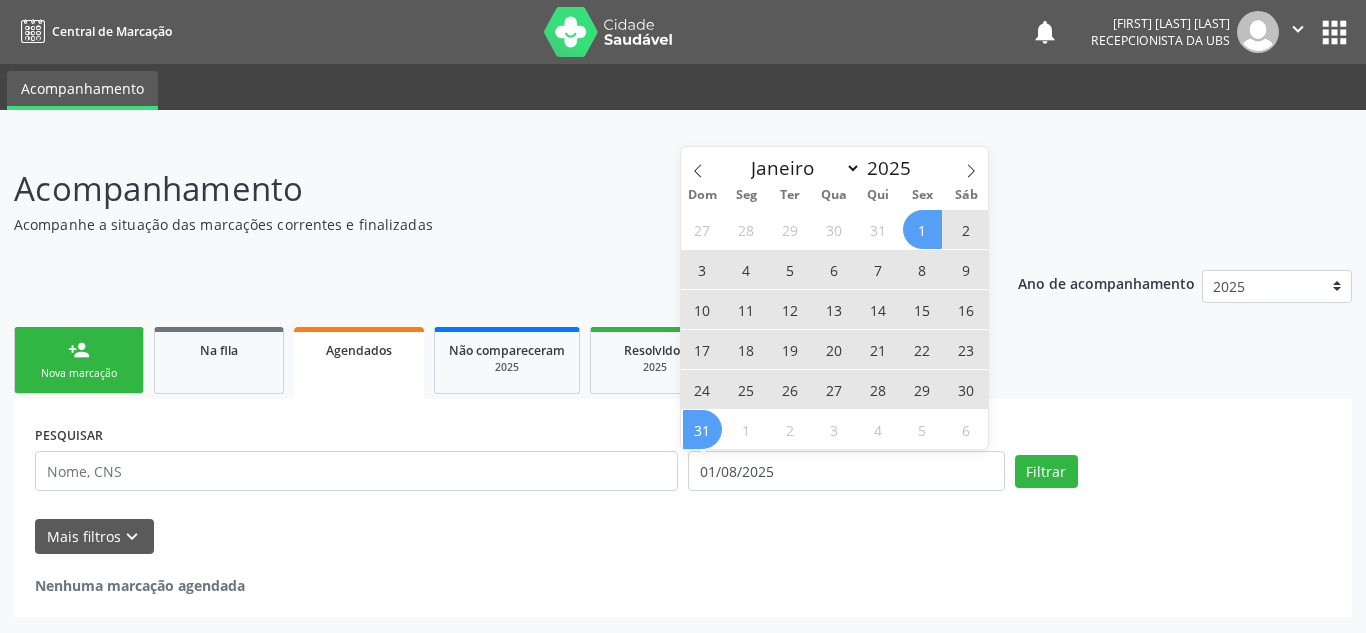 click on "31" at bounding box center [702, 429] 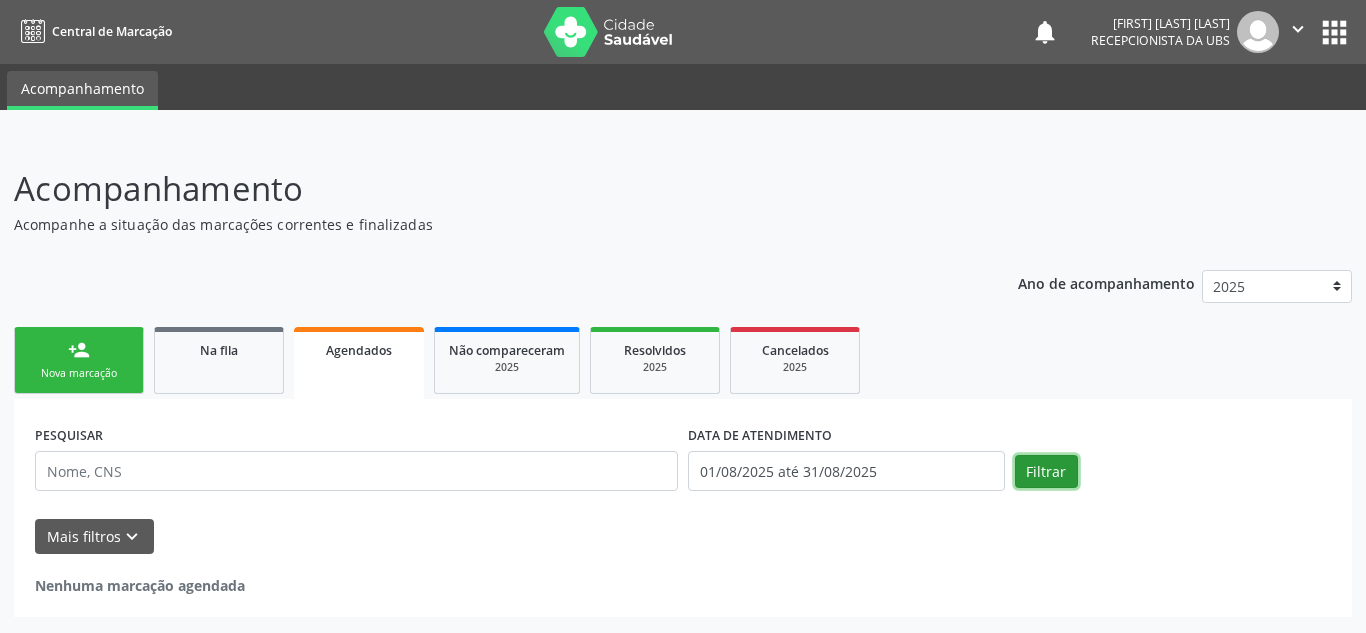 click on "Filtrar" at bounding box center (1046, 472) 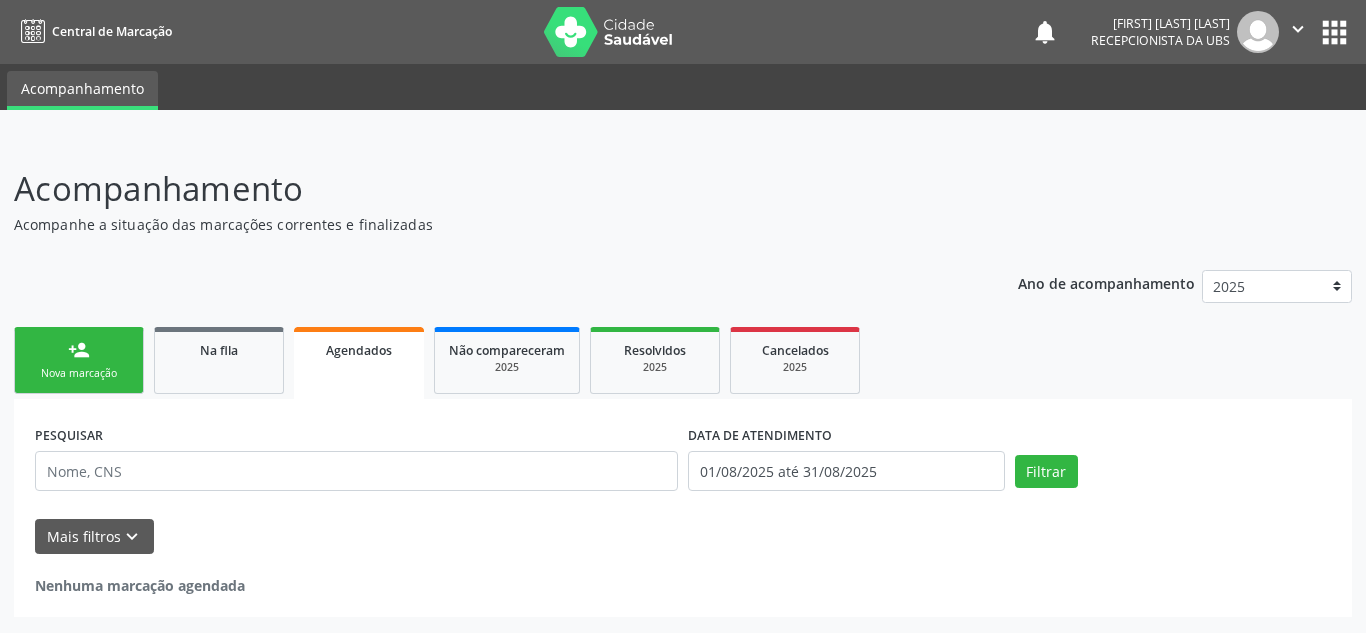 click on "Nova marcação" at bounding box center [79, 373] 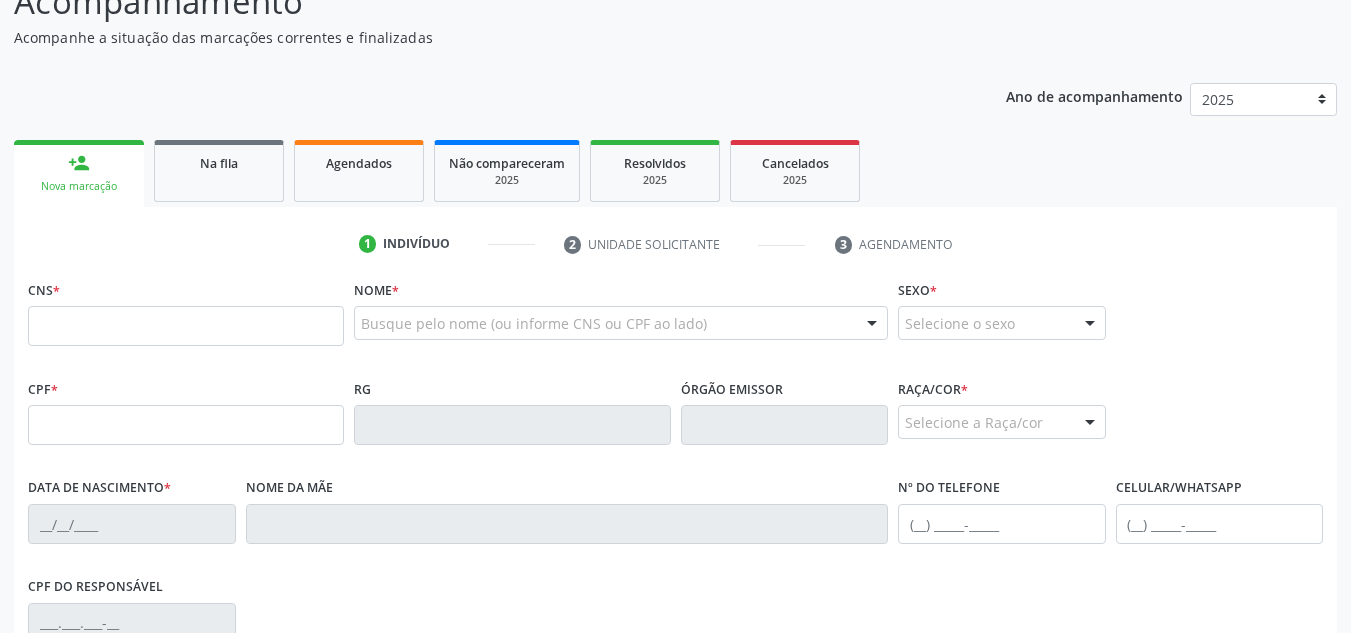 scroll, scrollTop: 179, scrollLeft: 0, axis: vertical 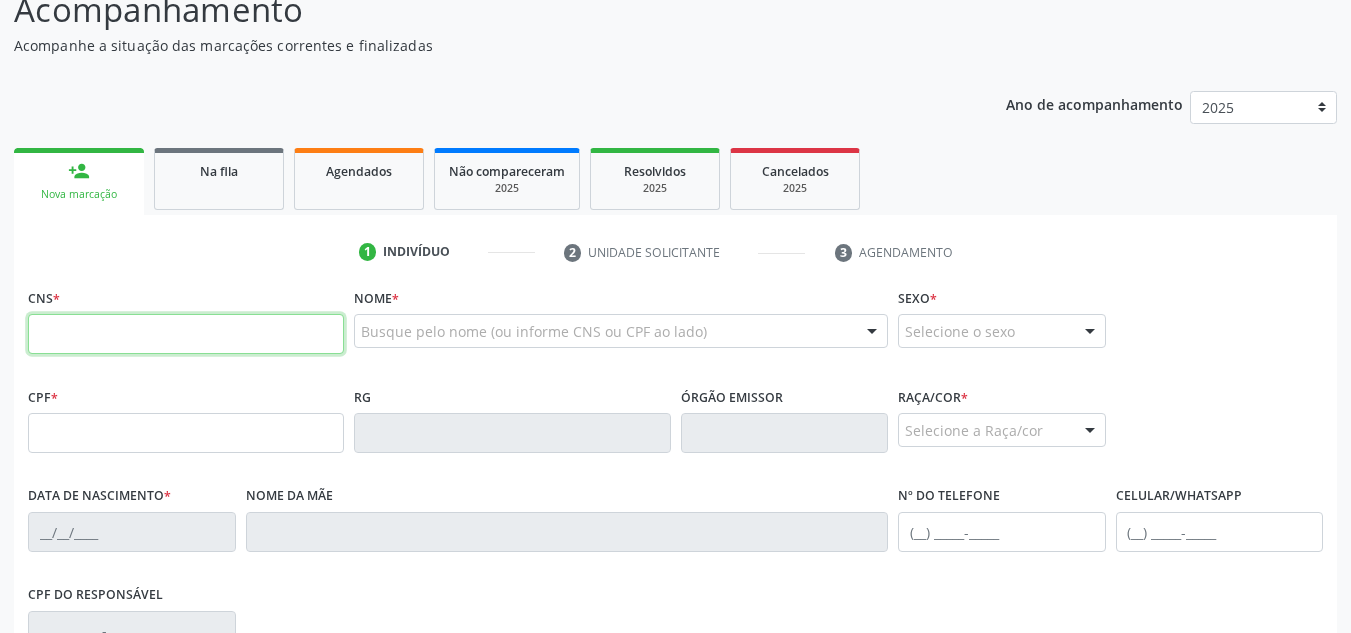 click at bounding box center [186, 334] 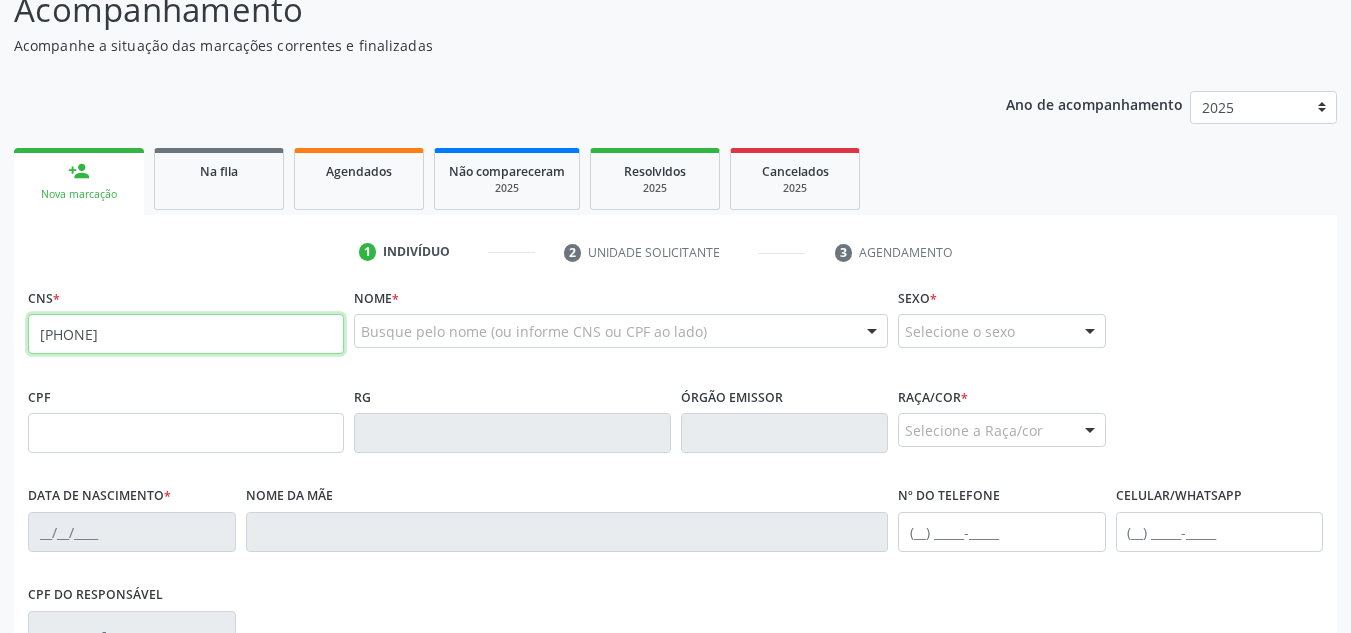 type on "[PHONE]" 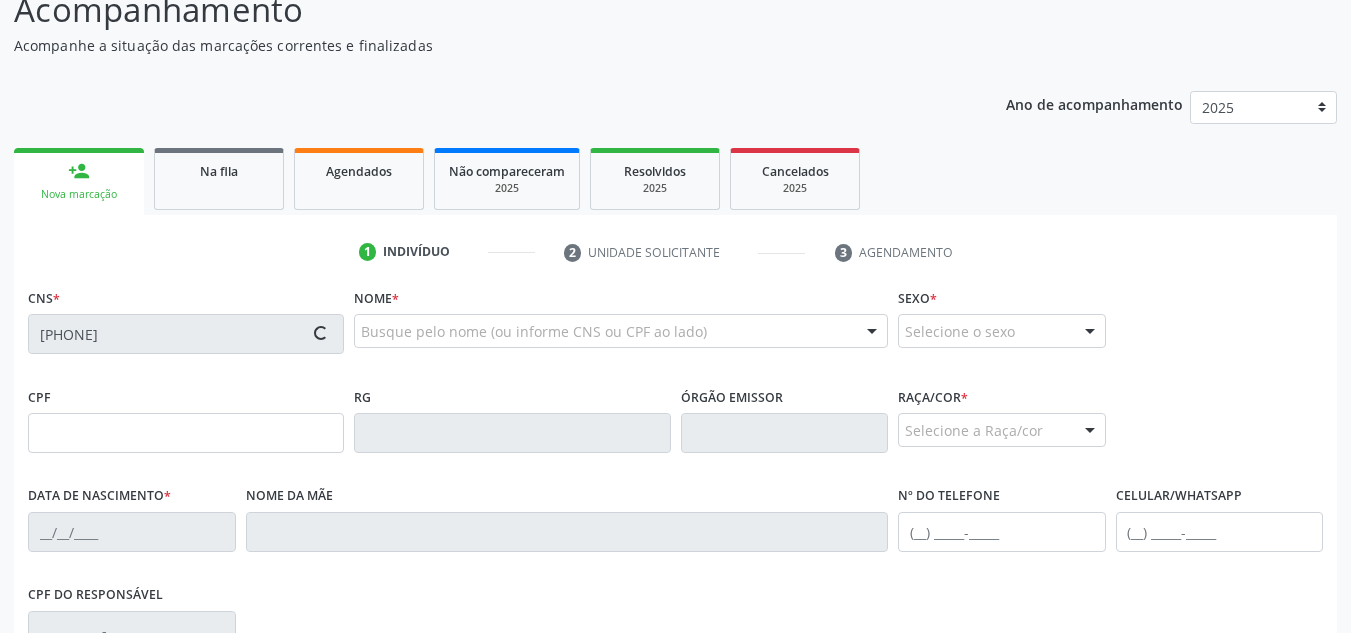 type on "[XXX].[XXX].[XXX]-[XX]" 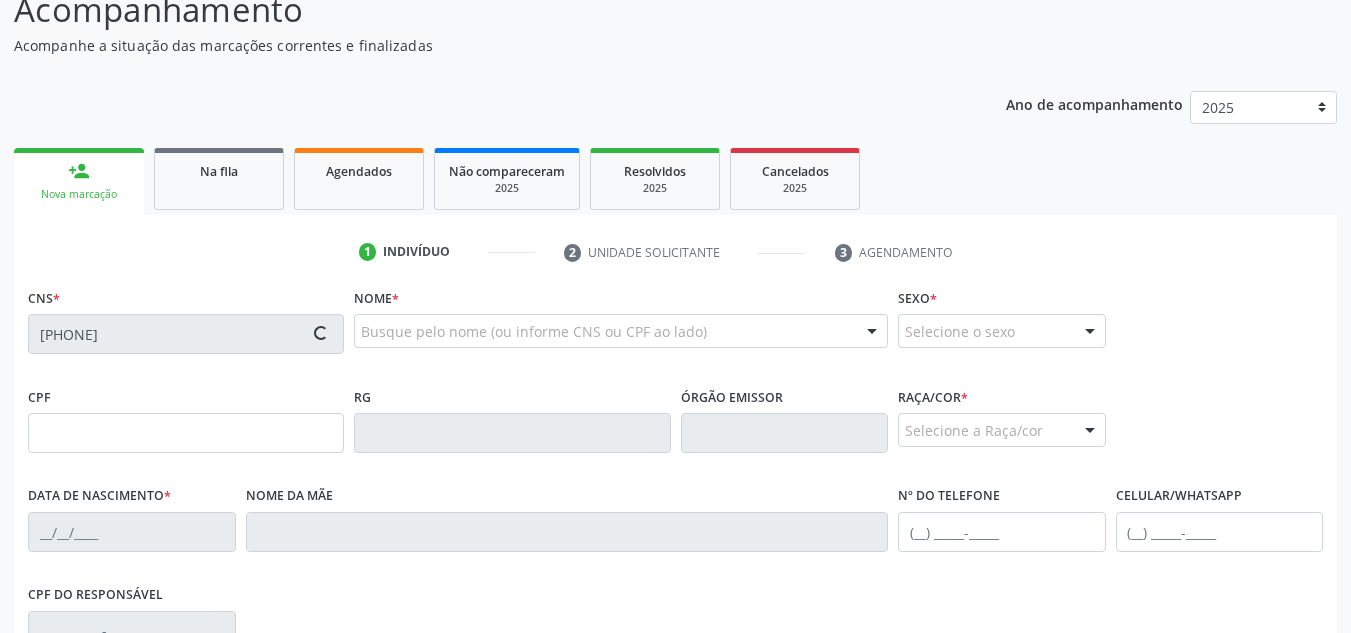 type on "[DD]/[MM]/[YYYY]" 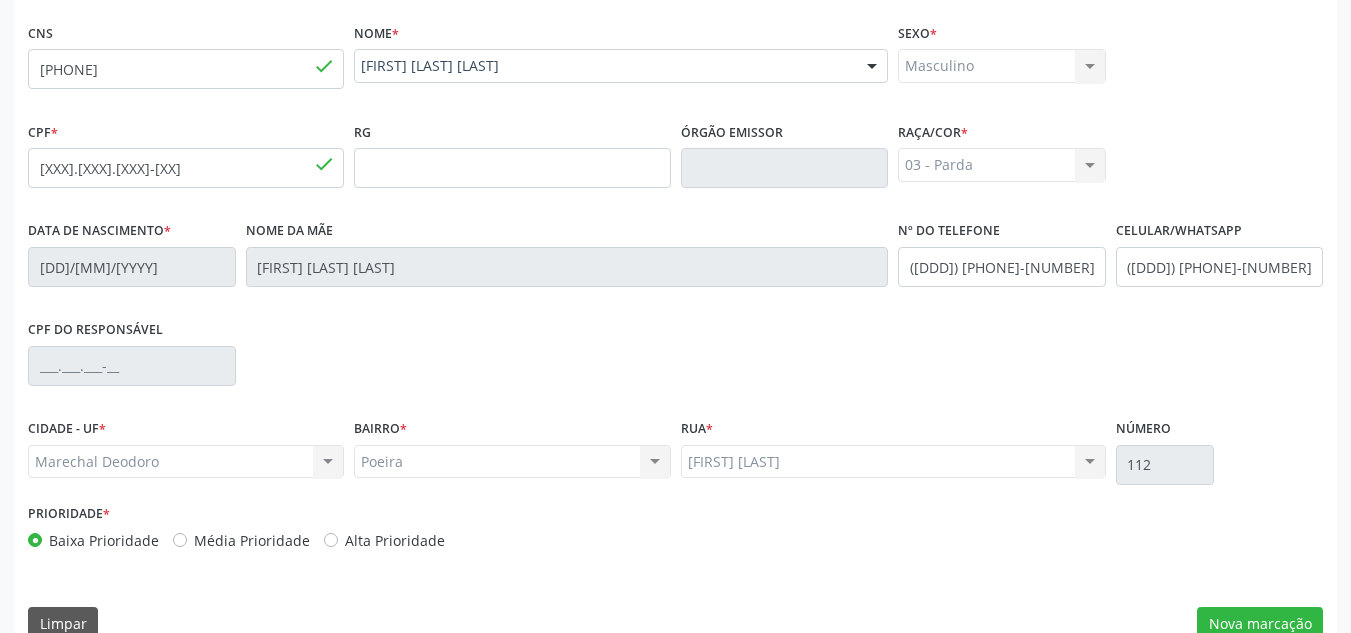 scroll, scrollTop: 479, scrollLeft: 0, axis: vertical 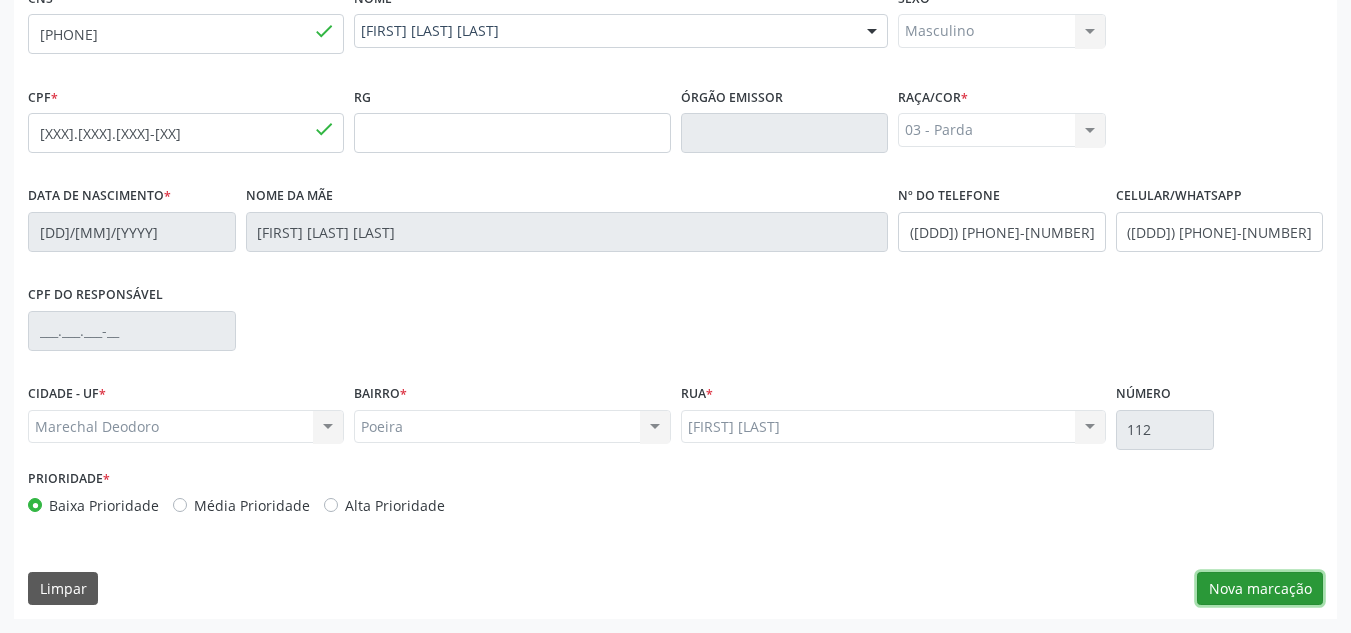 click on "Nova marcação" at bounding box center [1260, 589] 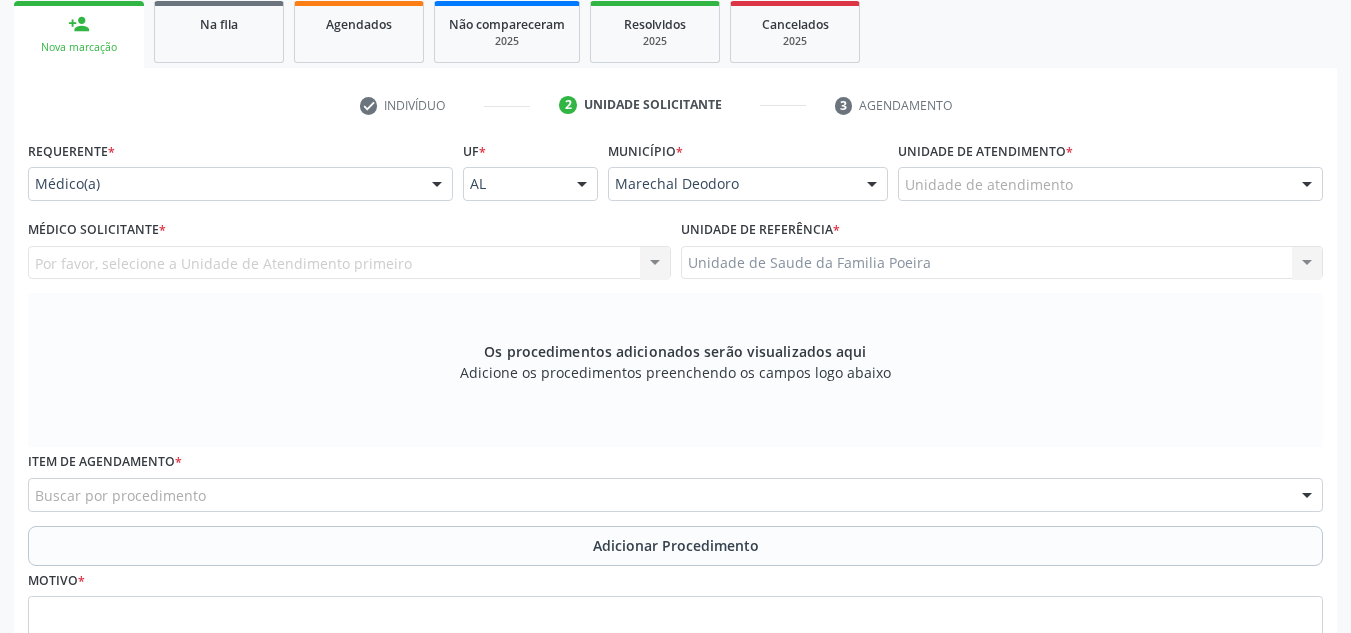 scroll, scrollTop: 279, scrollLeft: 0, axis: vertical 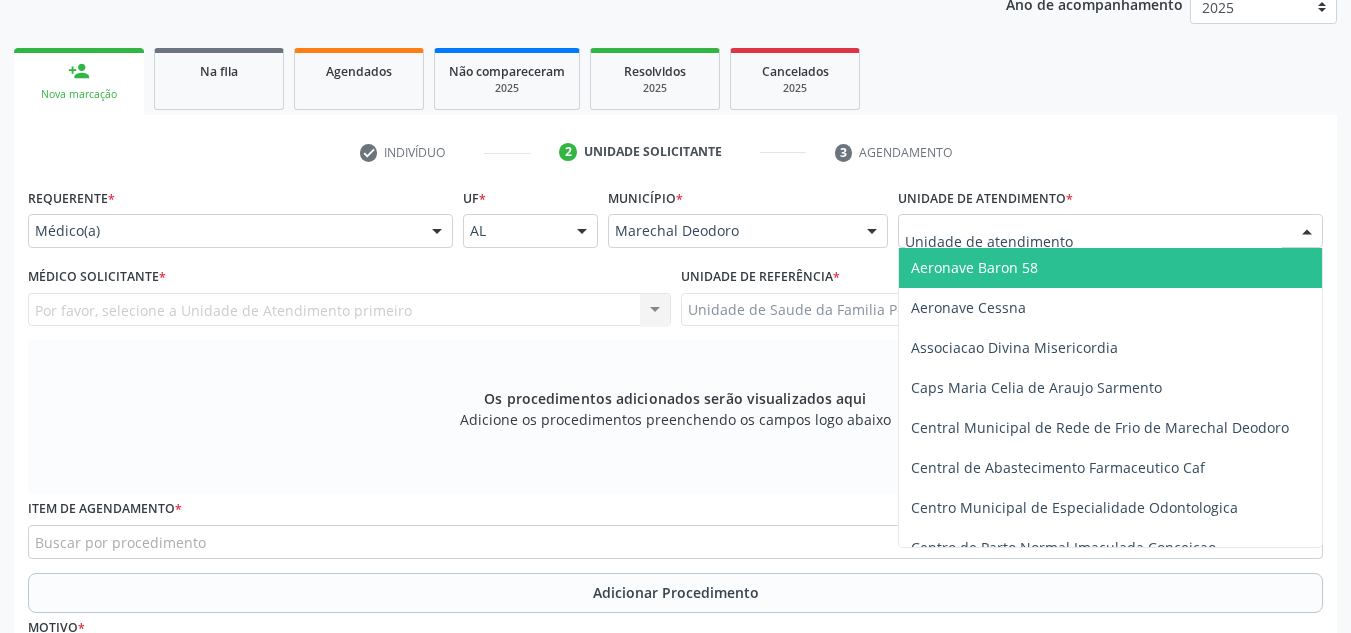 click at bounding box center (1307, 232) 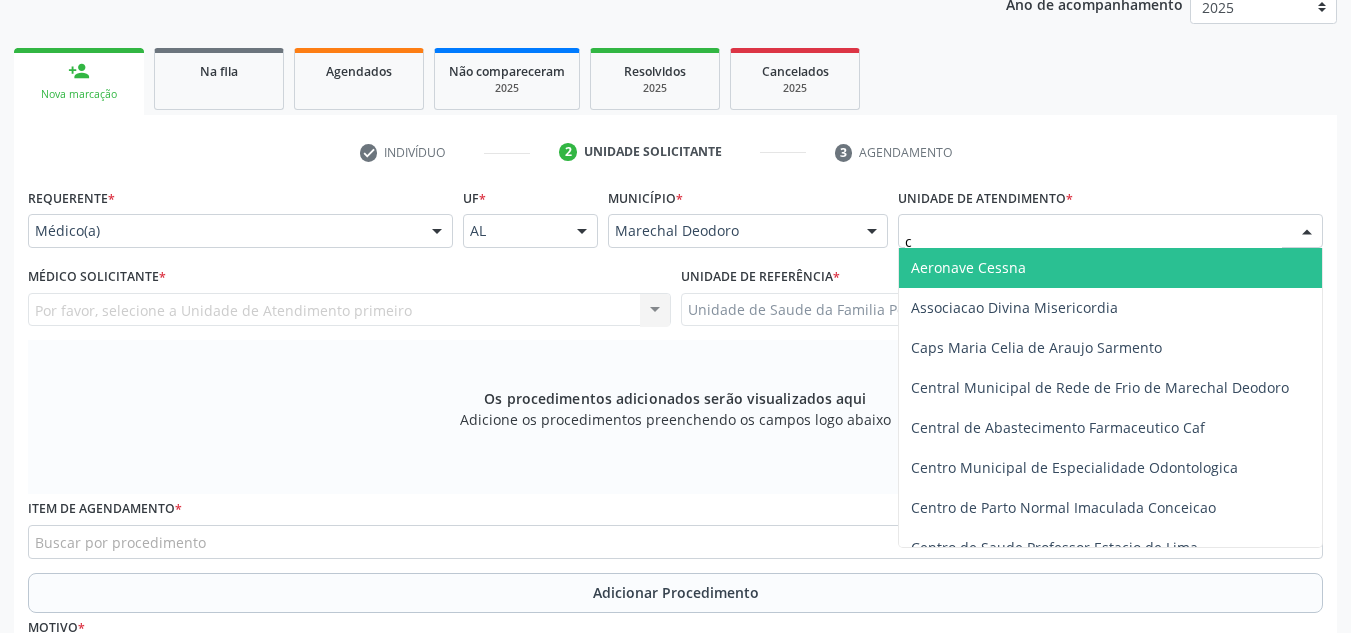 type on "ce" 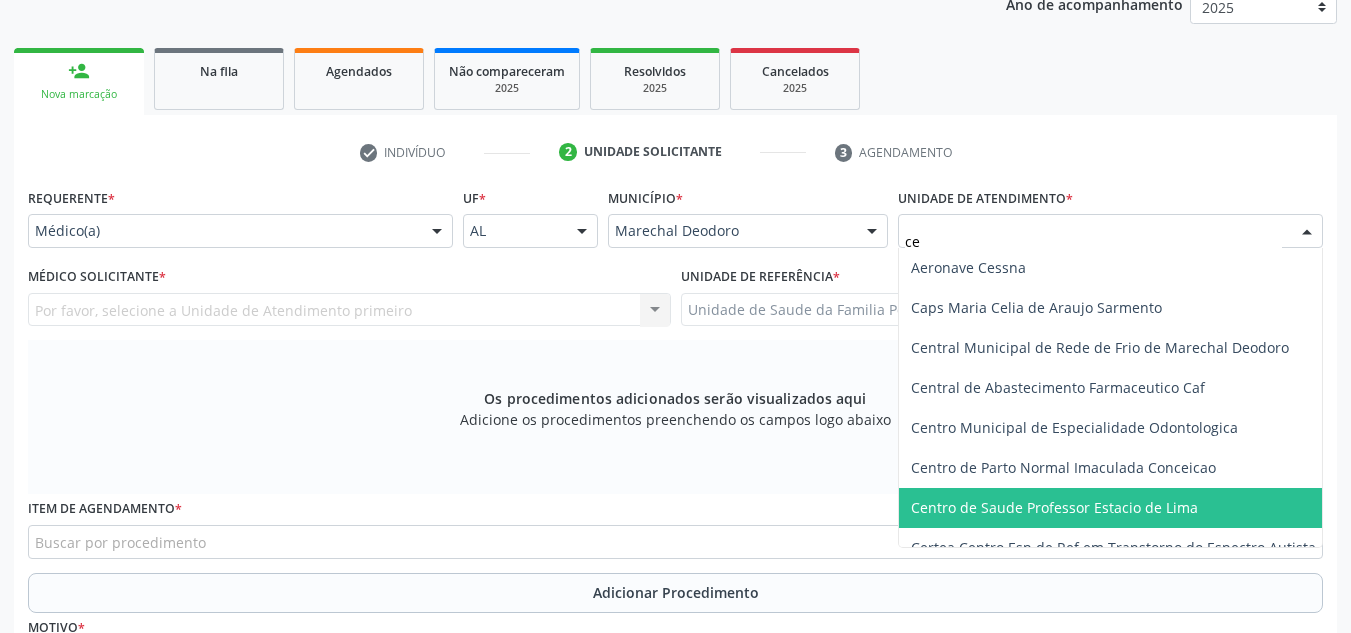 click on "Centro de Saude Professor Estacio de Lima" at bounding box center [1054, 507] 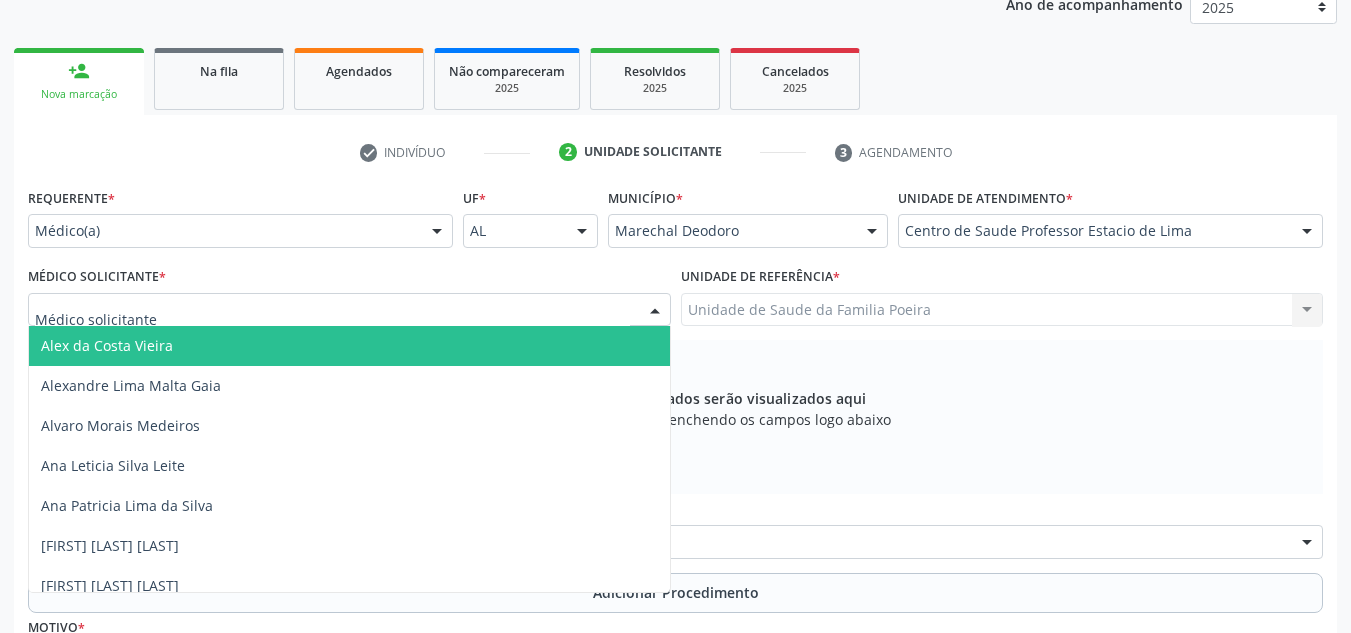 click at bounding box center [655, 311] 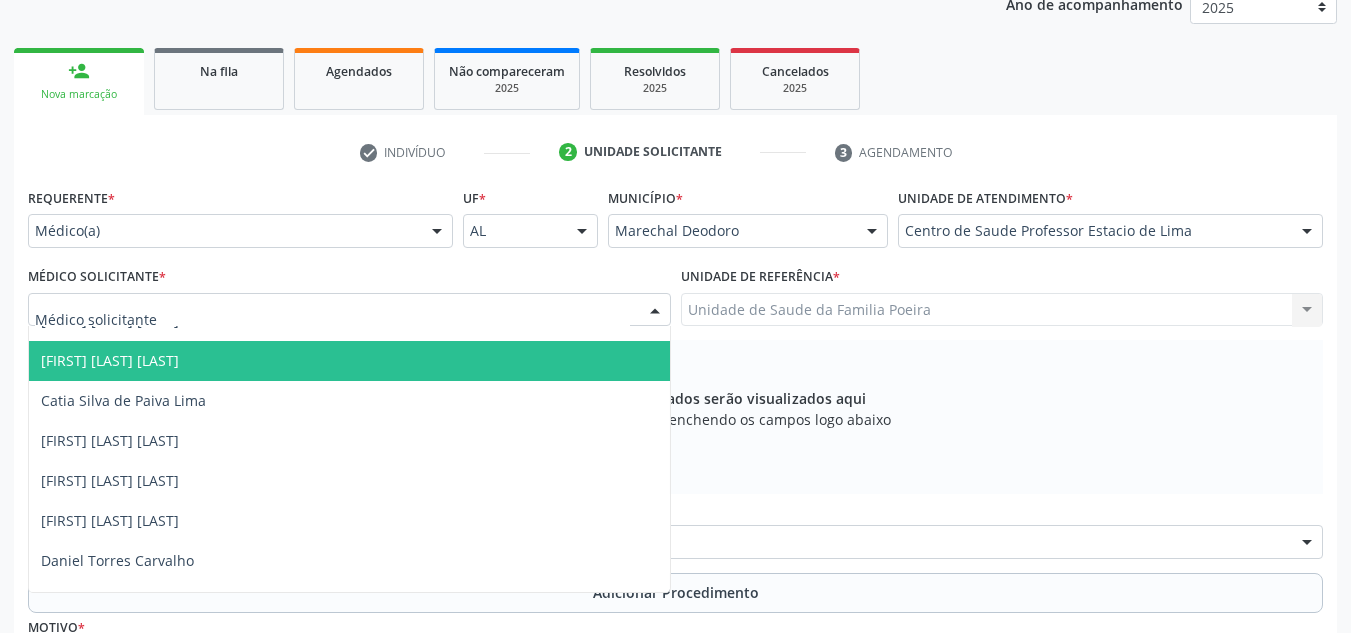 scroll, scrollTop: 300, scrollLeft: 0, axis: vertical 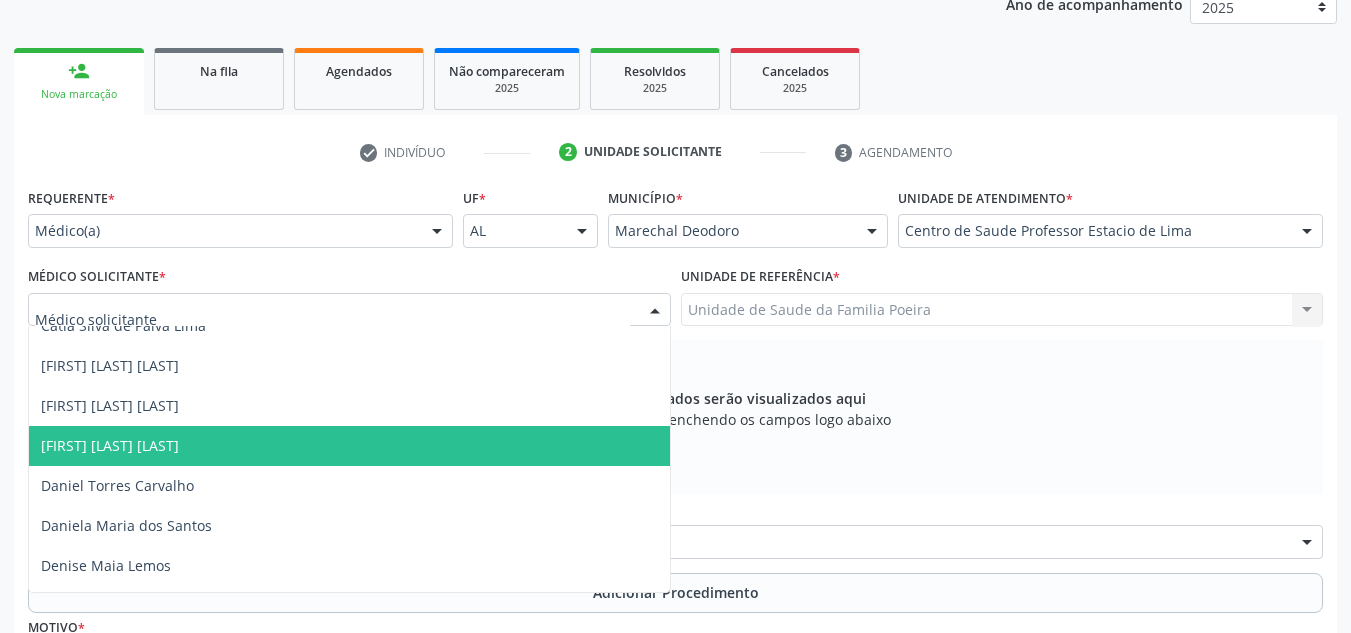 click on "[FIRST] [LAST] [LAST]" at bounding box center [349, 446] 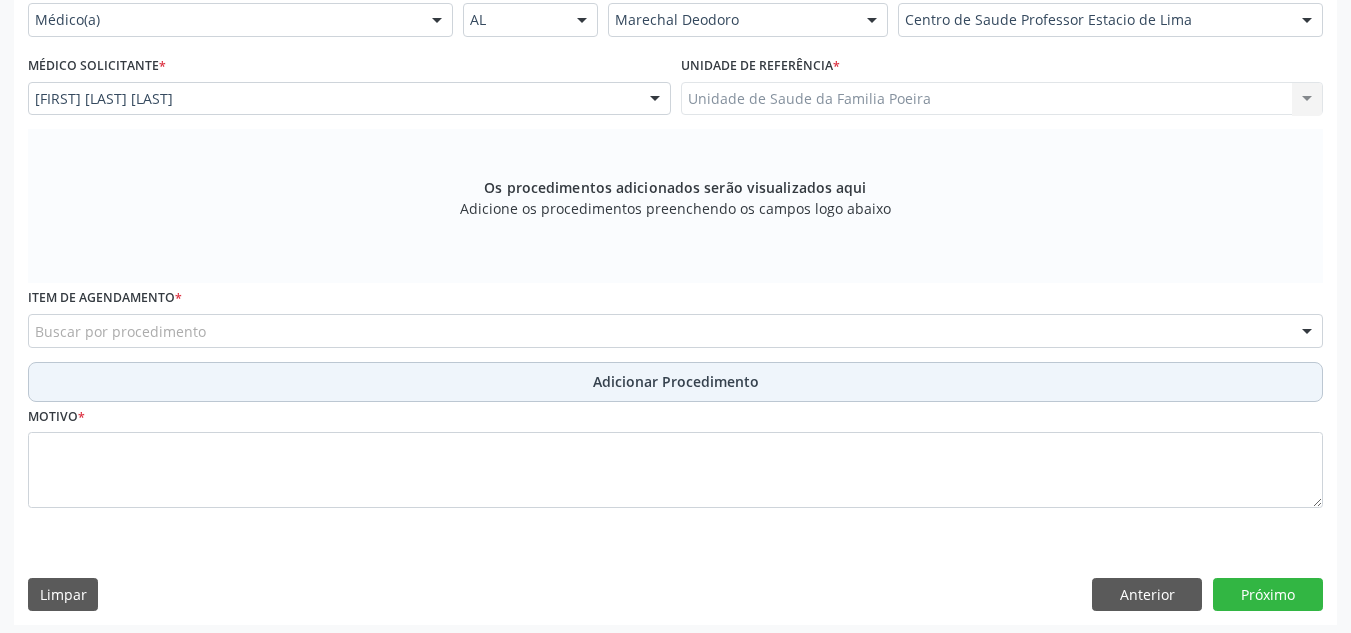 scroll, scrollTop: 496, scrollLeft: 0, axis: vertical 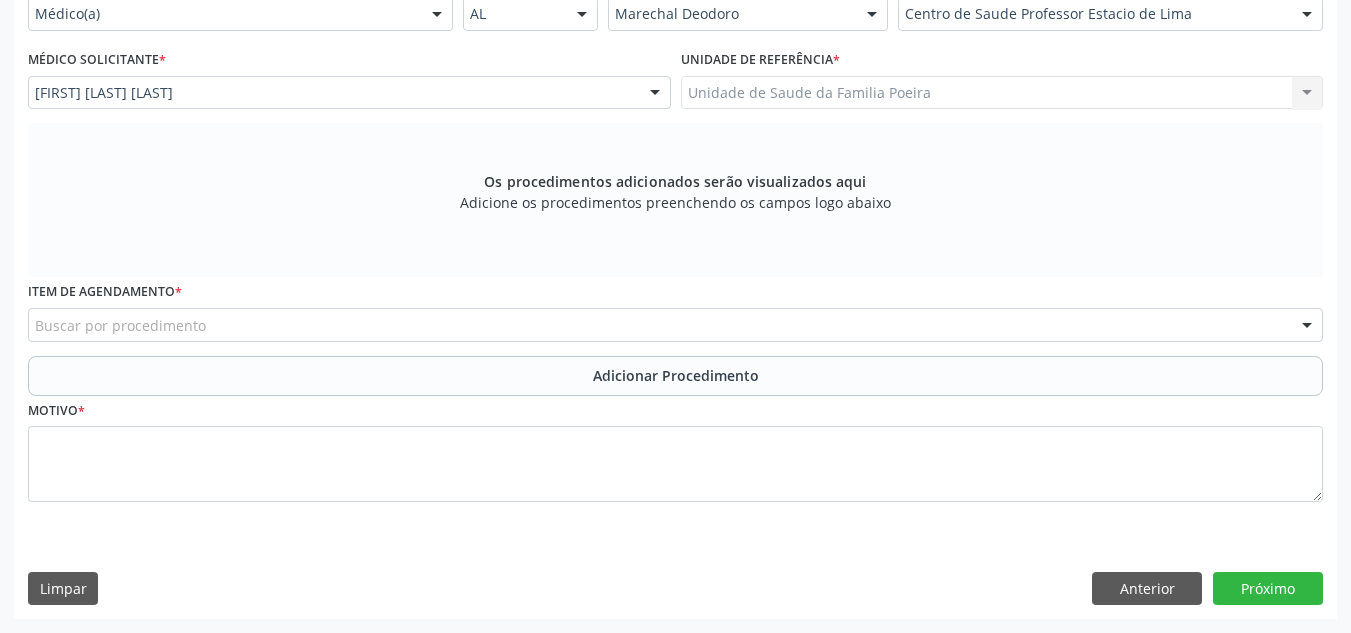 click on "Buscar por procedimento" at bounding box center (675, 325) 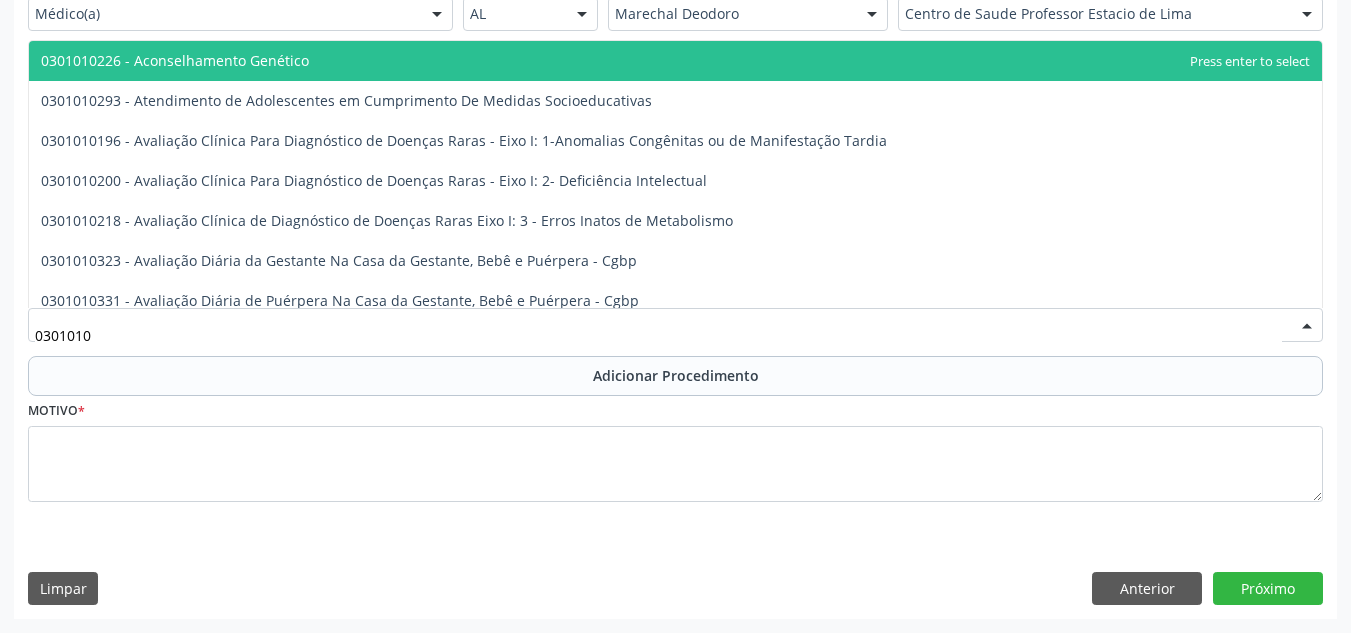 type on "03010100" 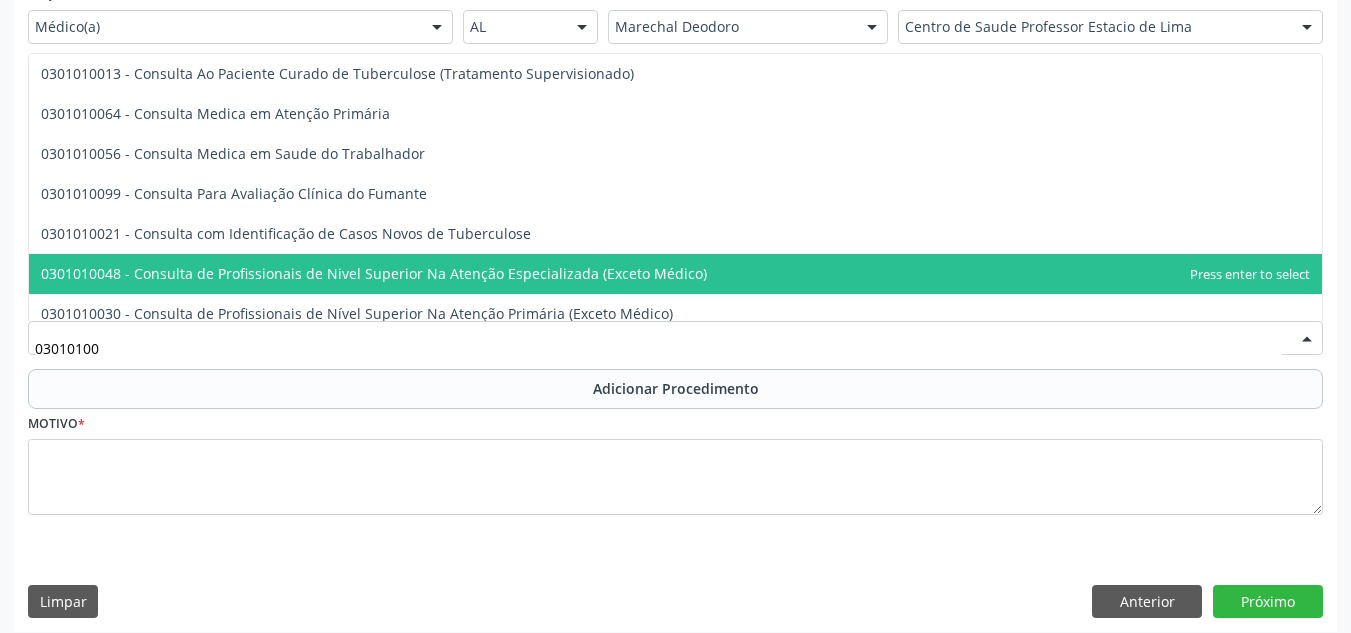 scroll, scrollTop: 496, scrollLeft: 0, axis: vertical 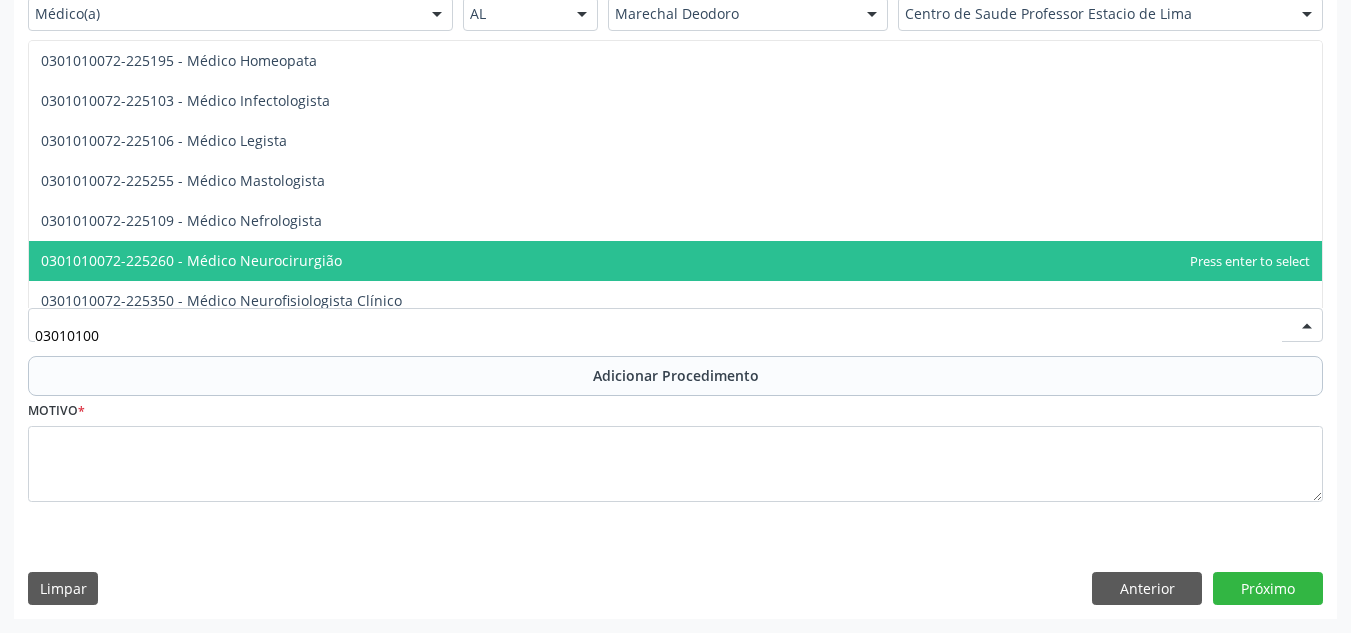 click on "0301010072-225260 - Médico Neurocirurgião" at bounding box center (675, 261) 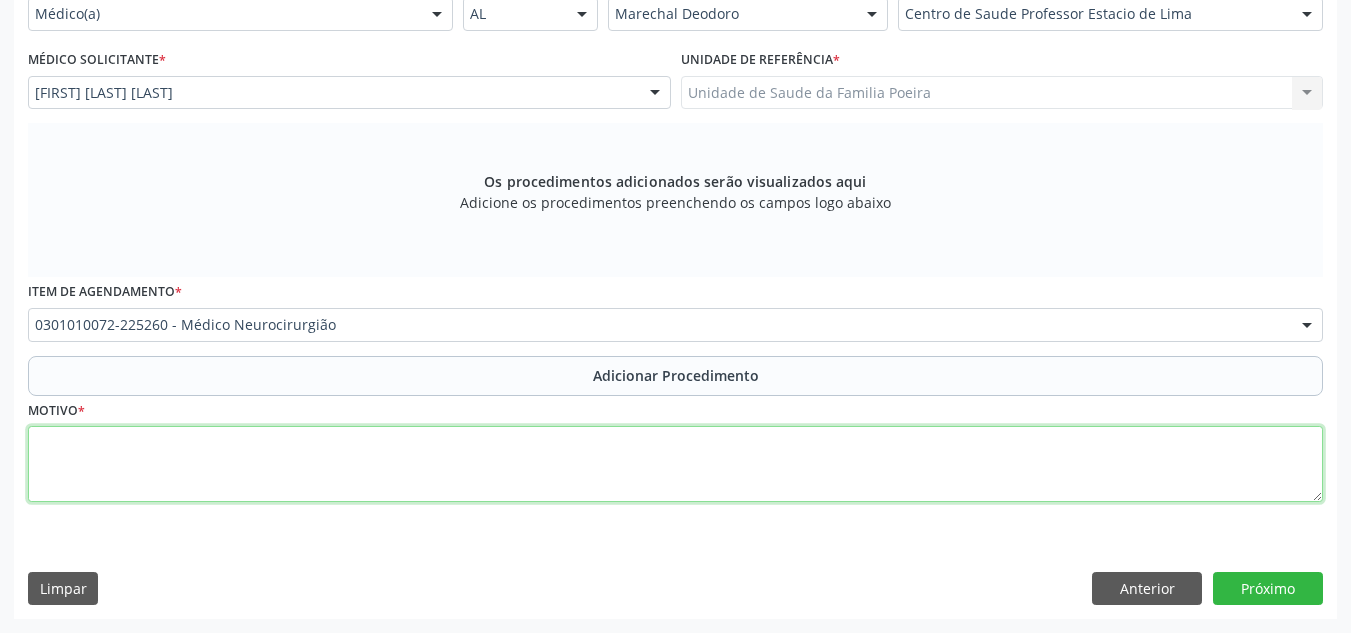 click at bounding box center (675, 464) 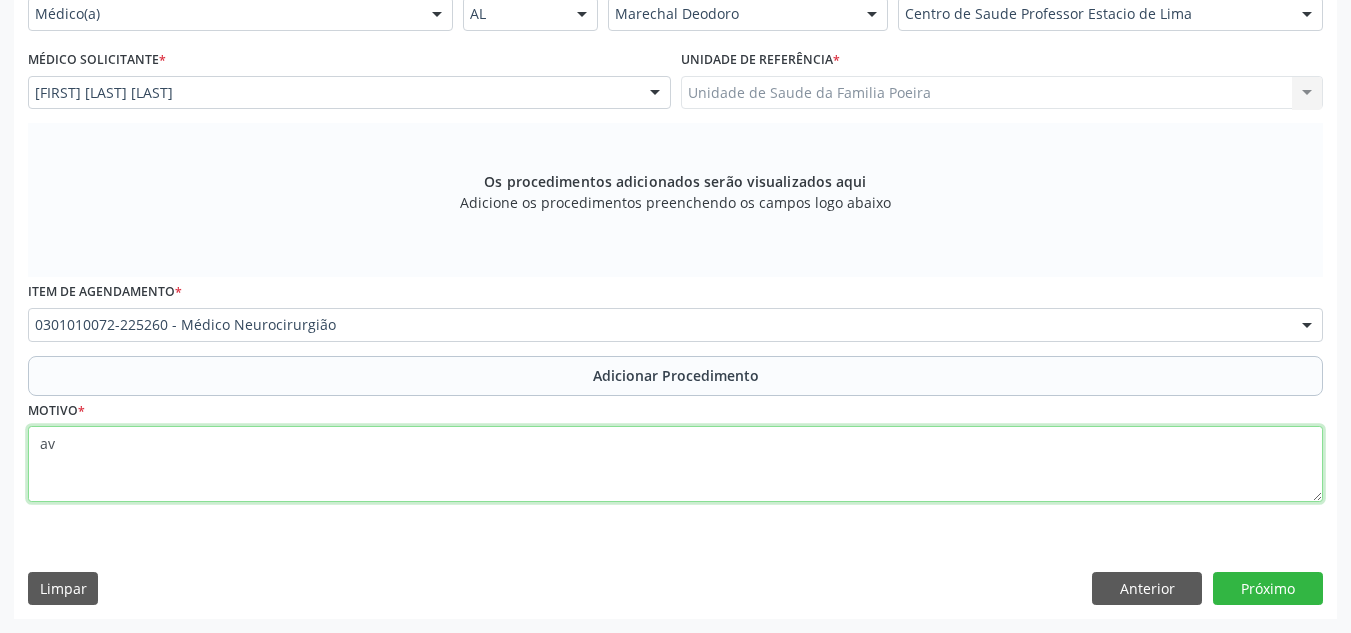 type on "a" 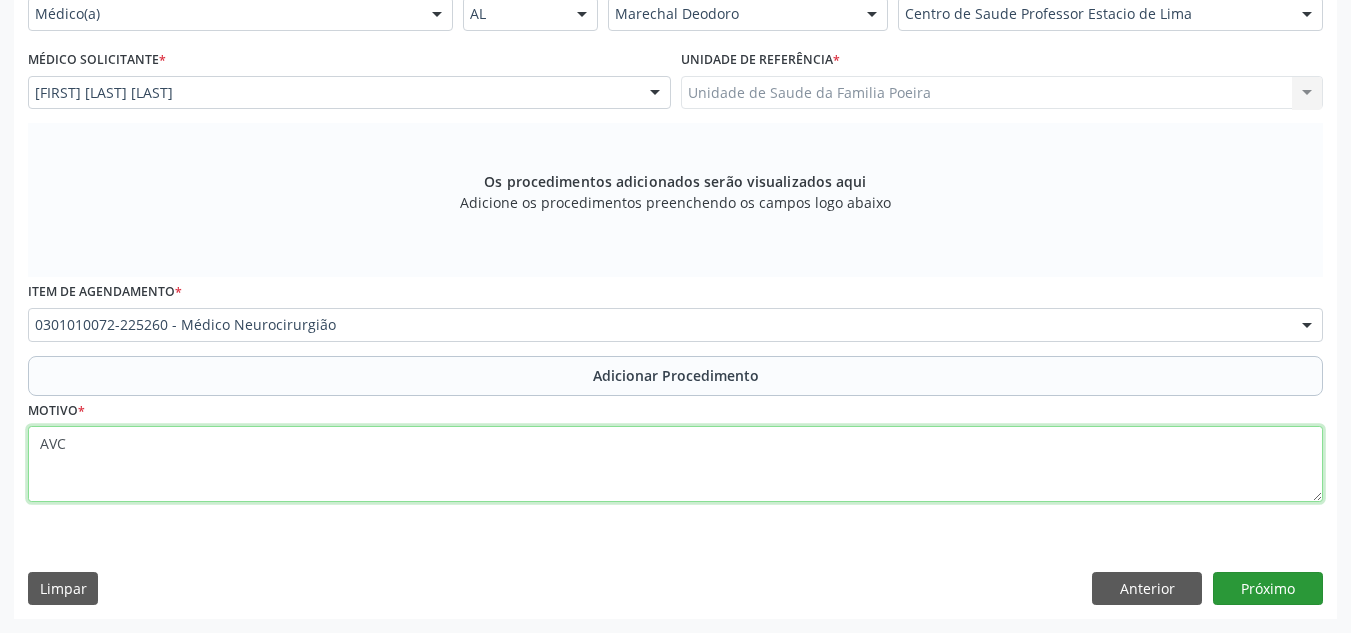 type on "AVC" 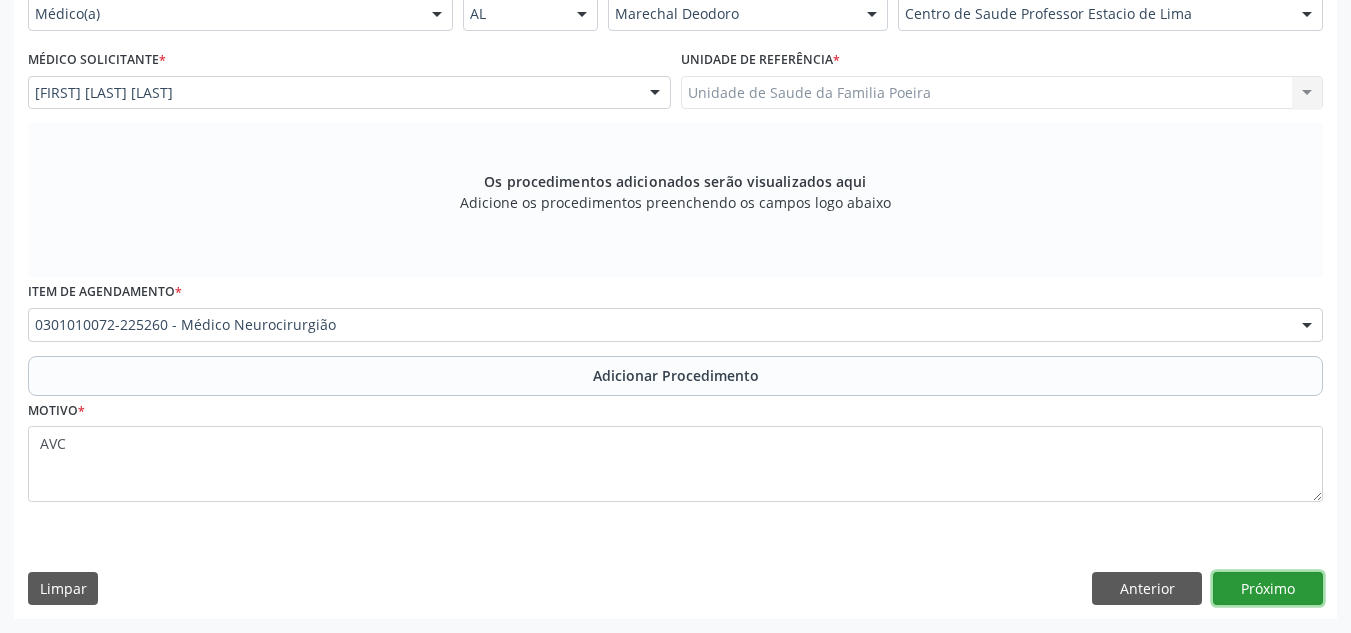 click on "Próximo" at bounding box center (1268, 589) 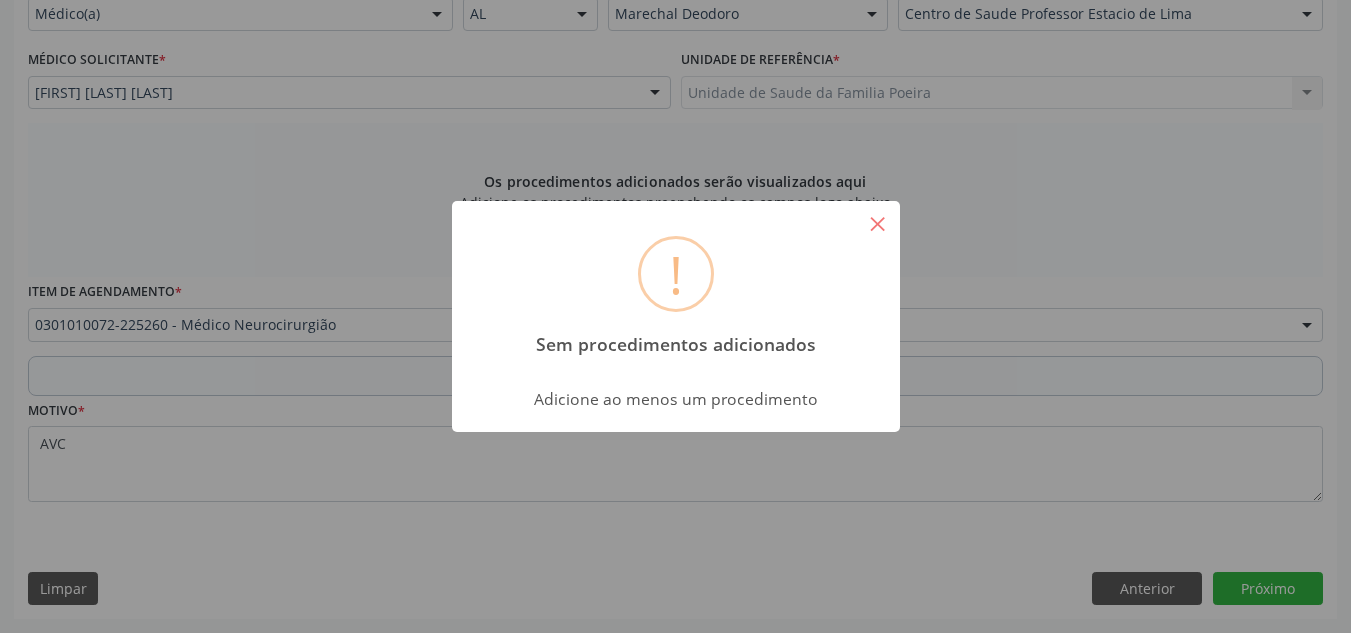 click on "×" at bounding box center [878, 223] 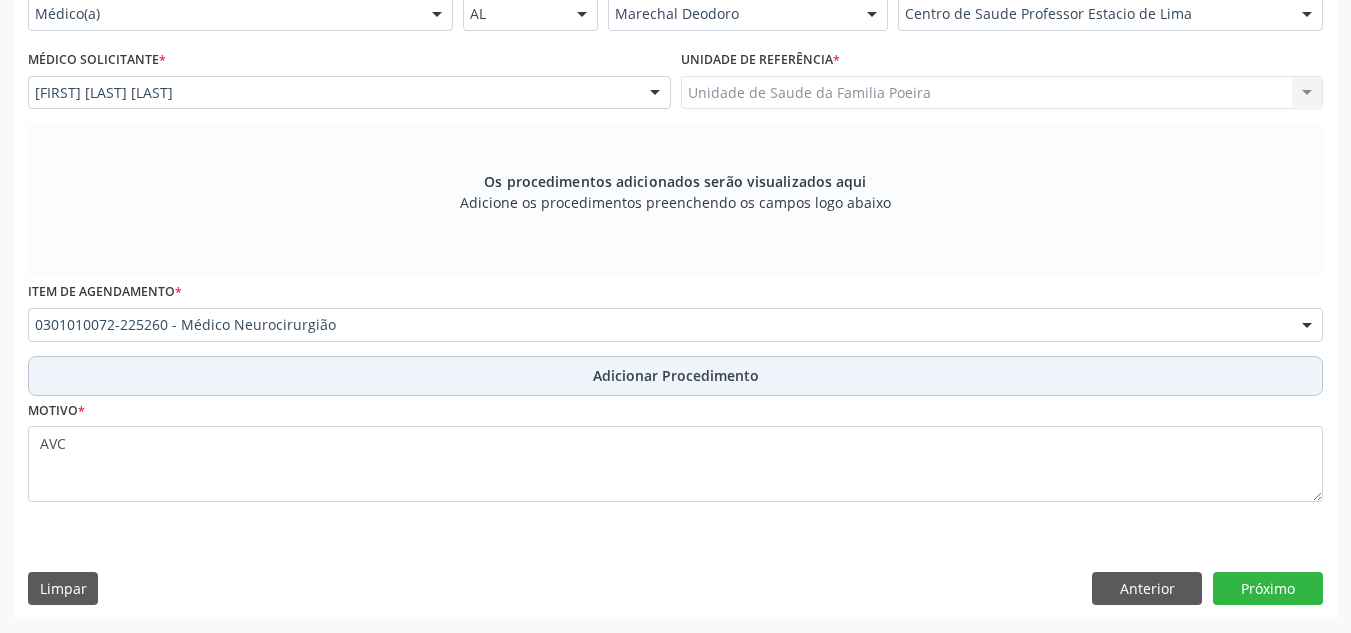click on "Adicionar Procedimento" at bounding box center (676, 375) 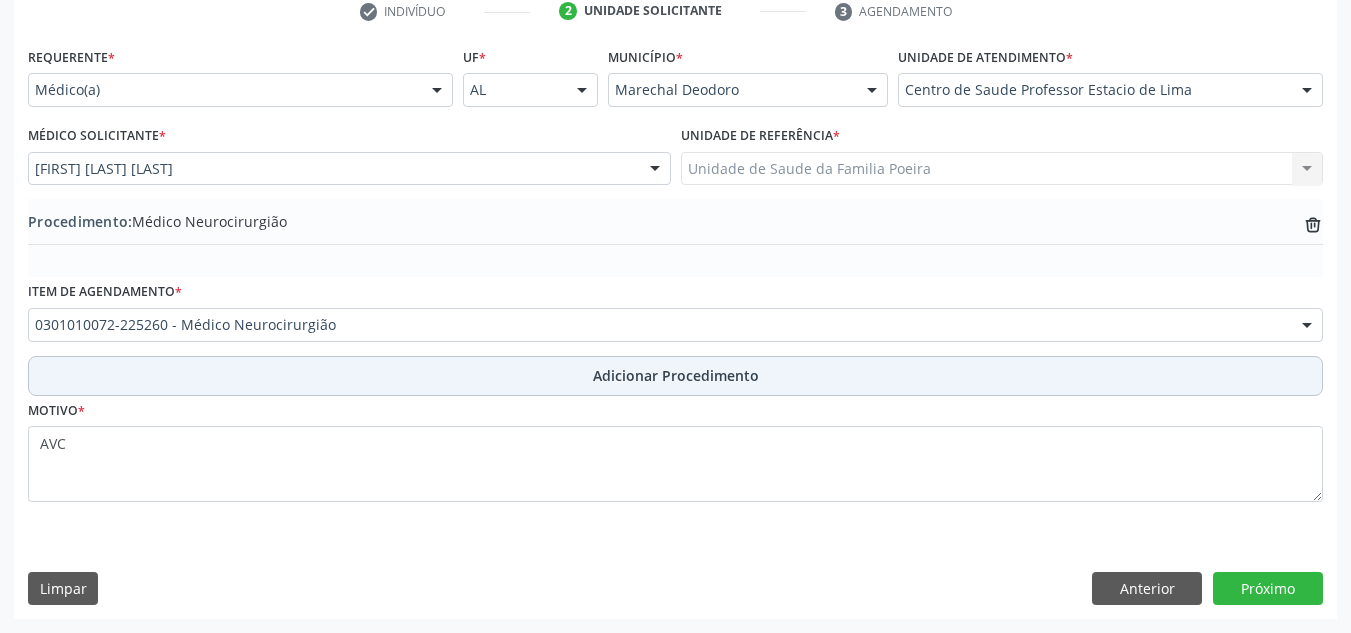 scroll, scrollTop: 420, scrollLeft: 0, axis: vertical 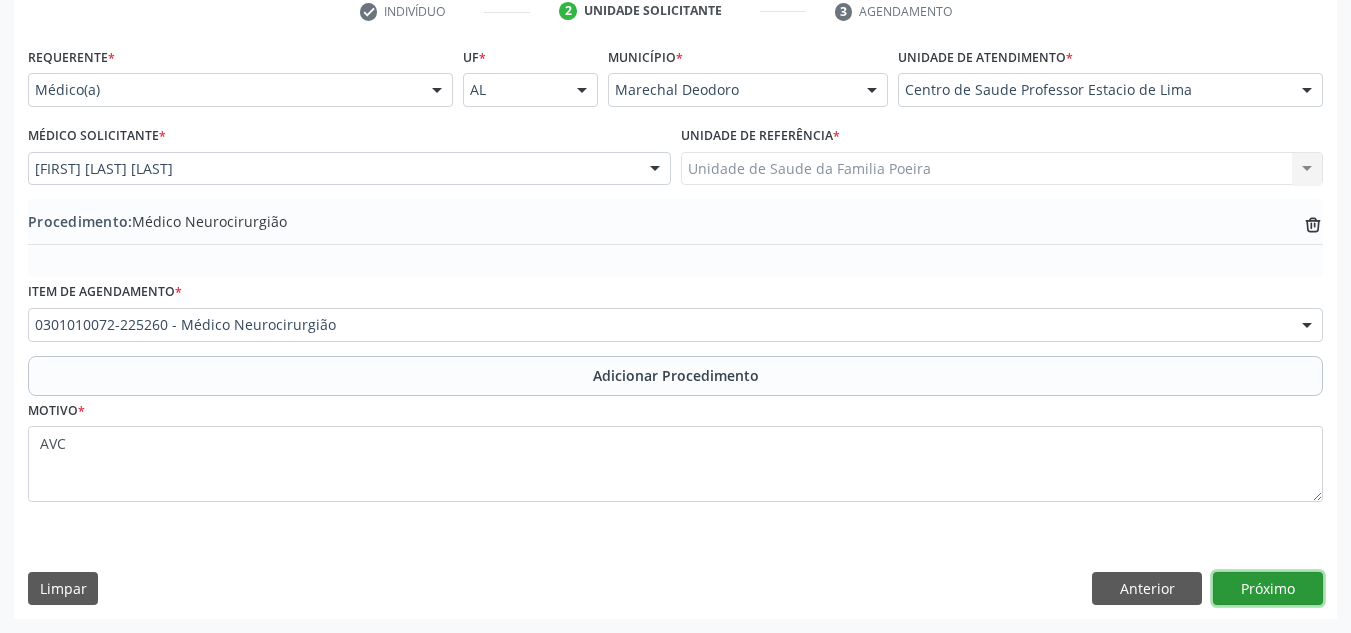 click on "Próximo" at bounding box center (1268, 589) 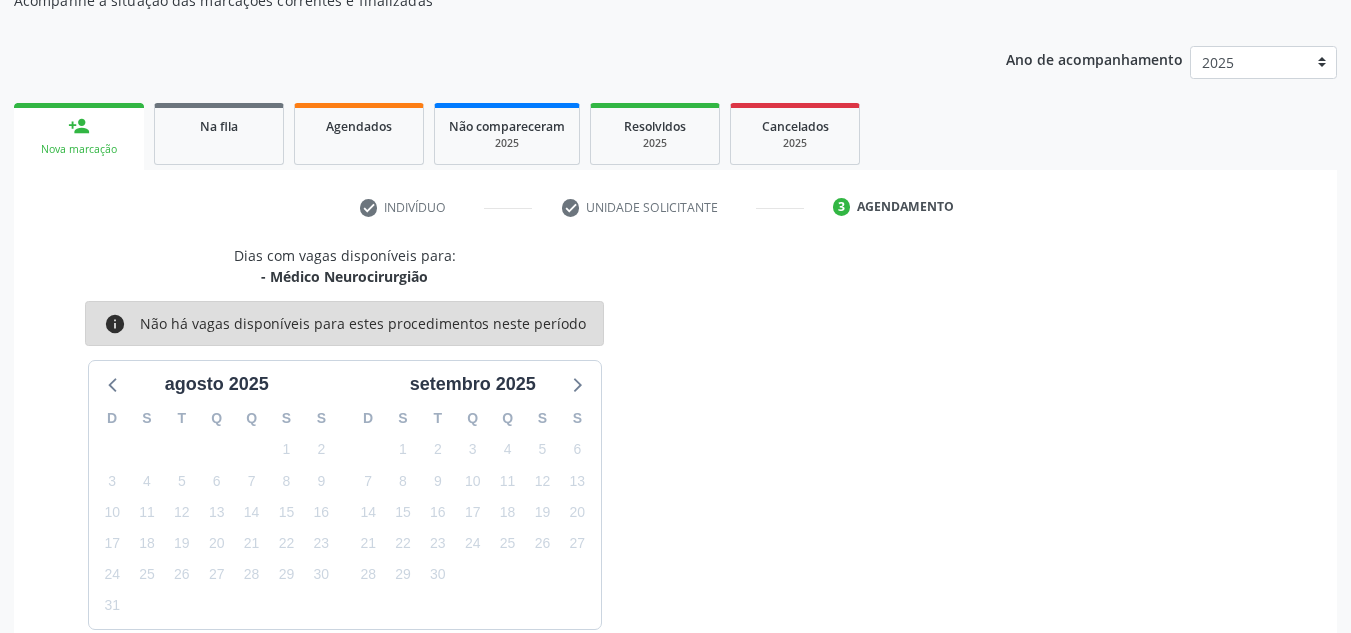 scroll, scrollTop: 124, scrollLeft: 0, axis: vertical 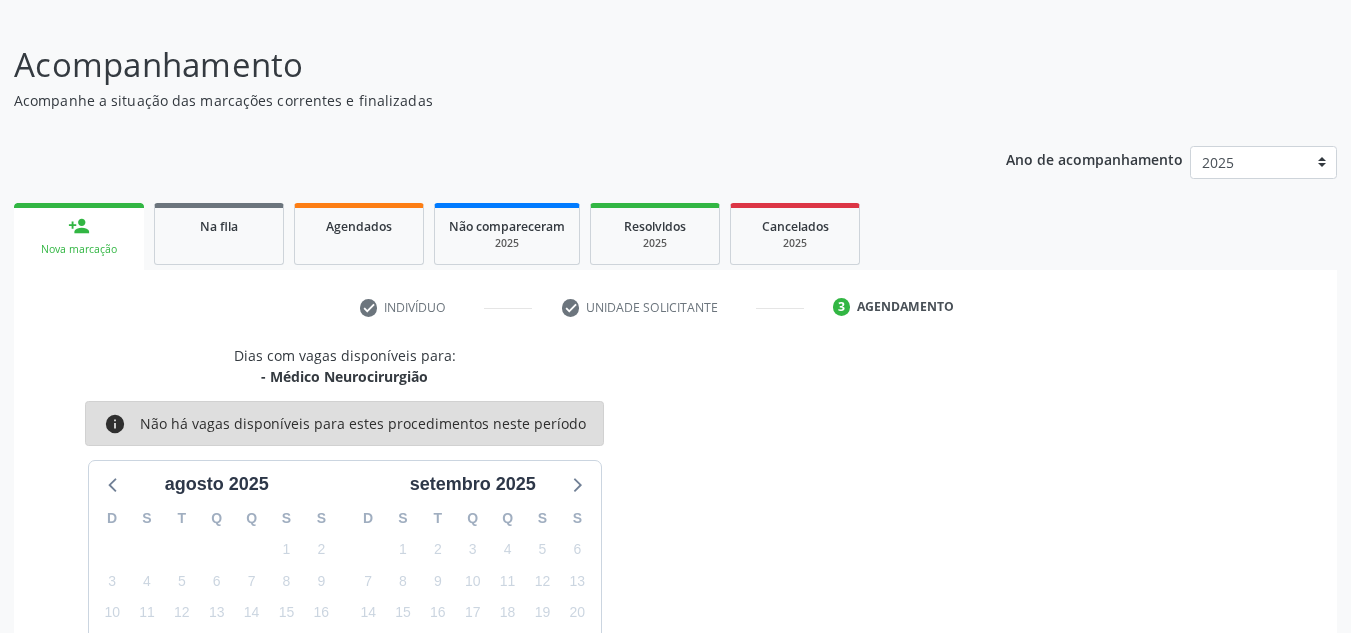 click on "person_add
Nova marcação" at bounding box center (79, 236) 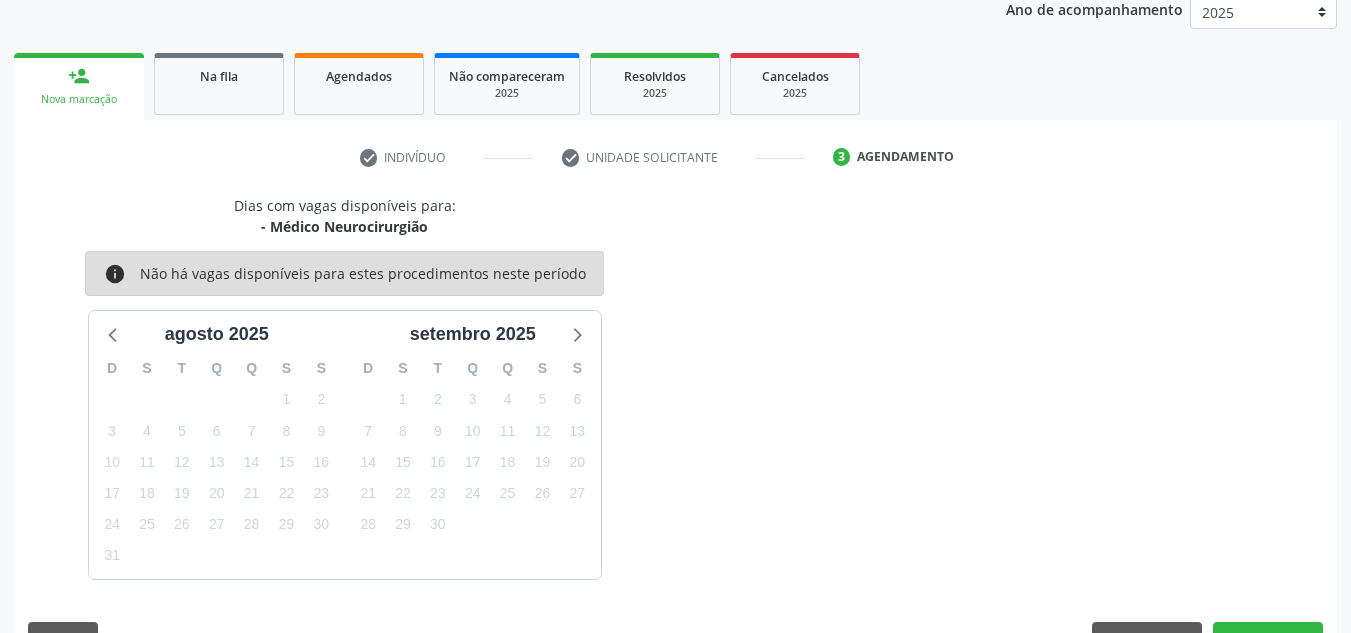 scroll, scrollTop: 324, scrollLeft: 0, axis: vertical 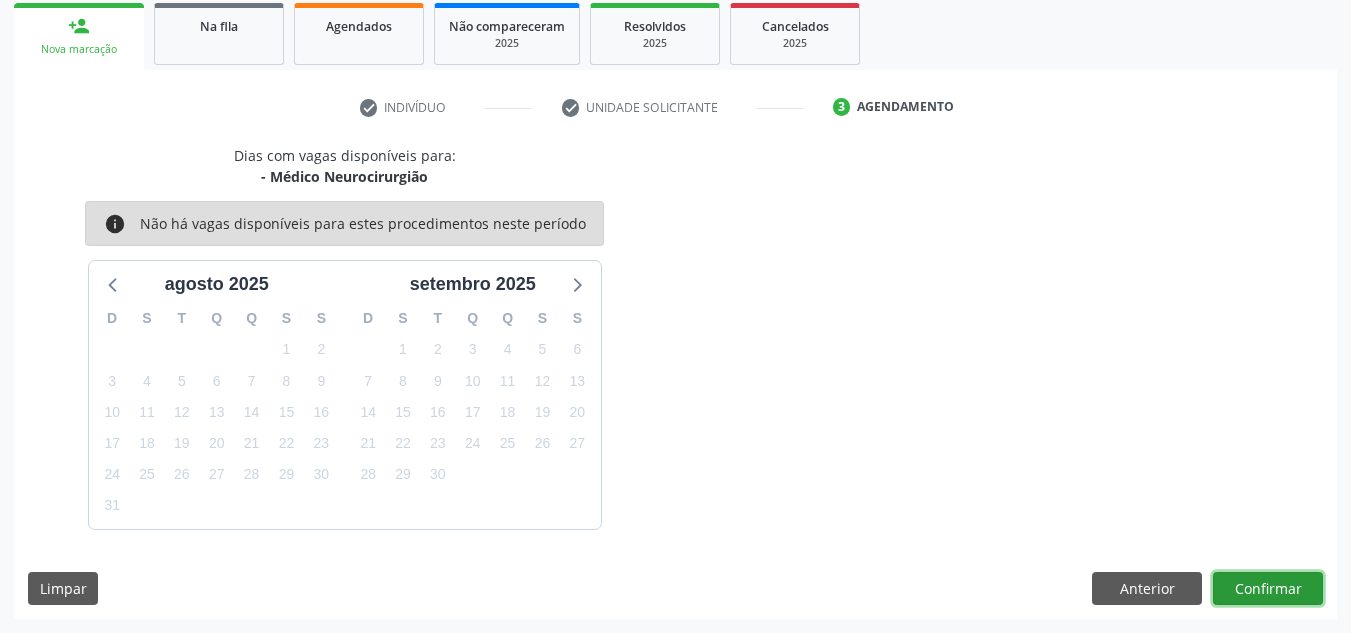 click on "Confirmar" at bounding box center (1268, 589) 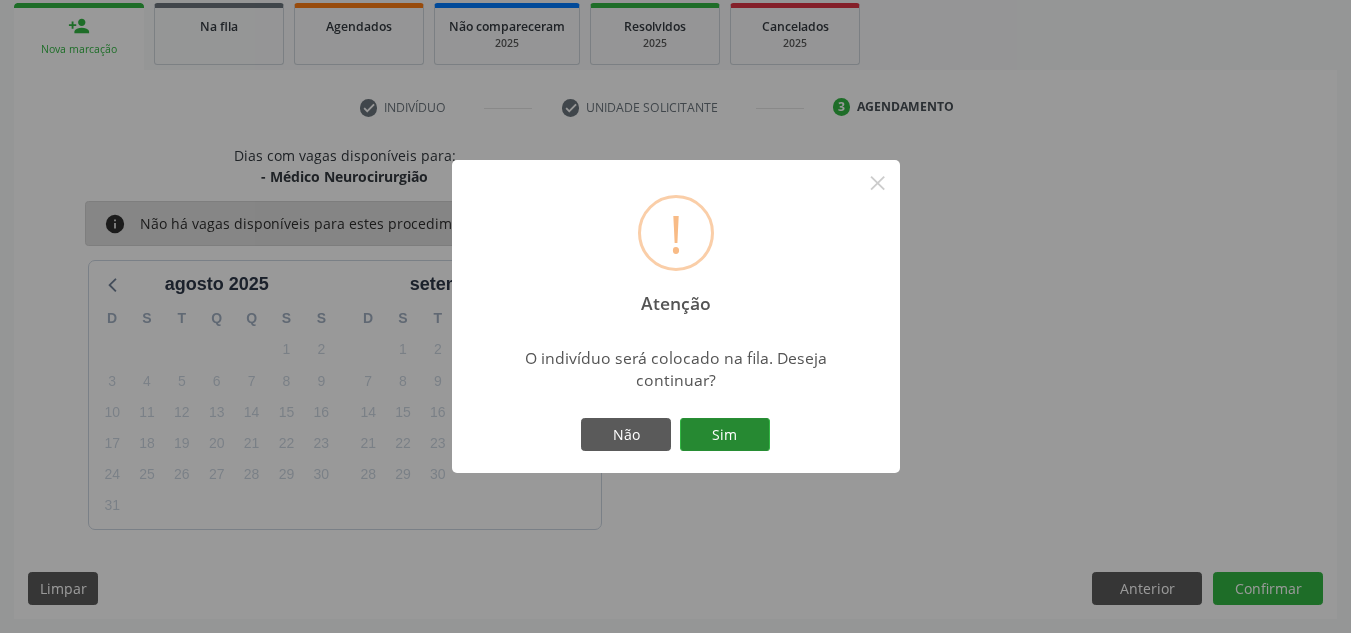 click on "Sim" at bounding box center [725, 435] 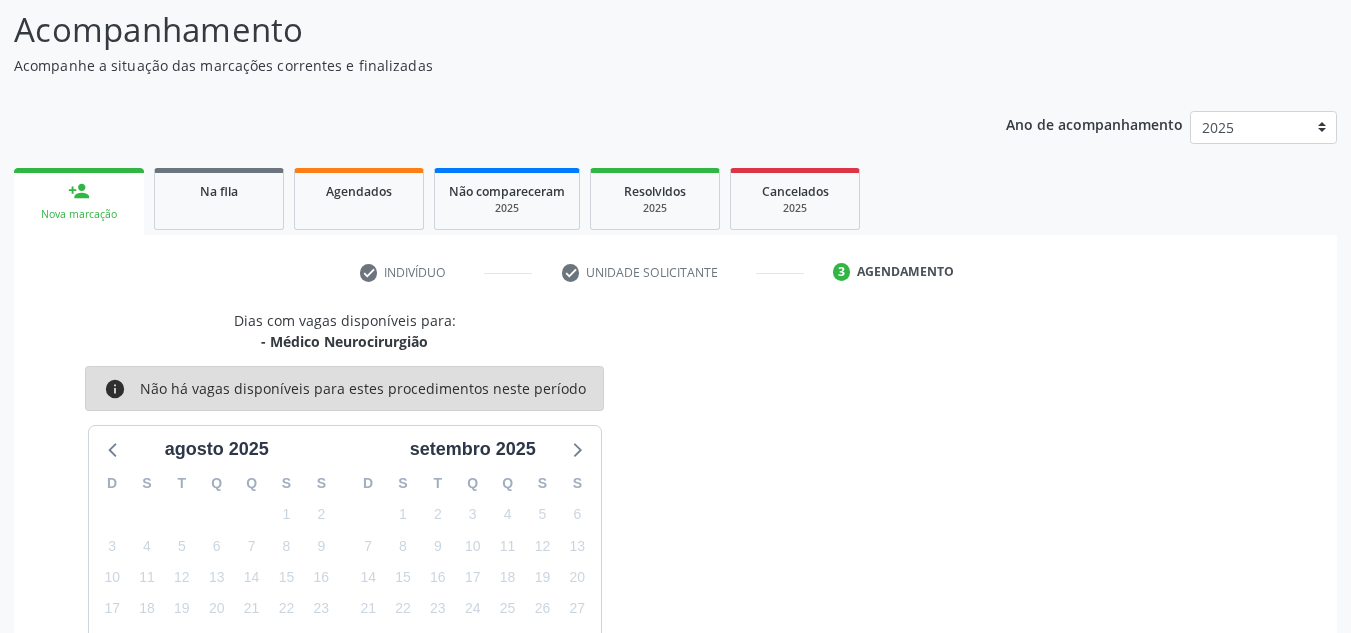 scroll, scrollTop: 124, scrollLeft: 0, axis: vertical 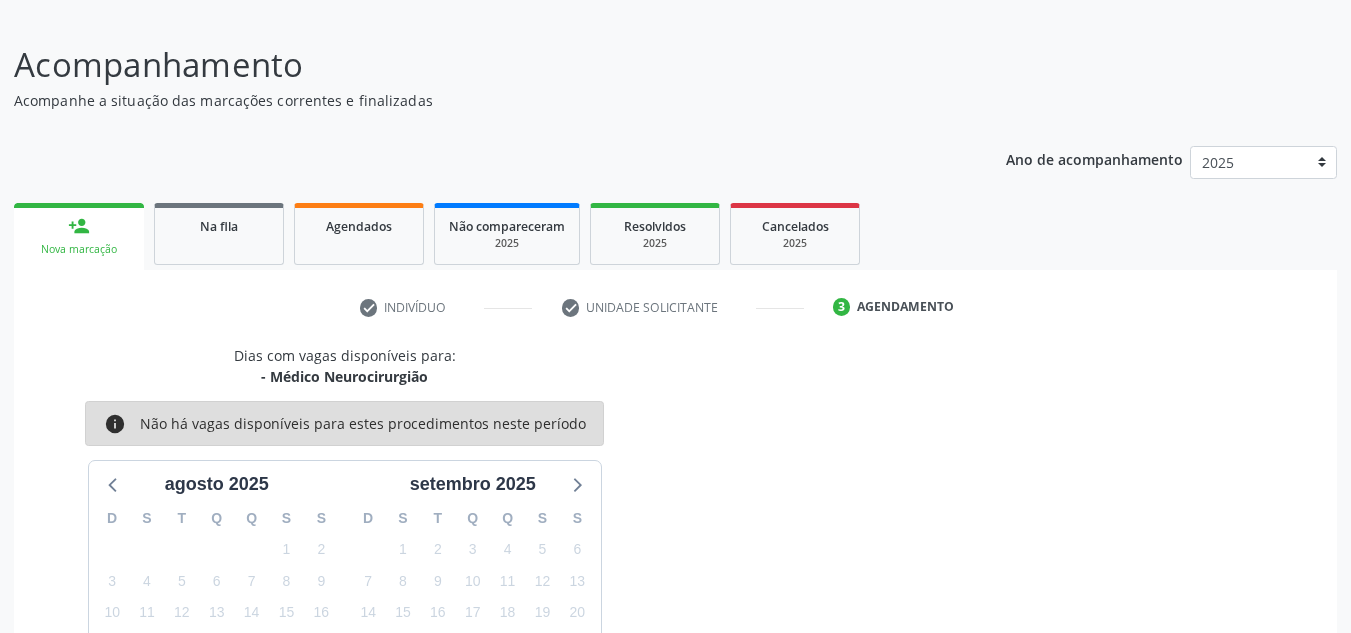 click on "person_add
Nova marcação" at bounding box center [79, 236] 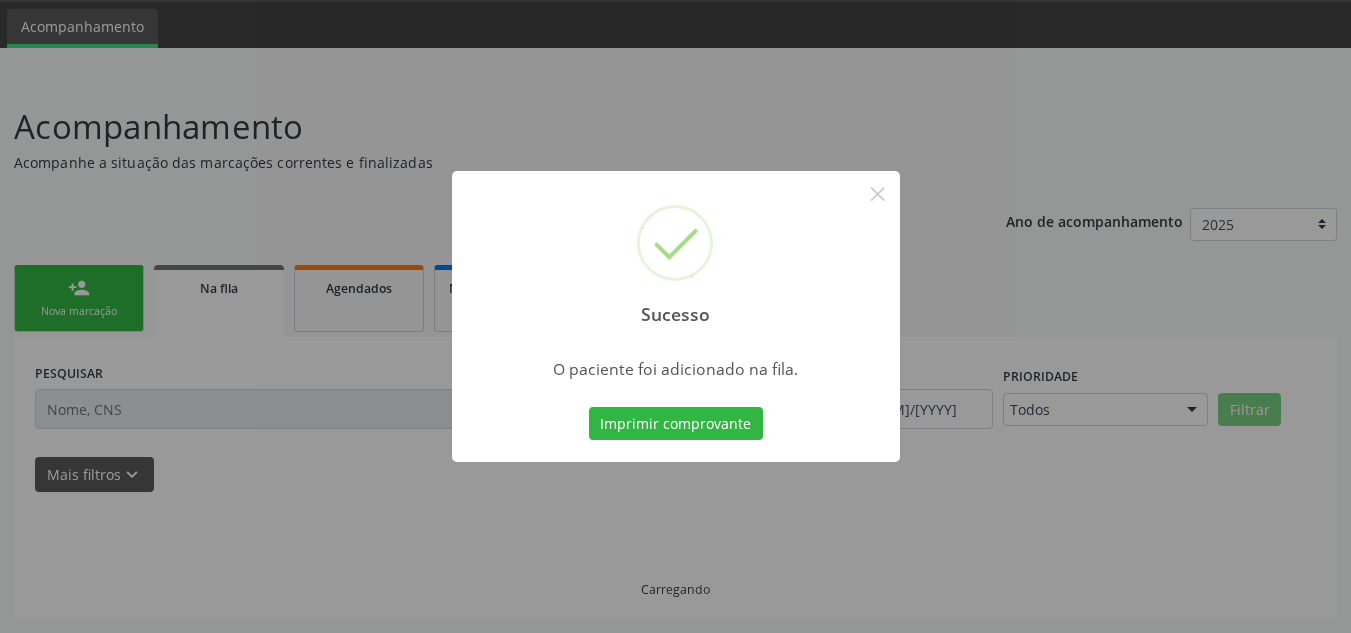 scroll, scrollTop: 62, scrollLeft: 0, axis: vertical 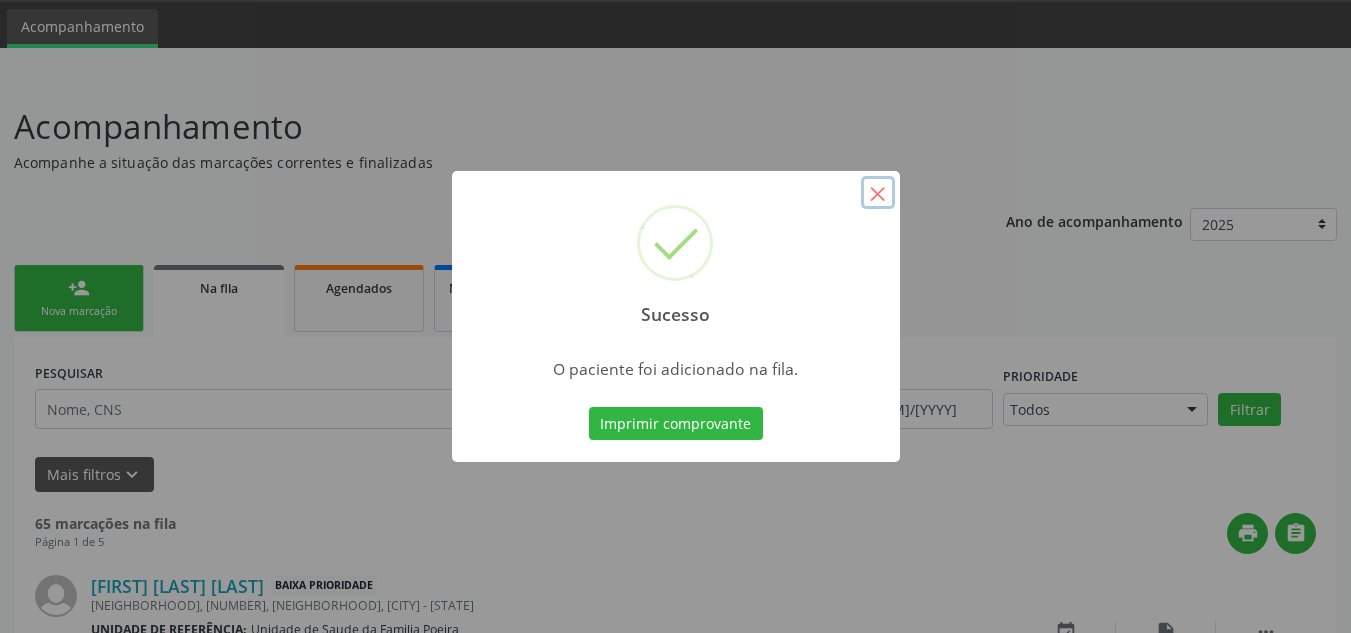 click on "×" at bounding box center (878, 193) 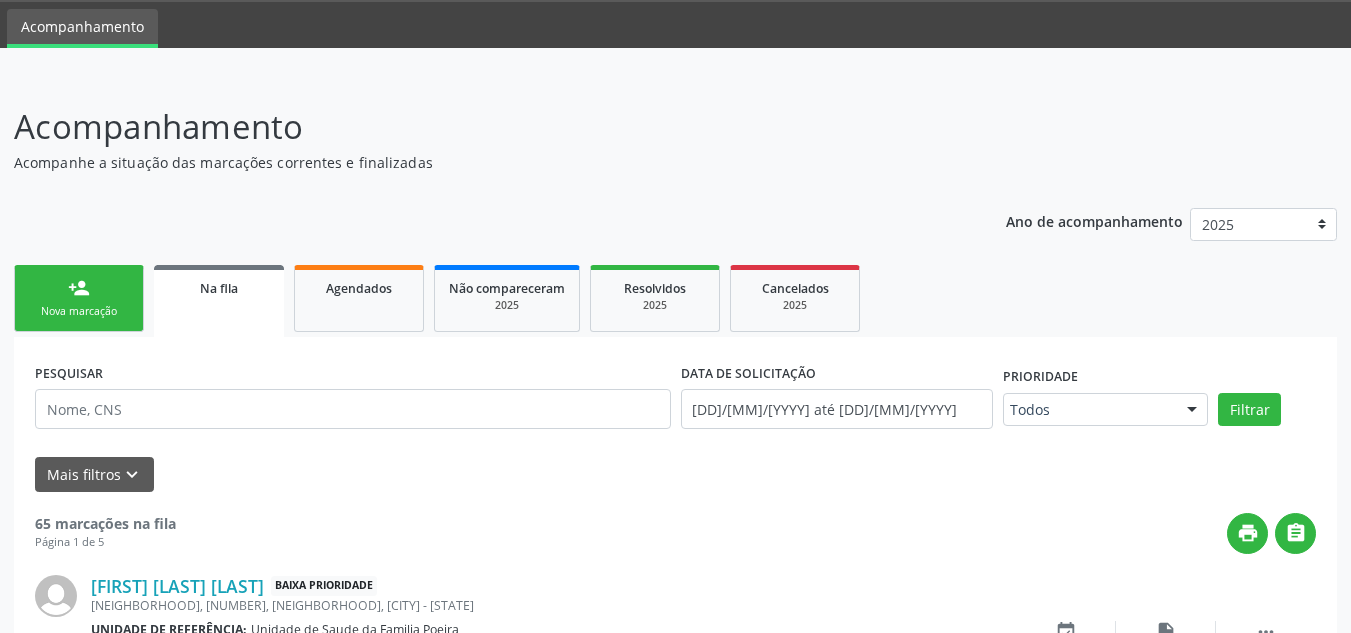 click on "person_add
Nova marcação" at bounding box center (79, 298) 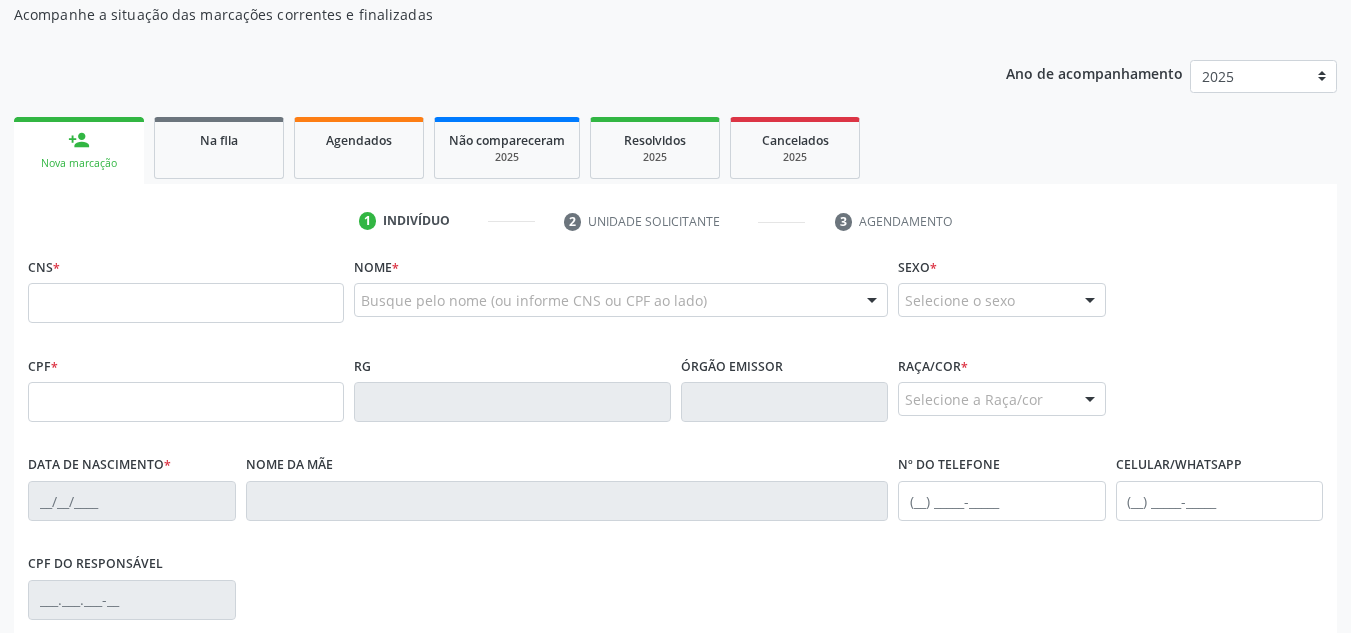 scroll, scrollTop: 262, scrollLeft: 0, axis: vertical 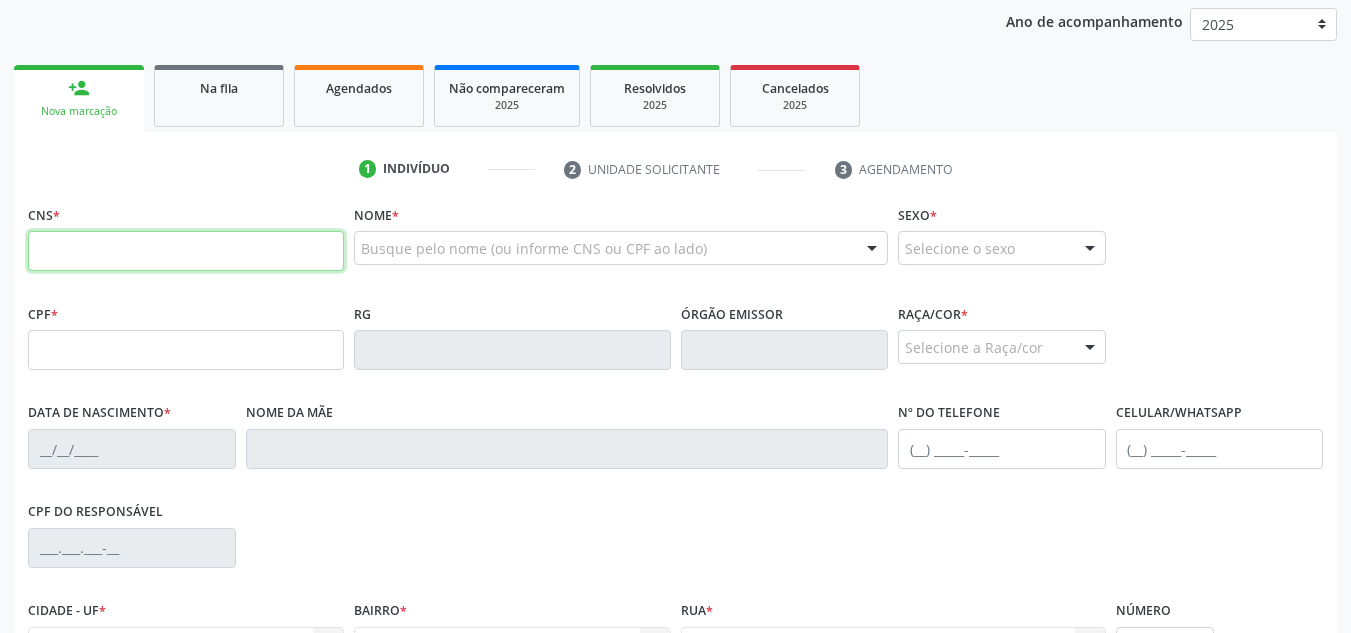 click at bounding box center [186, 251] 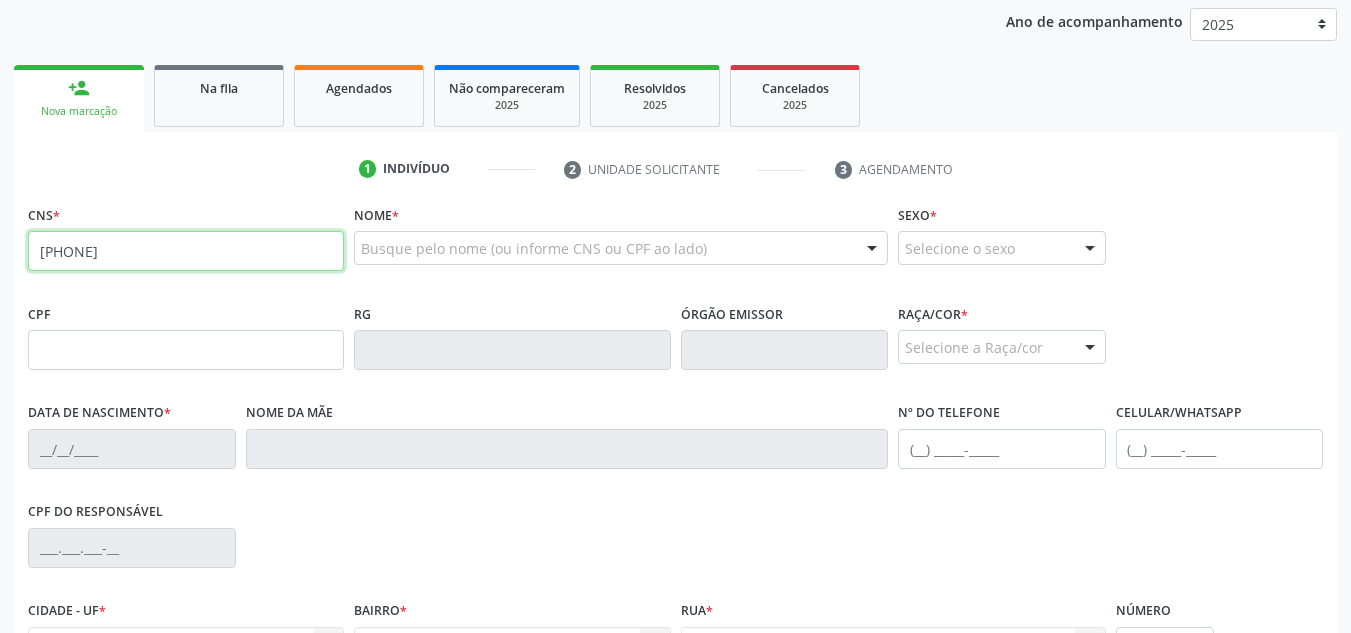 type on "[PHONE]" 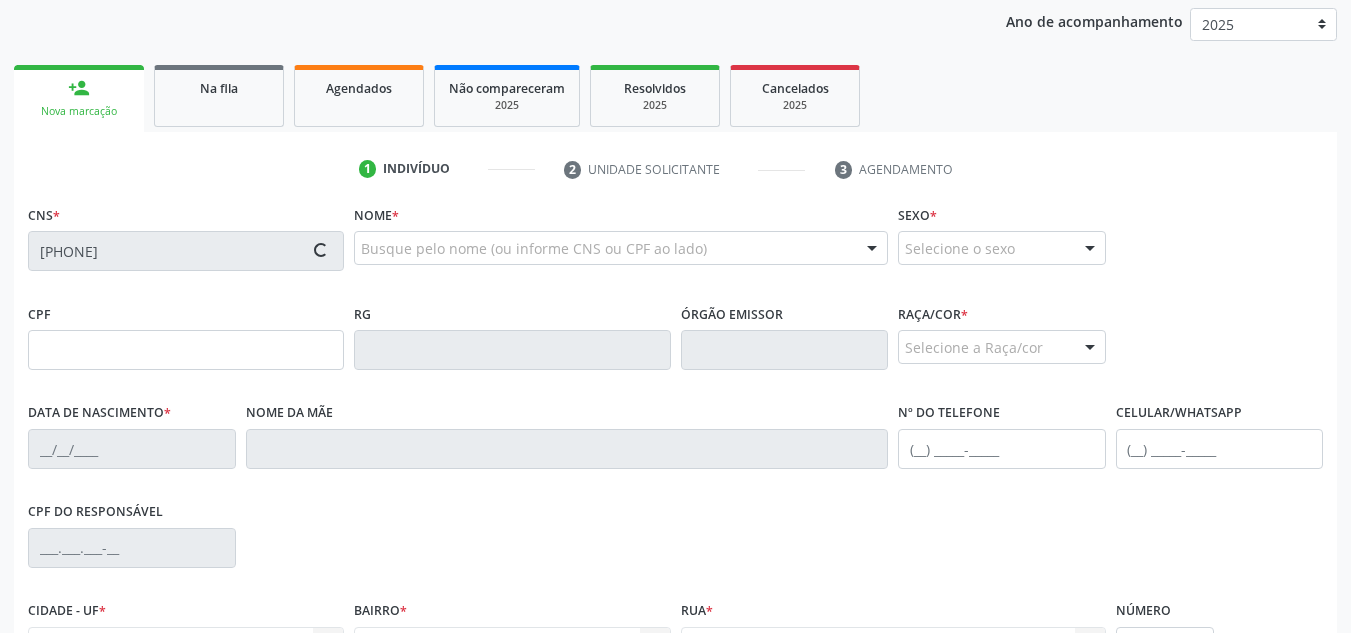 type on "[XXX].[XXX].[XXX]-[XX]" 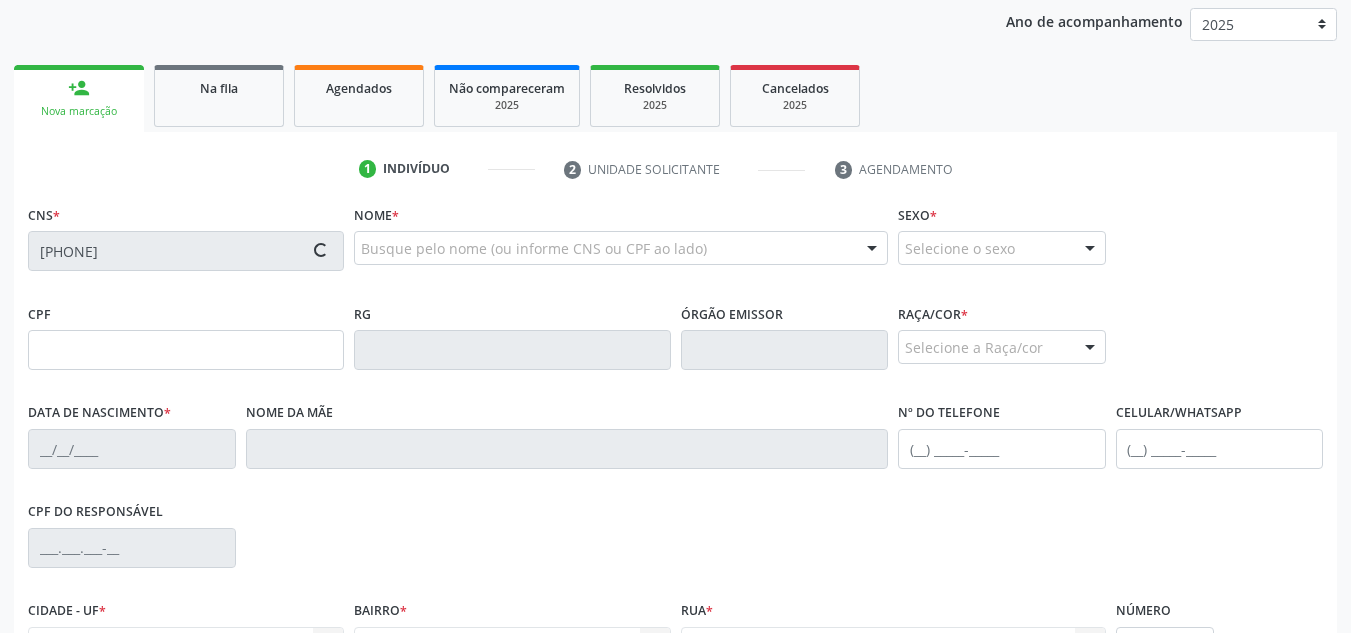 type on "[DD]/[MM]/[YYYY]" 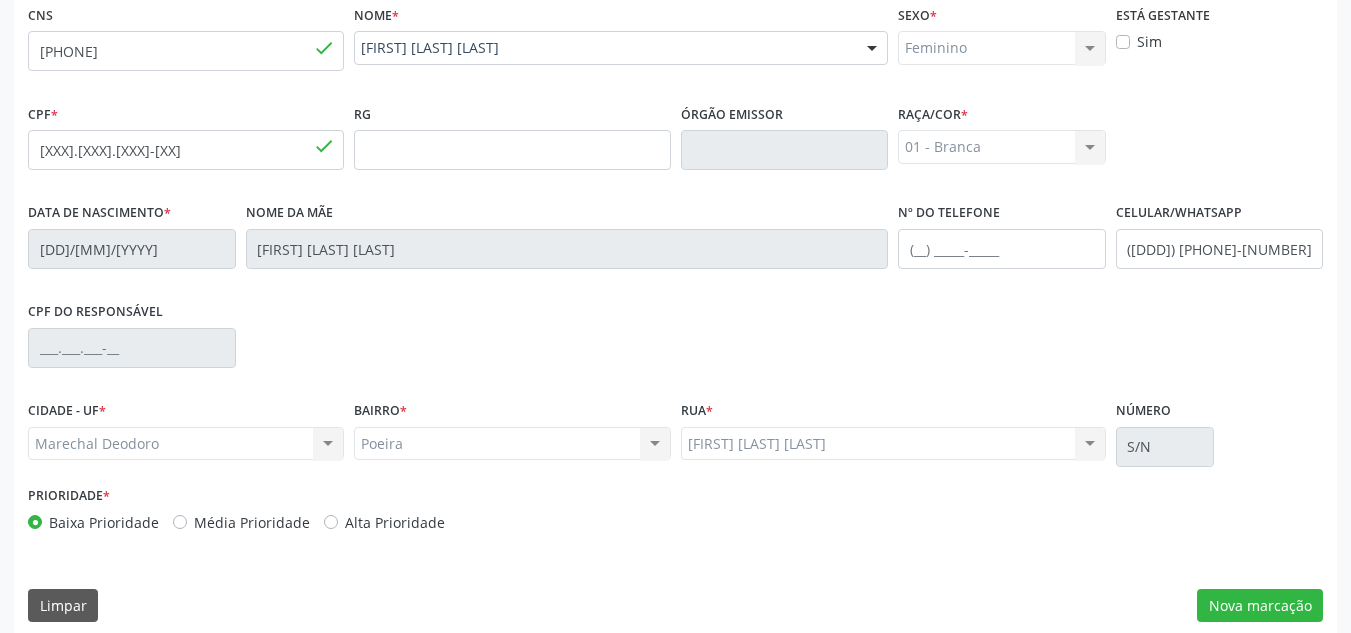 scroll, scrollTop: 479, scrollLeft: 0, axis: vertical 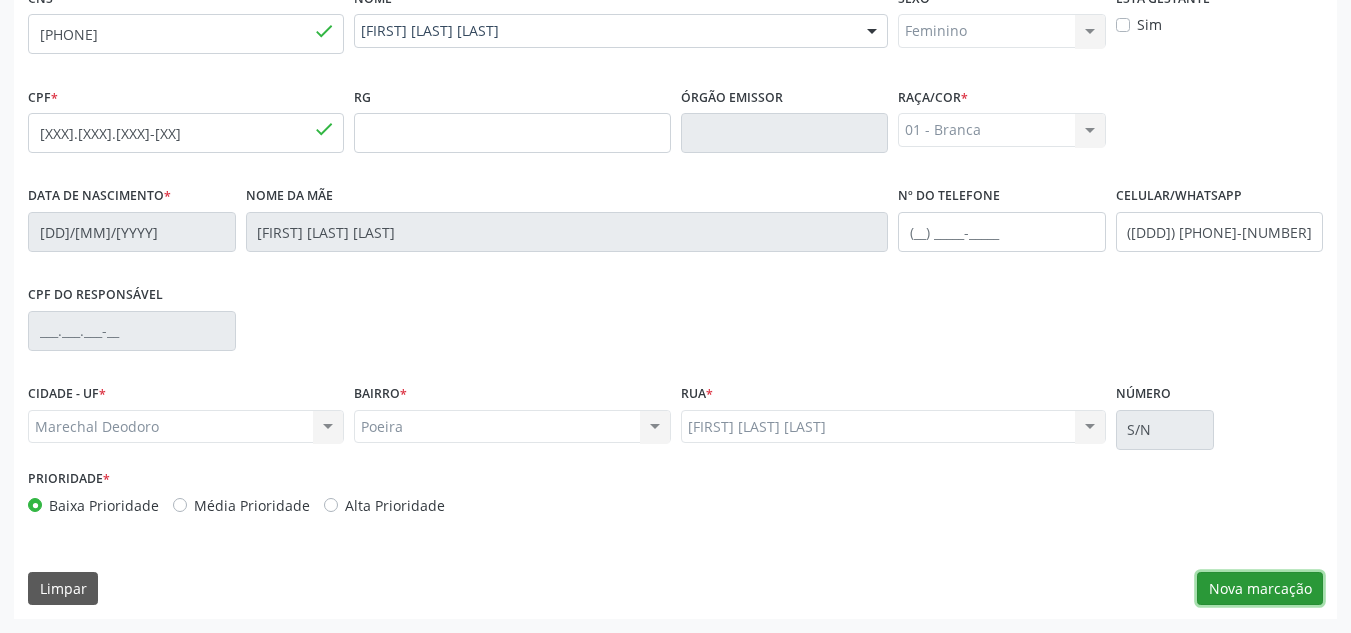 click on "Nova marcação" at bounding box center (1260, 589) 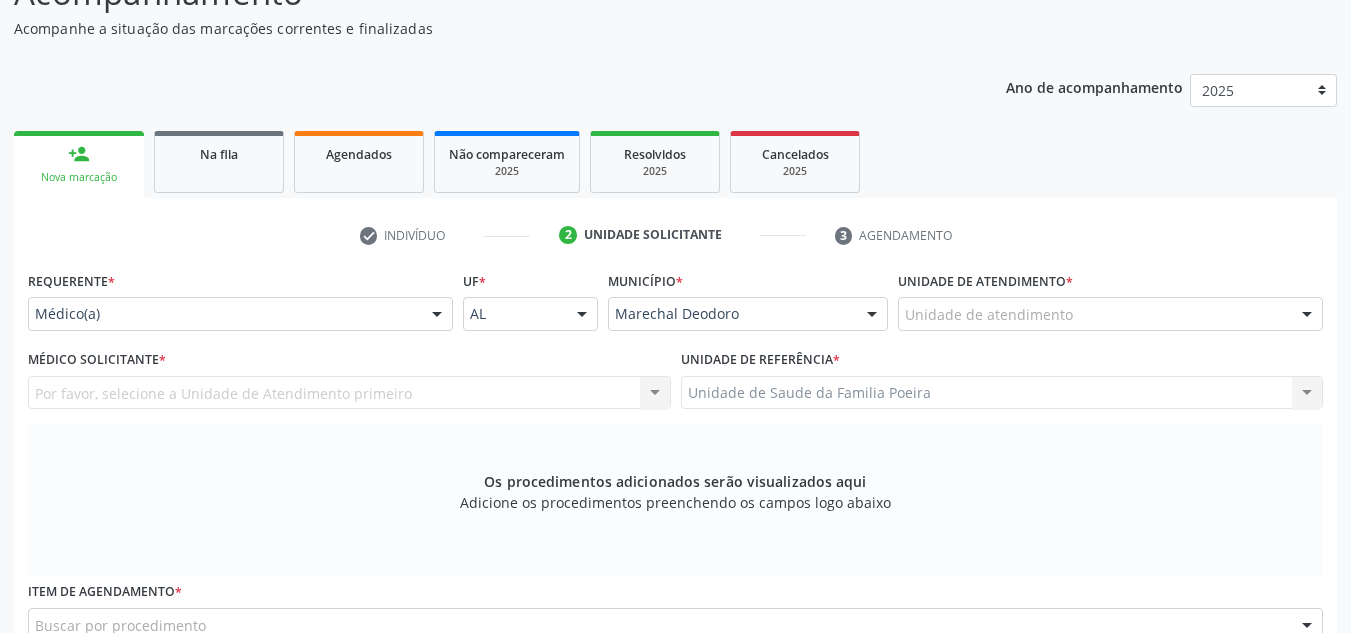 scroll, scrollTop: 179, scrollLeft: 0, axis: vertical 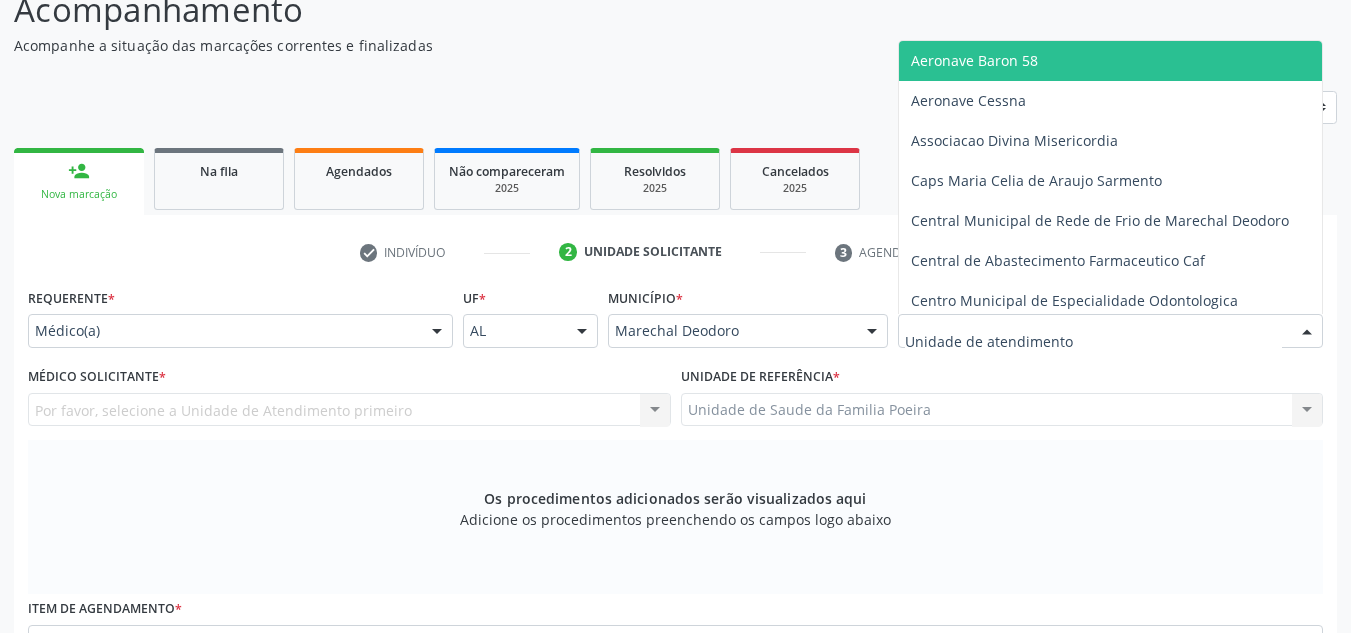 click at bounding box center (1307, 332) 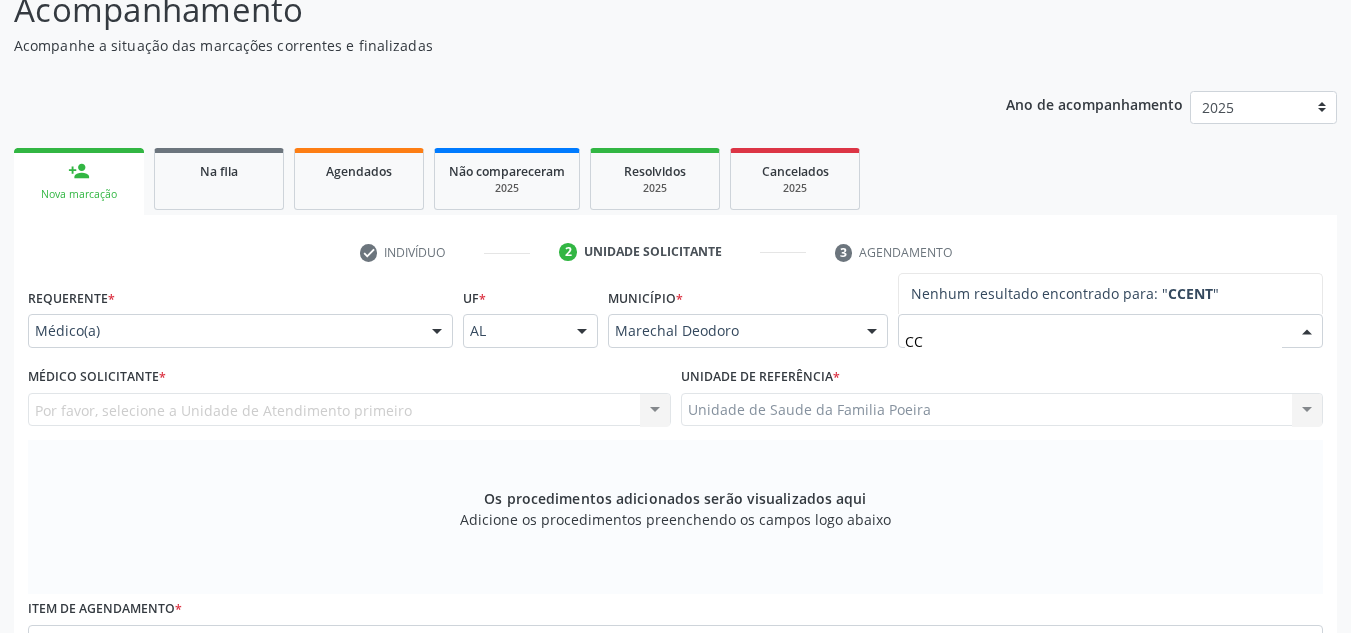 type on "C" 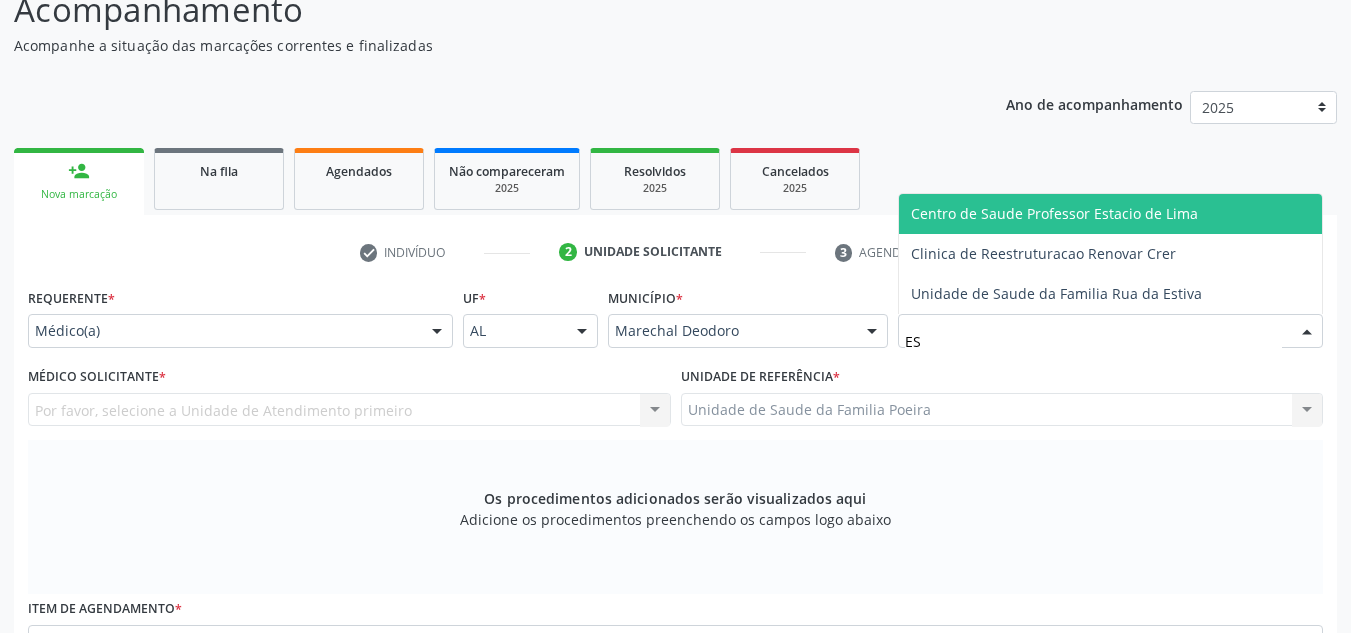 type on "EST" 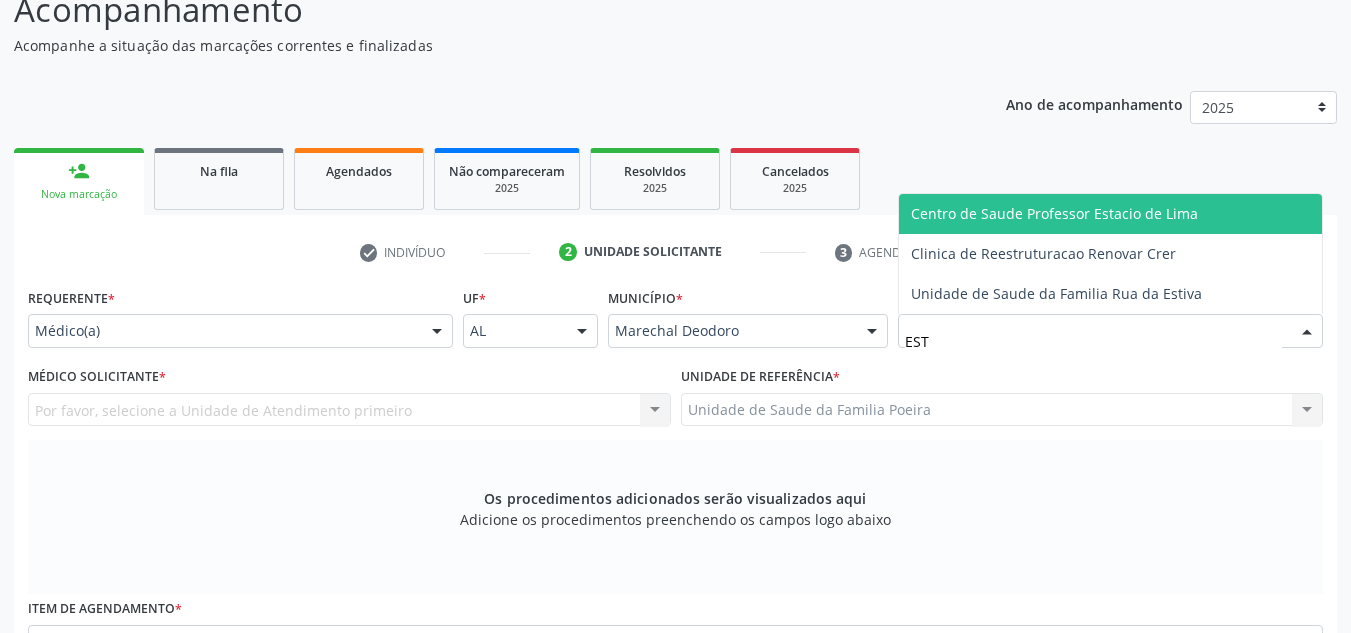 click on "Centro de Saude Professor Estacio de Lima" at bounding box center (1110, 214) 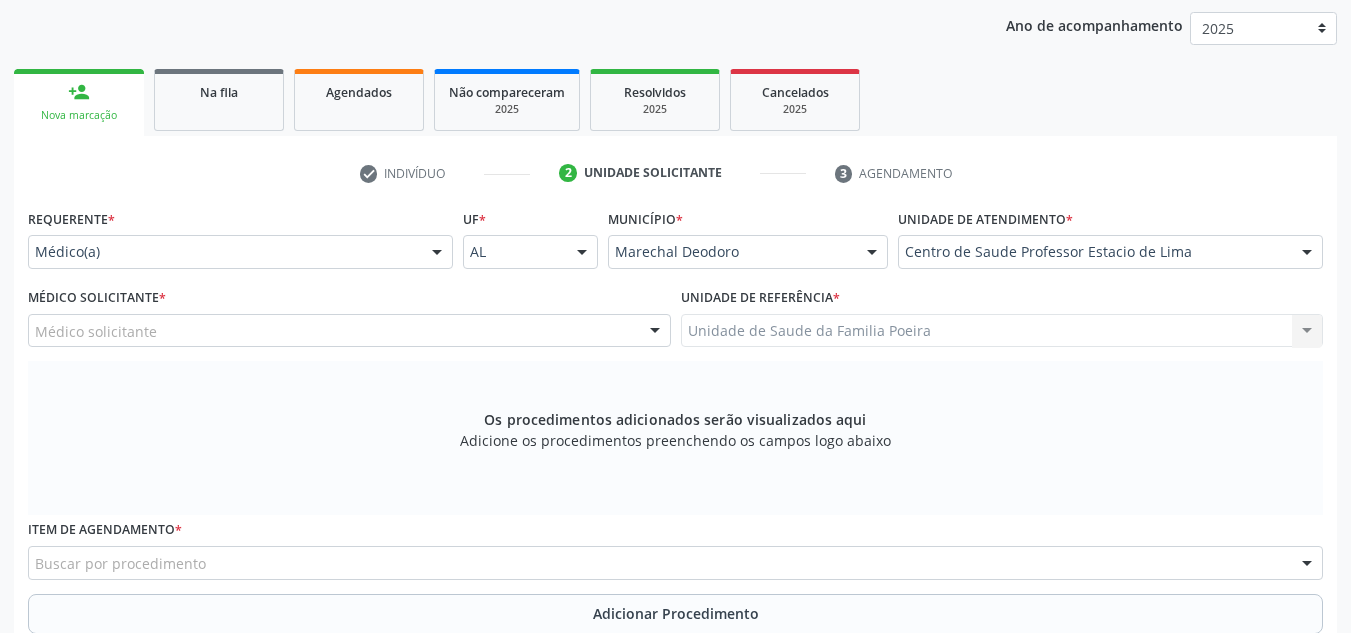 scroll, scrollTop: 379, scrollLeft: 0, axis: vertical 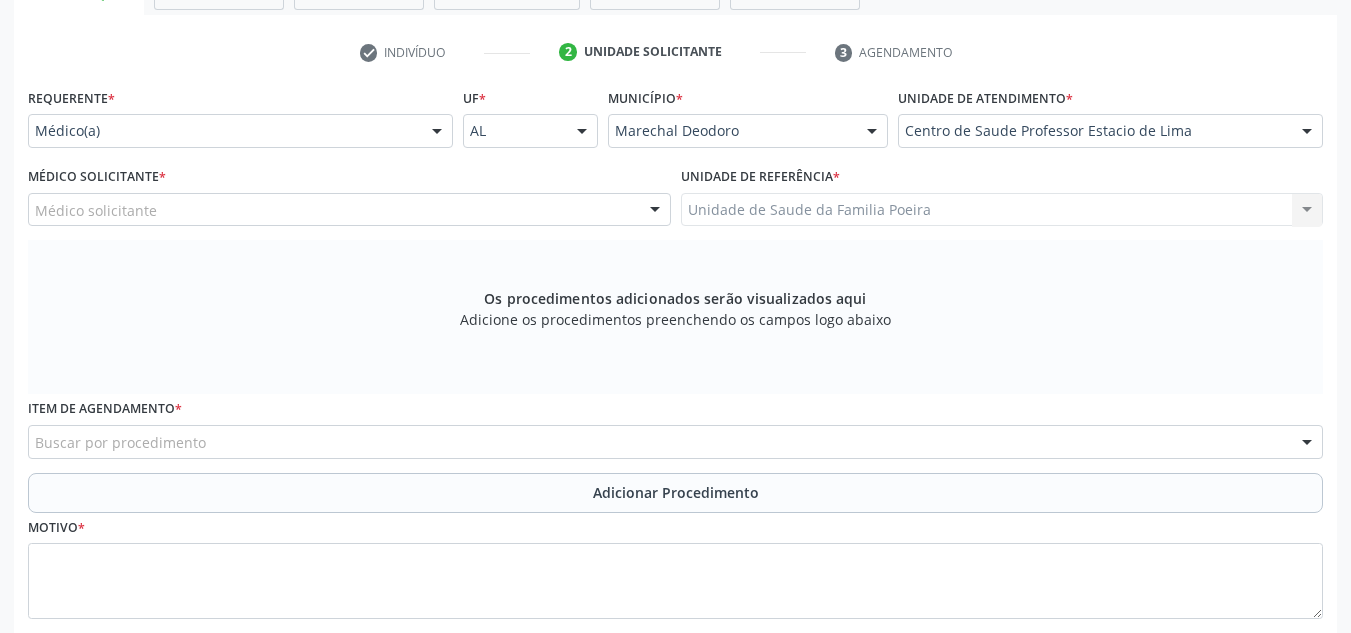 click at bounding box center [655, 211] 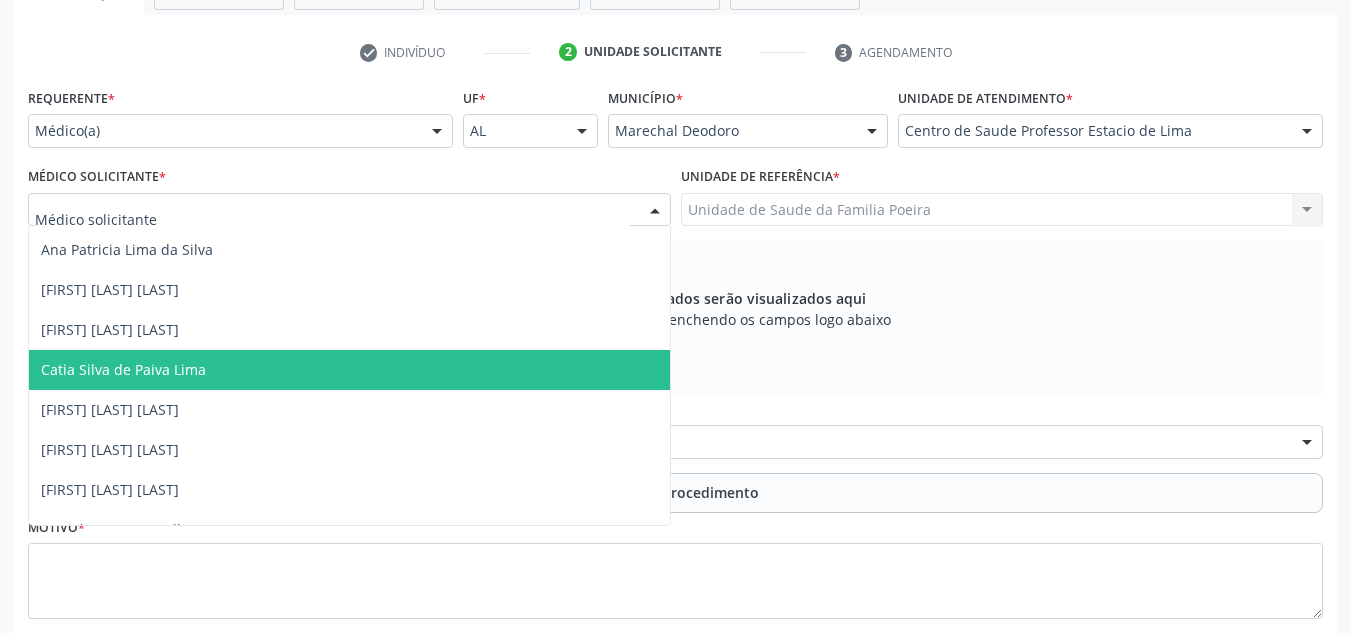 scroll, scrollTop: 200, scrollLeft: 0, axis: vertical 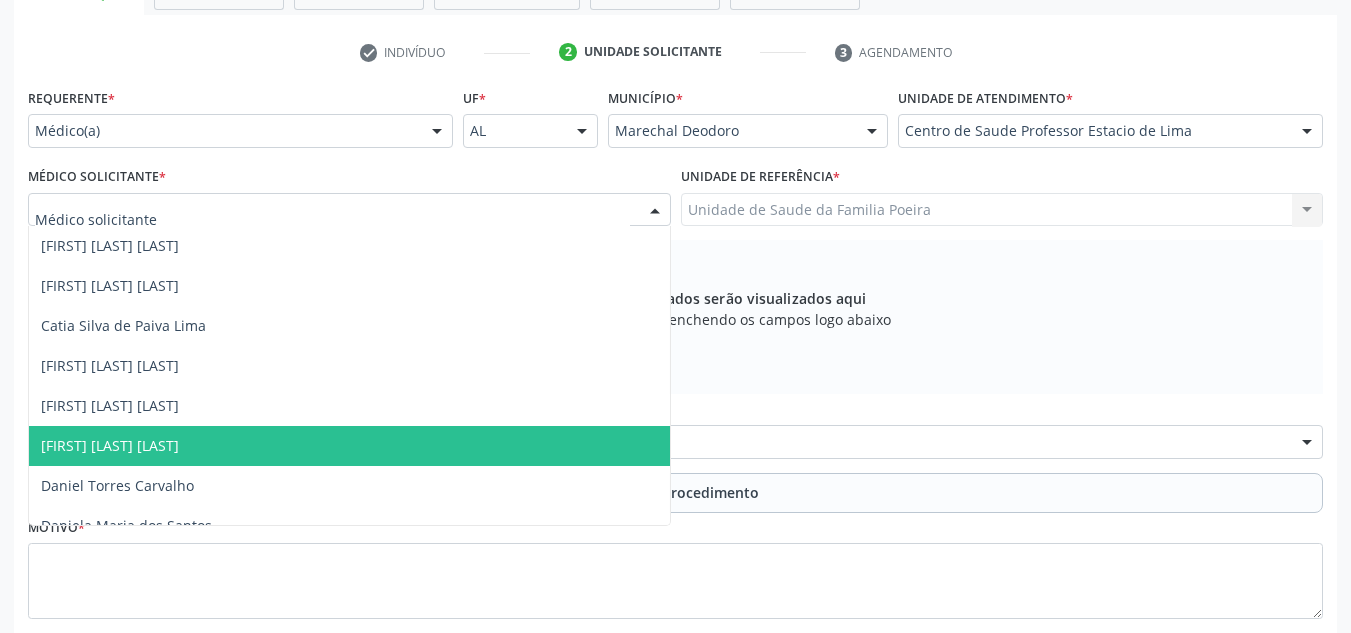 click on "[FIRST] [LAST] [LAST]" at bounding box center (349, 446) 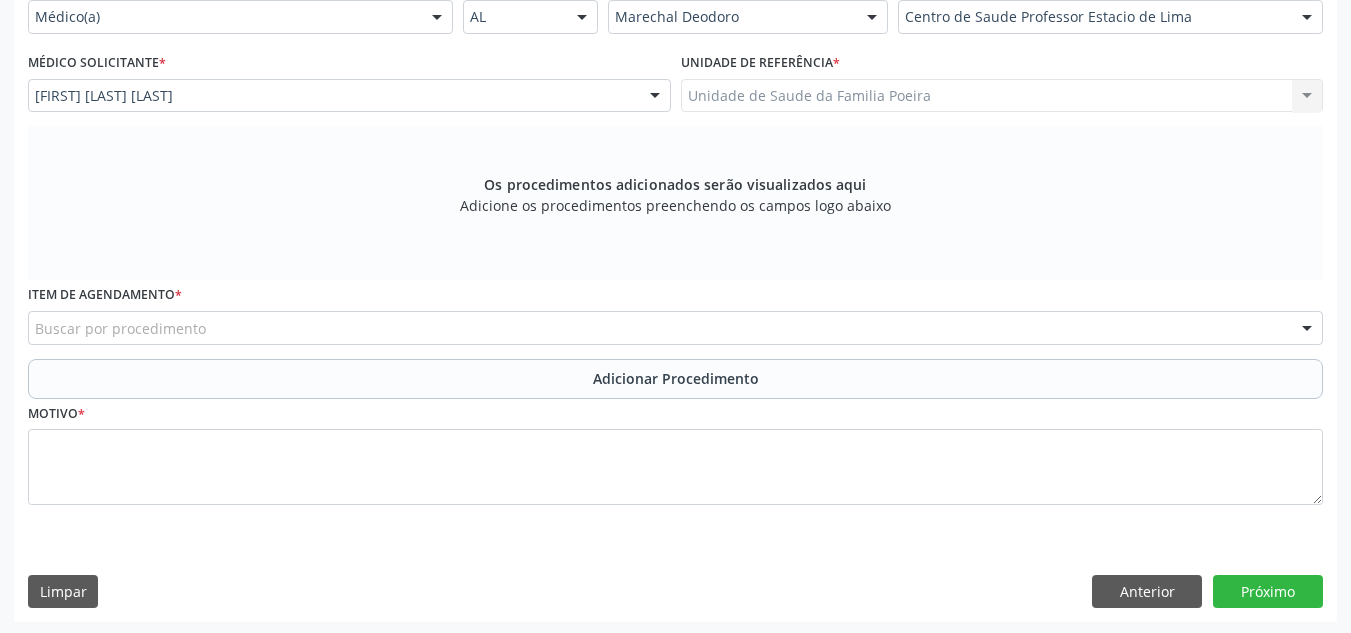 scroll, scrollTop: 496, scrollLeft: 0, axis: vertical 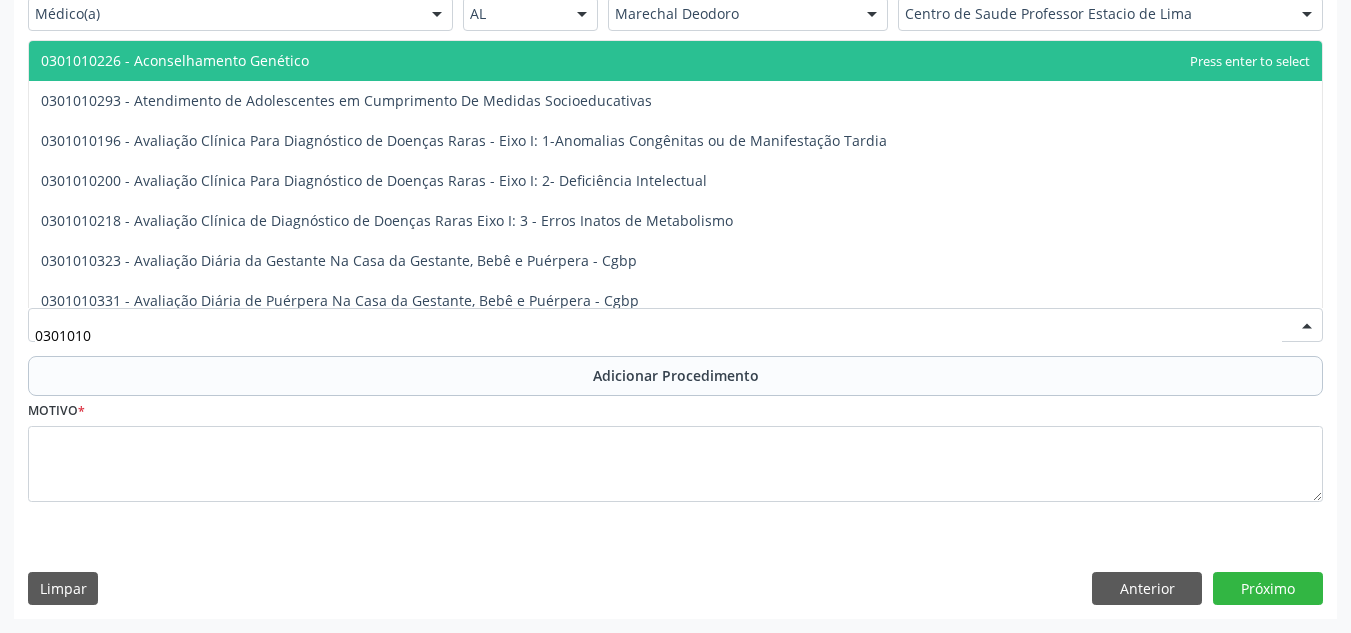 type on "03010100" 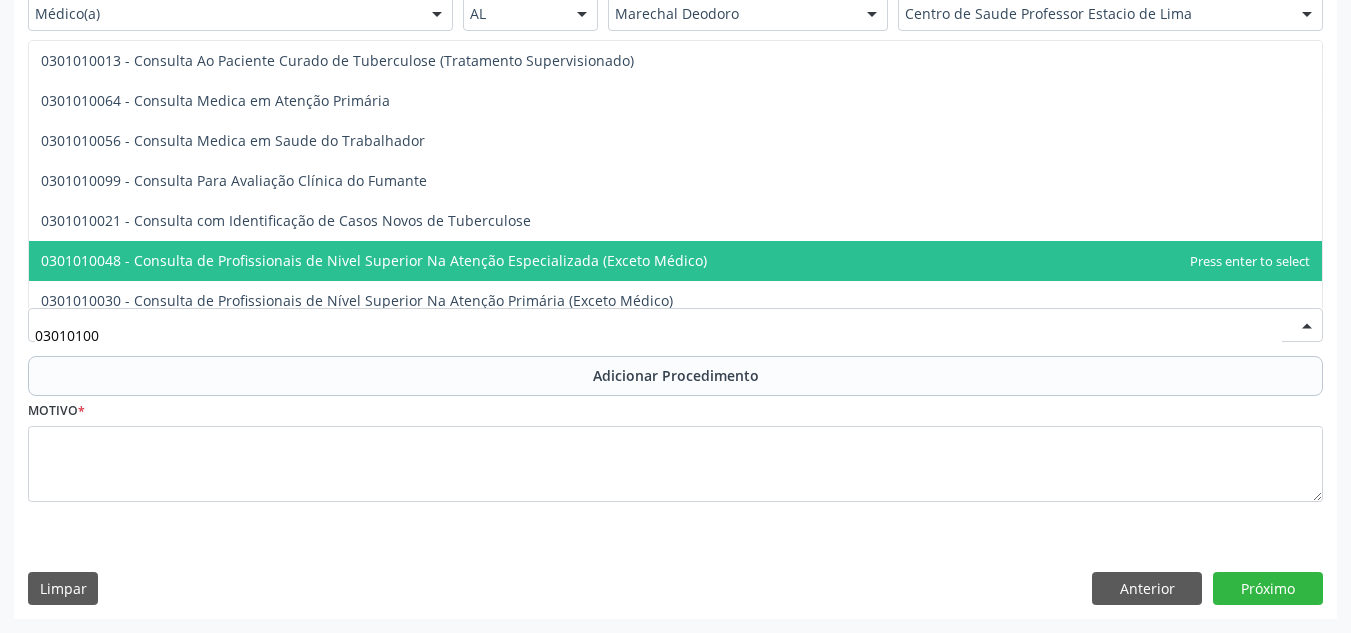 click on "0301010048 - Consulta de Profissionais de Nivel Superior Na Atenção Especializada (Exceto Médico)" at bounding box center (374, 260) 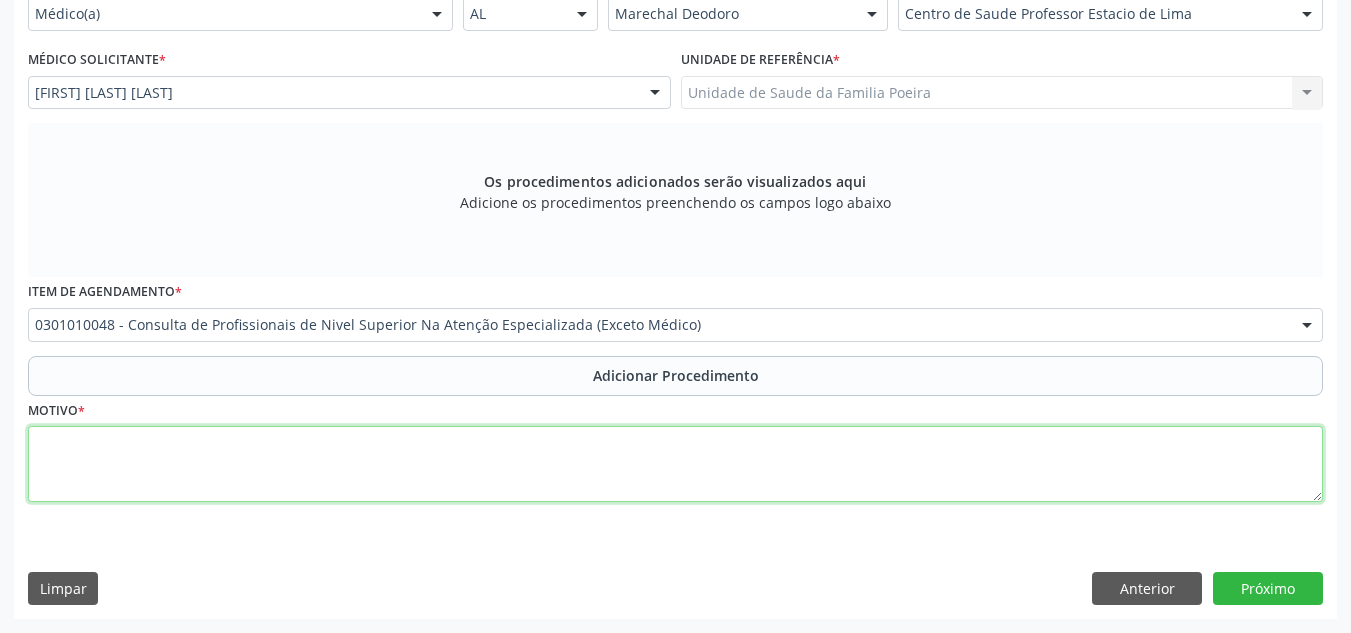 click at bounding box center [675, 464] 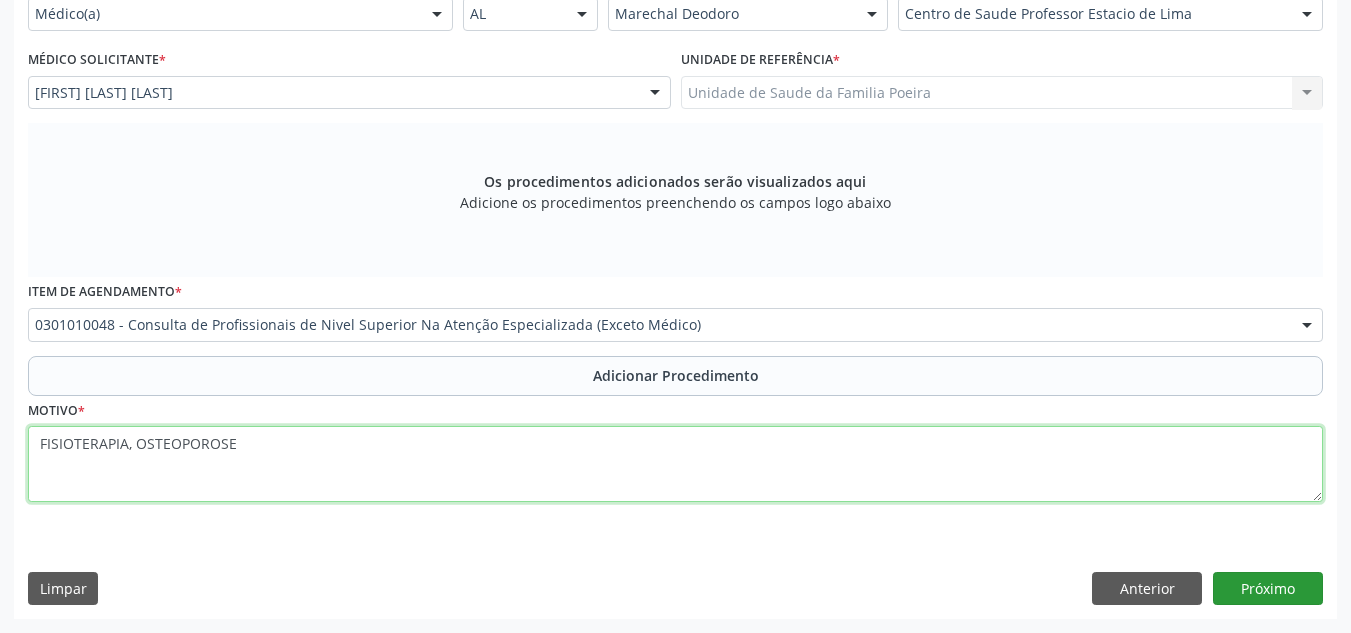 type on "FISIOTERAPIA, OSTEOPOROSE" 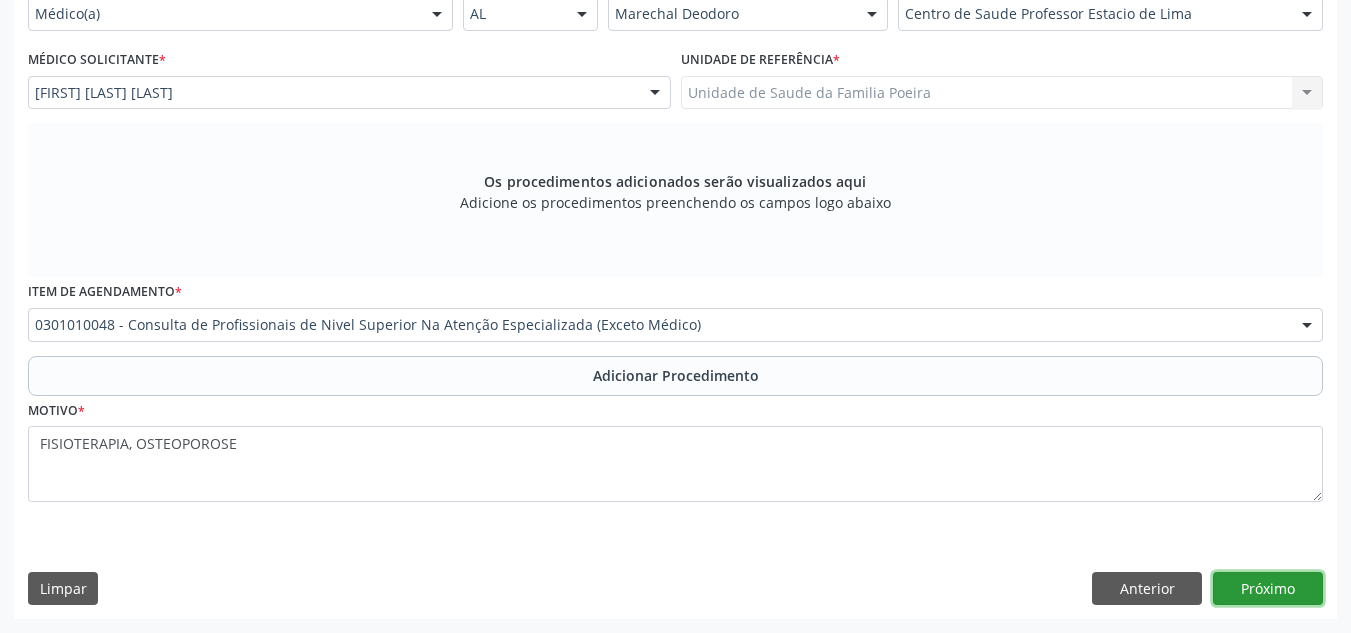 click on "Próximo" at bounding box center (1268, 589) 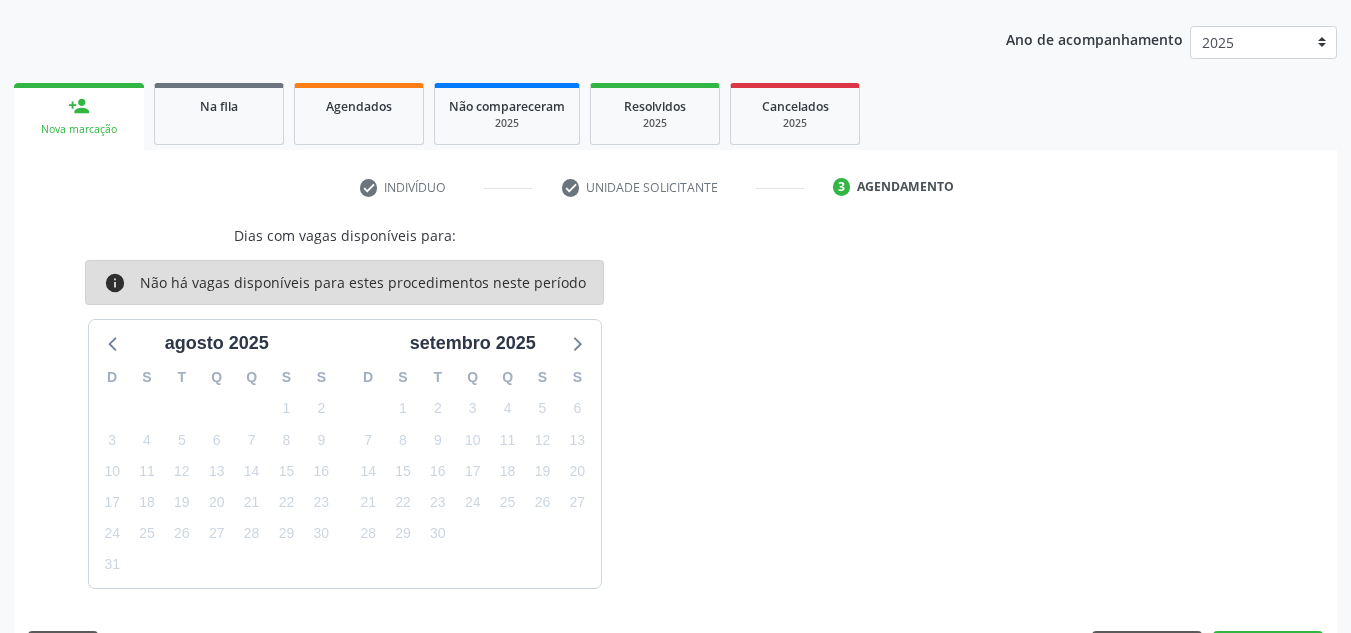 scroll, scrollTop: 303, scrollLeft: 0, axis: vertical 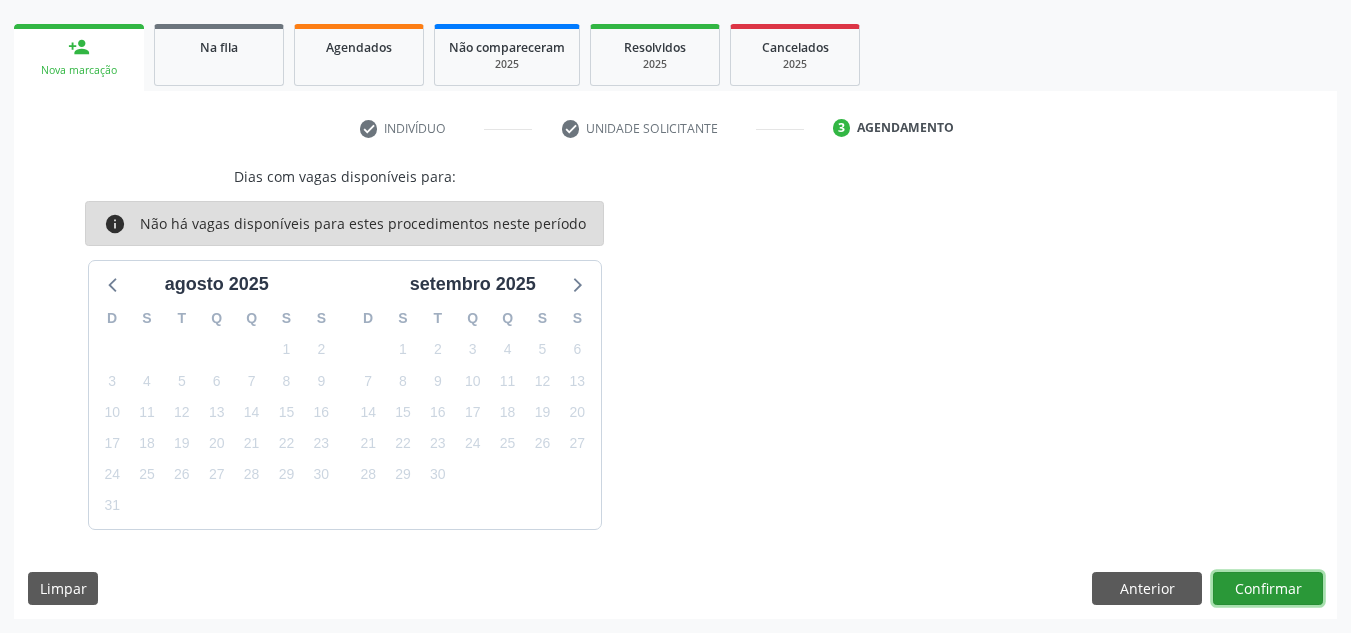 click on "Confirmar" at bounding box center (1268, 589) 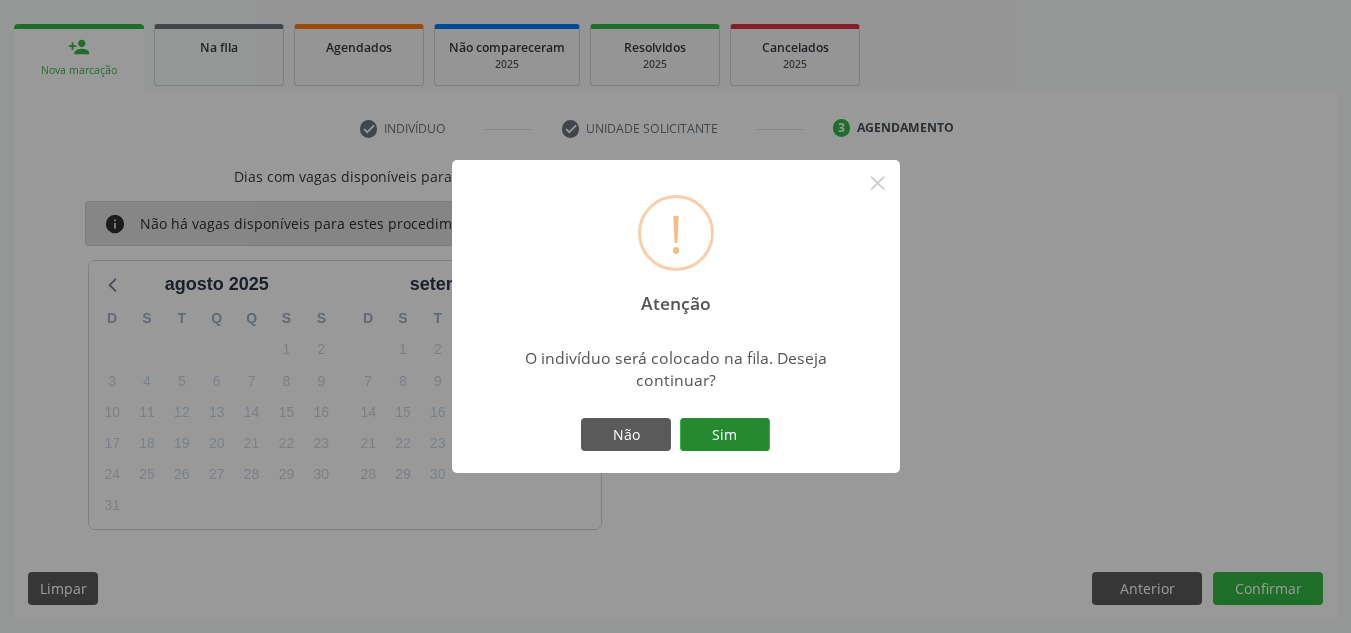 click on "Sim" at bounding box center [725, 435] 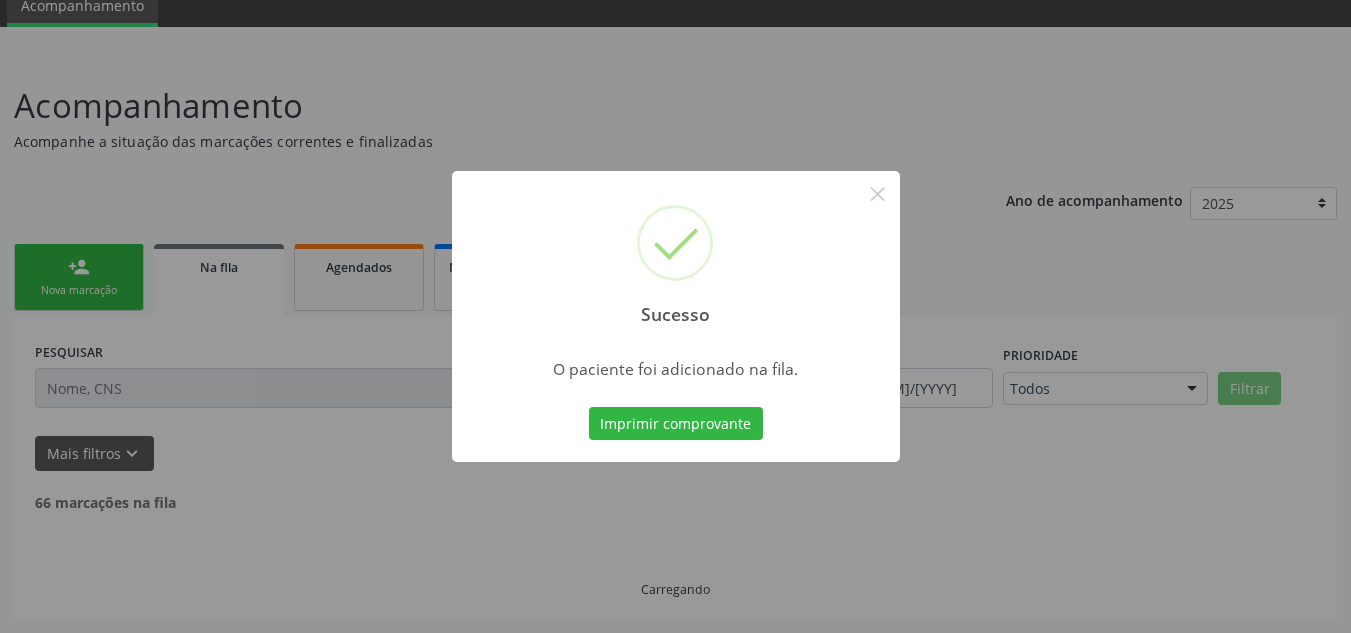 scroll, scrollTop: 62, scrollLeft: 0, axis: vertical 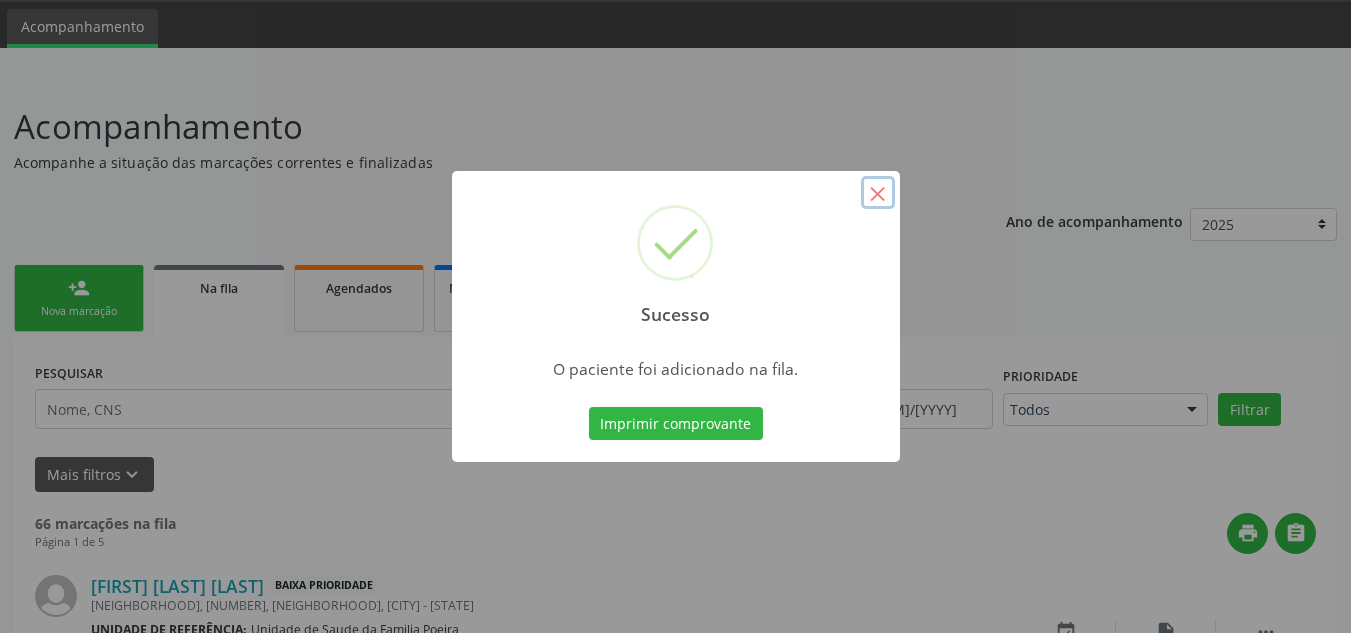 click on "×" at bounding box center (878, 193) 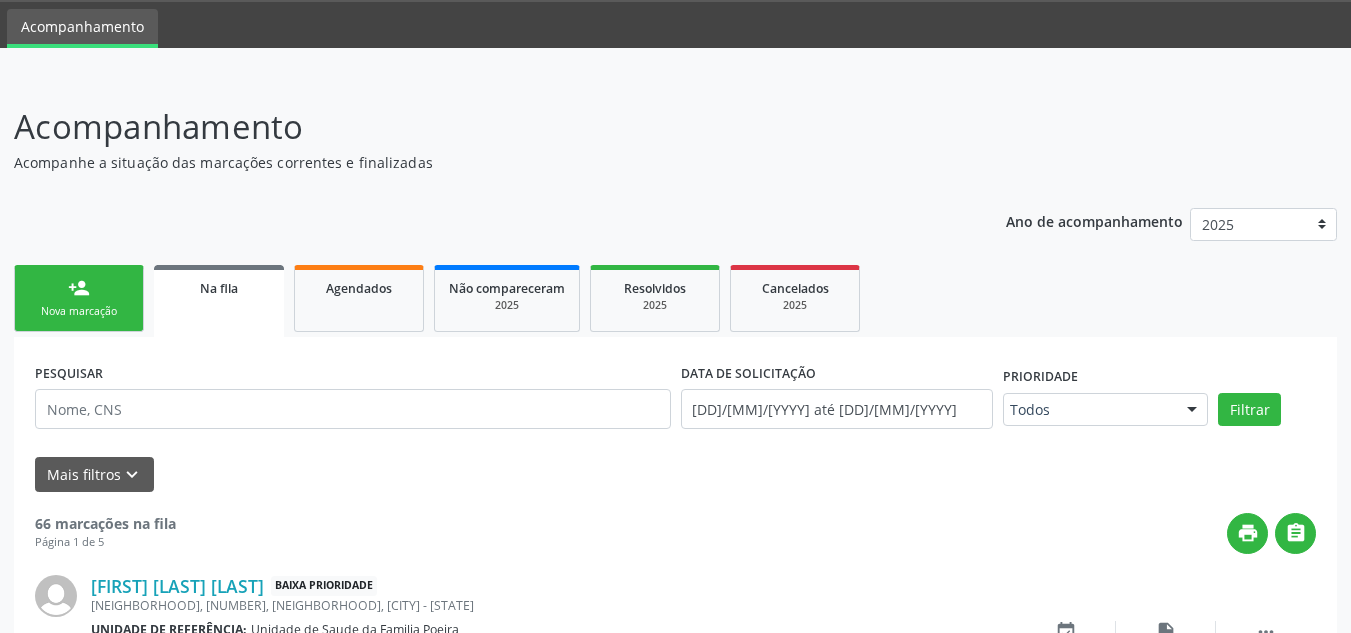 click on "person_add
Nova marcação" at bounding box center [79, 298] 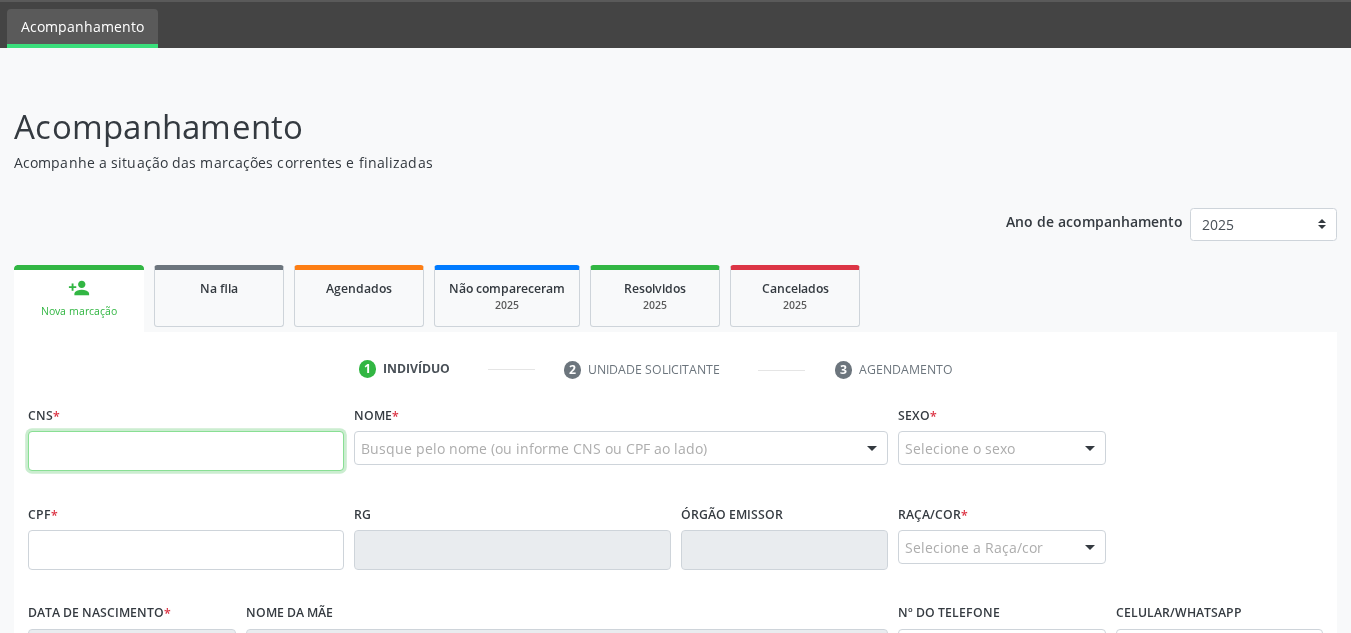 click at bounding box center [186, 451] 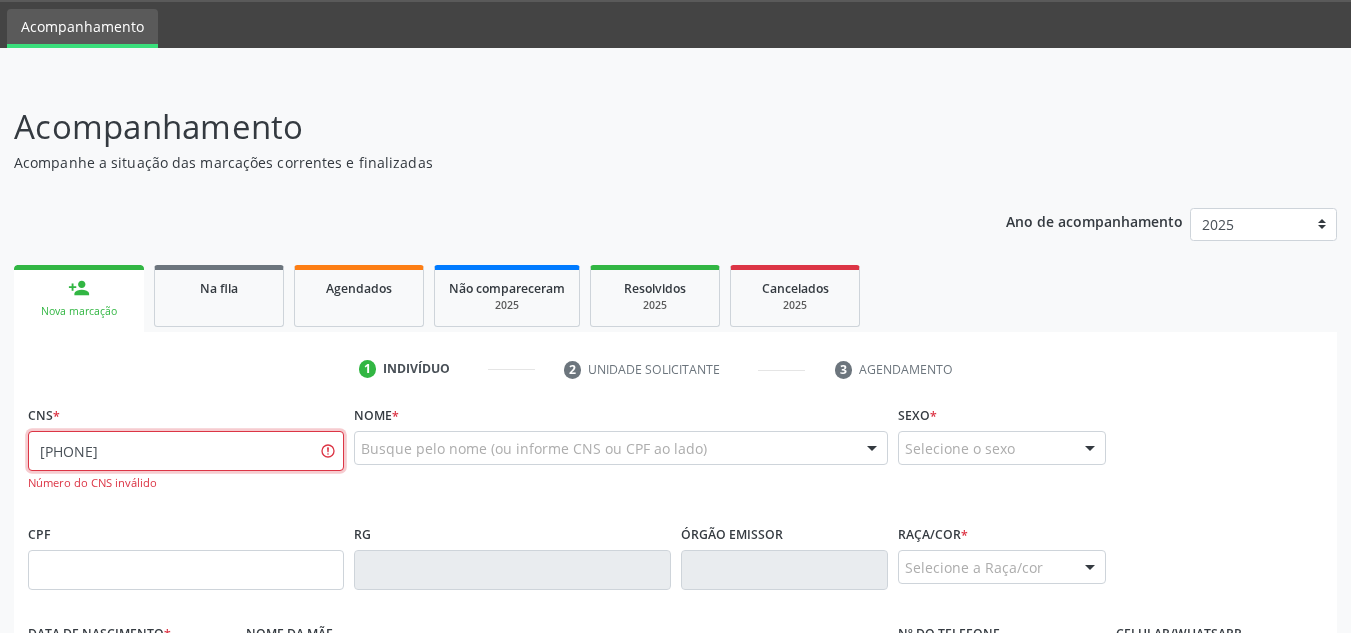type on "[PHONE]" 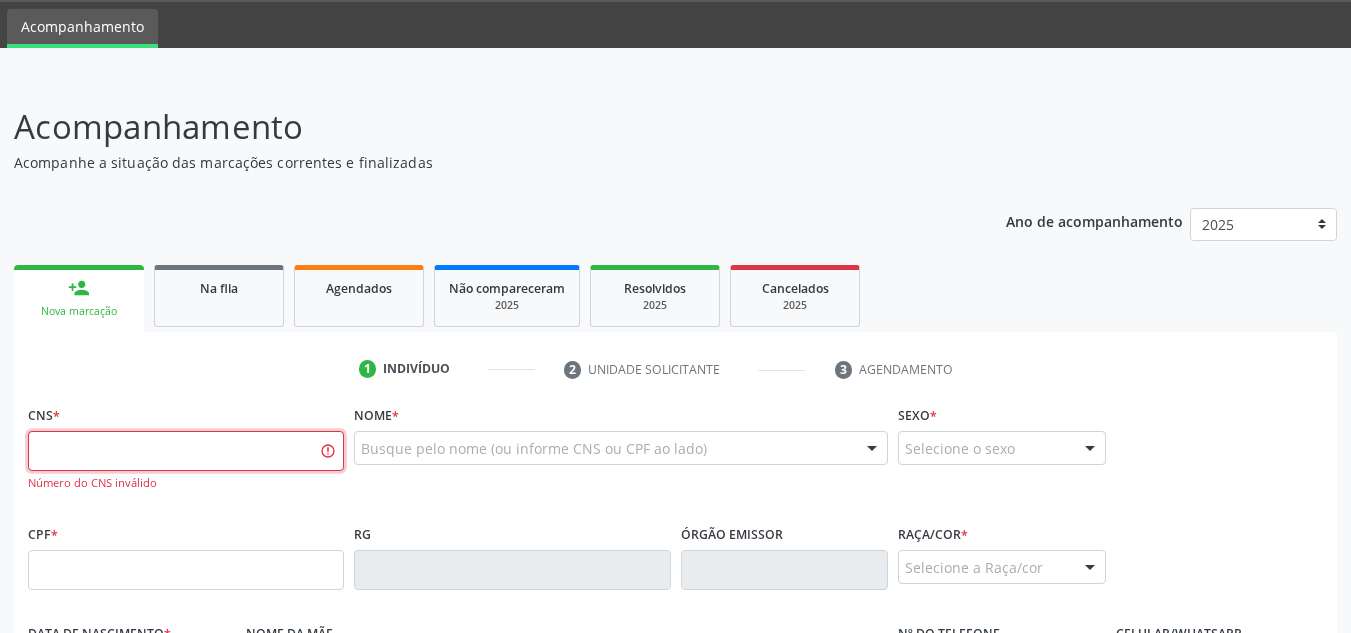 paste on "[PHONE]" 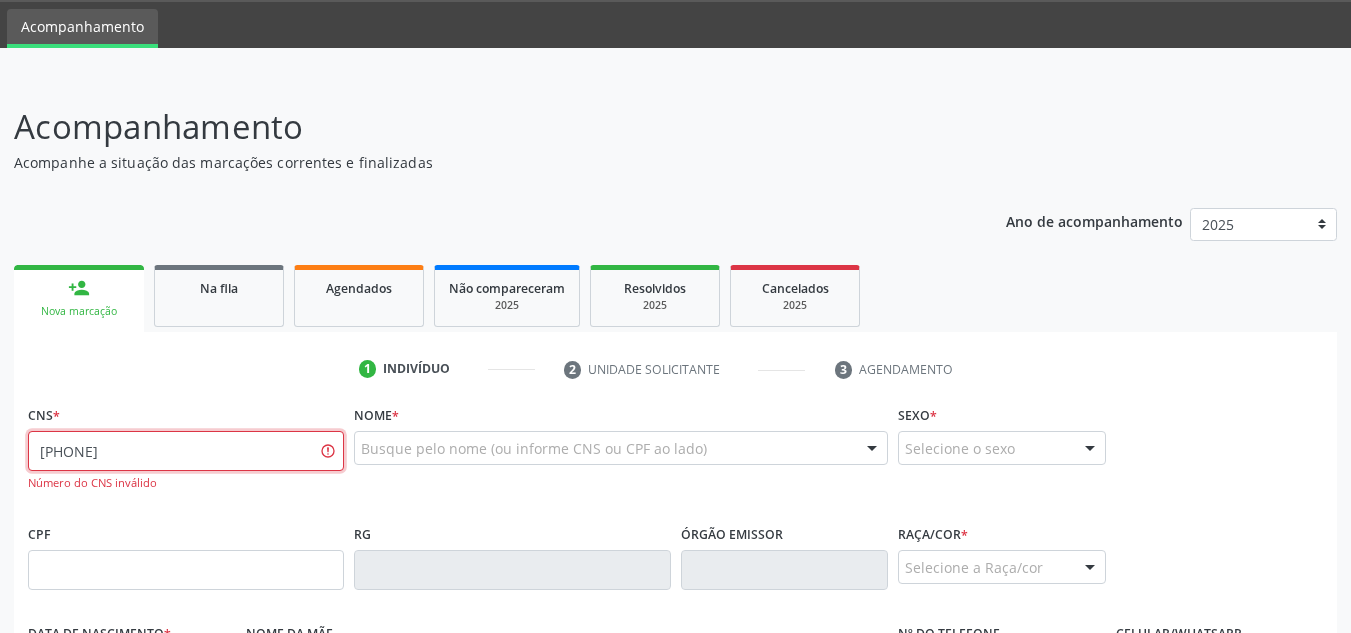 type on "[PHONE]" 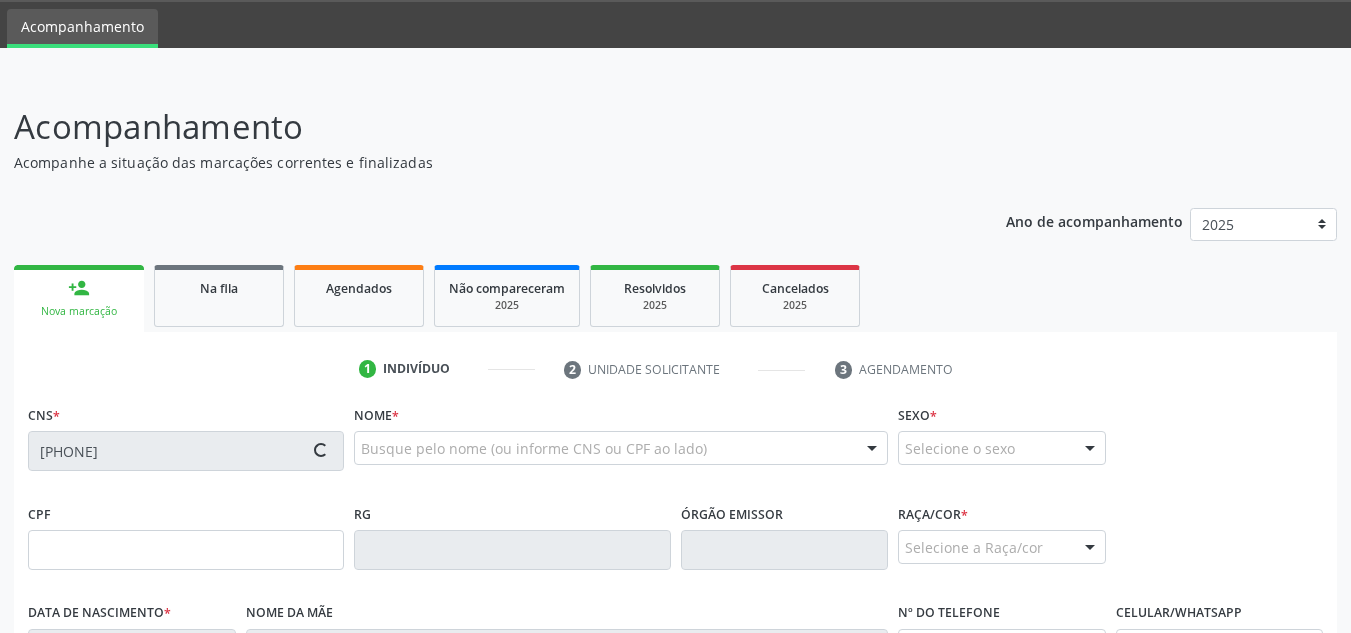 type on "[XXX].[XXX].[XXX]-[XX]" 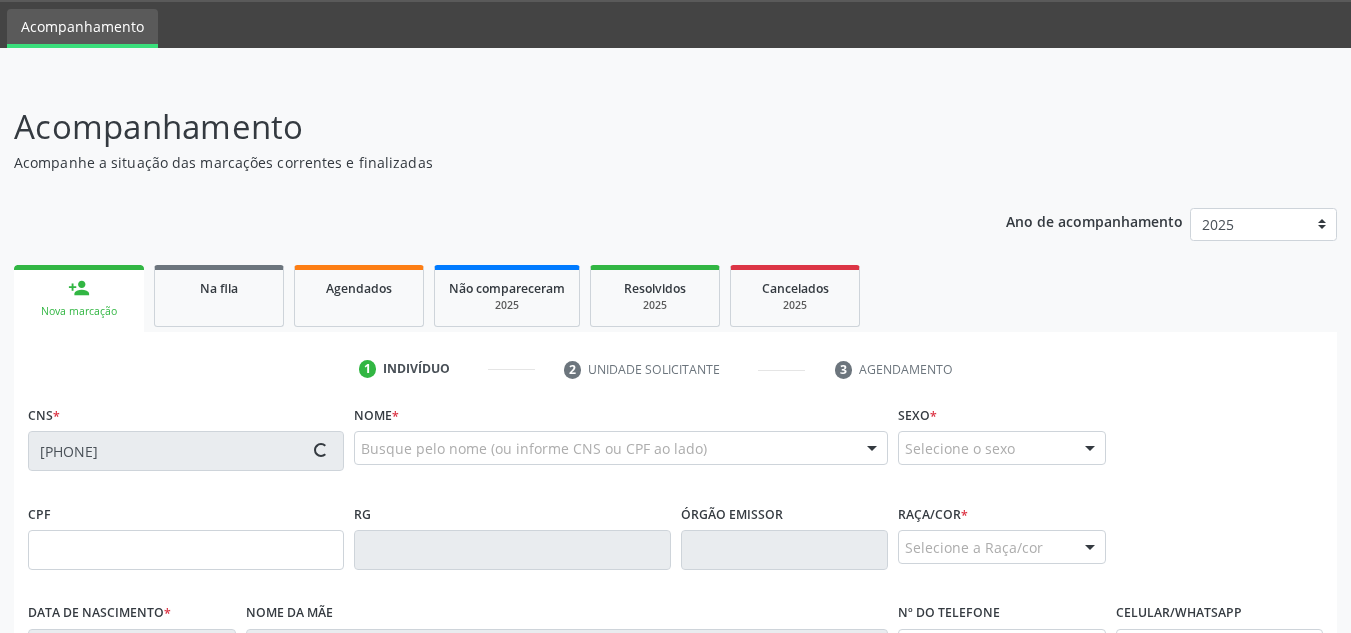 type on "[DD]/[MM]/[YYYY]" 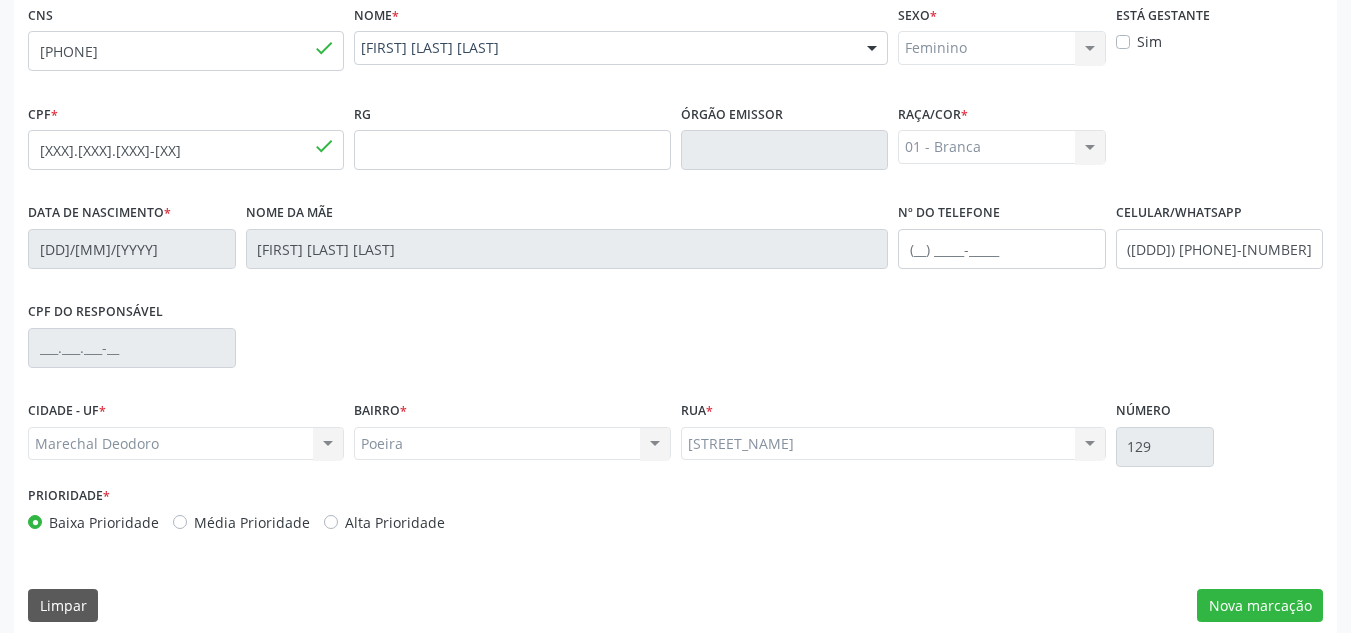 scroll, scrollTop: 479, scrollLeft: 0, axis: vertical 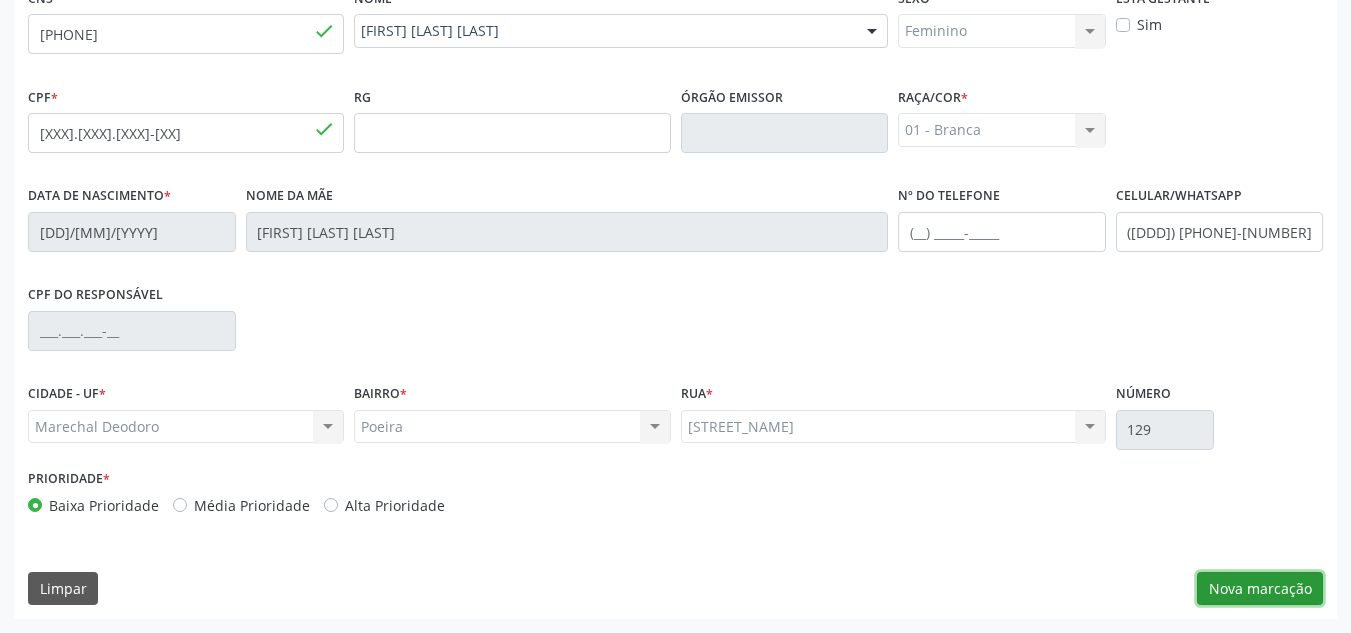 click on "Nova marcação" at bounding box center (1260, 589) 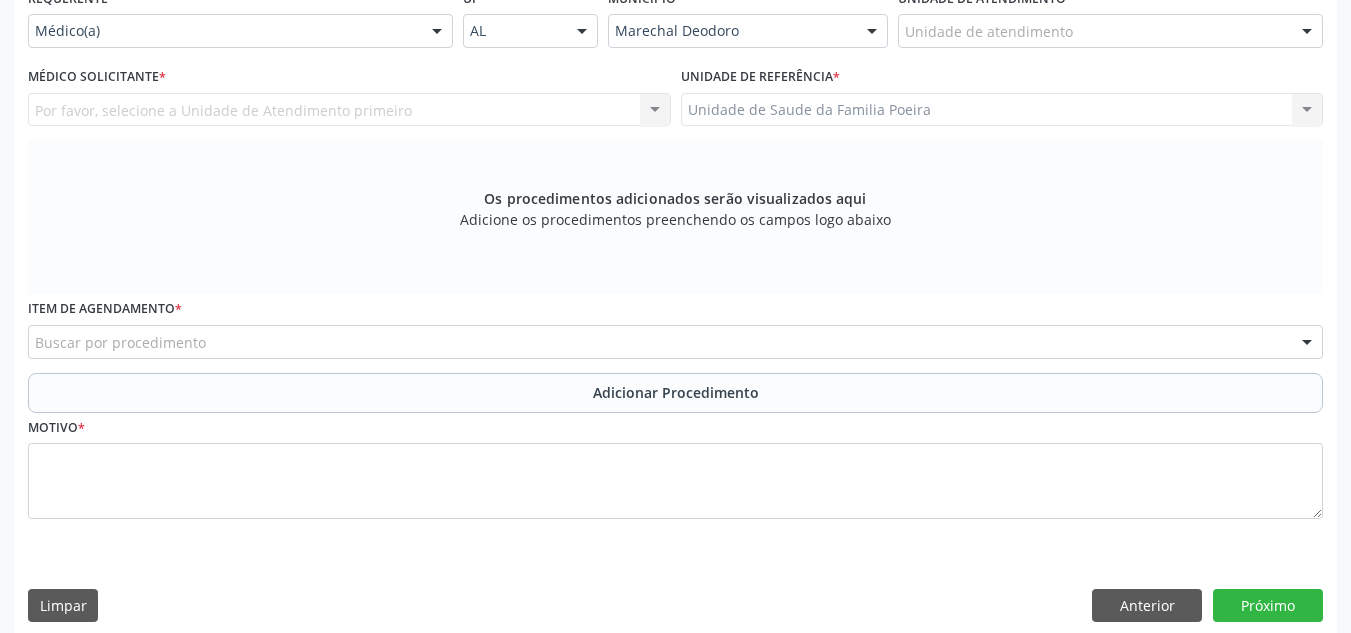 scroll, scrollTop: 496, scrollLeft: 0, axis: vertical 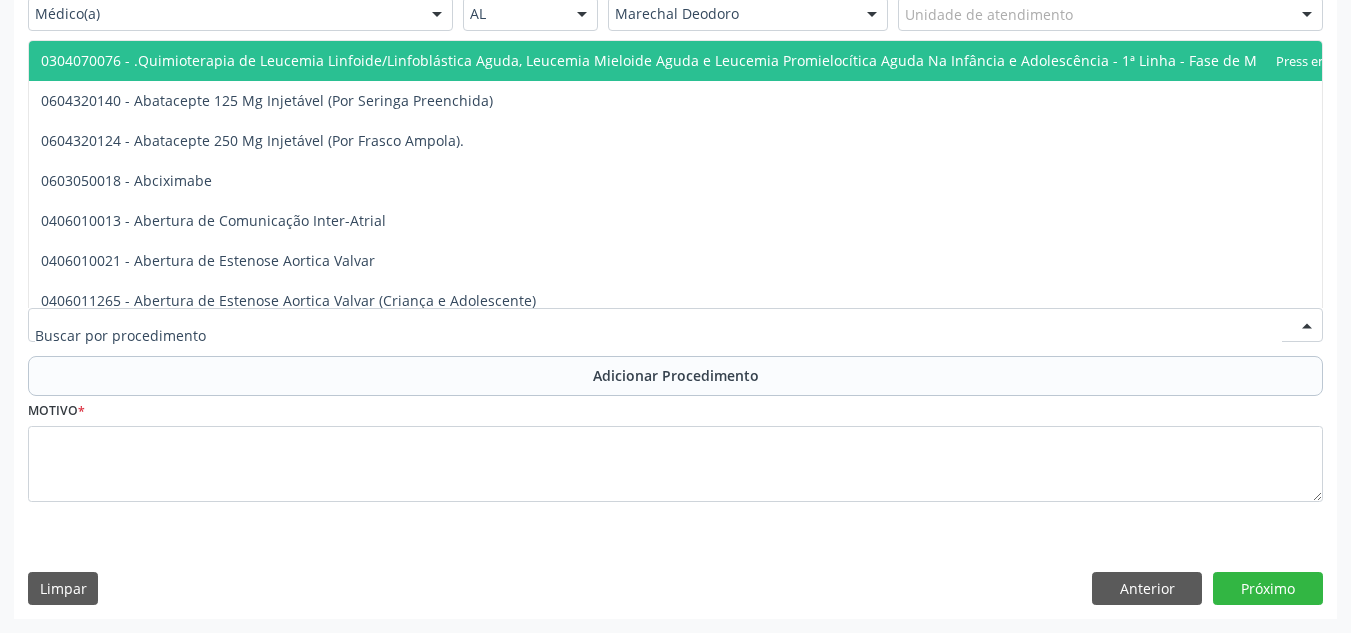 click at bounding box center [675, 325] 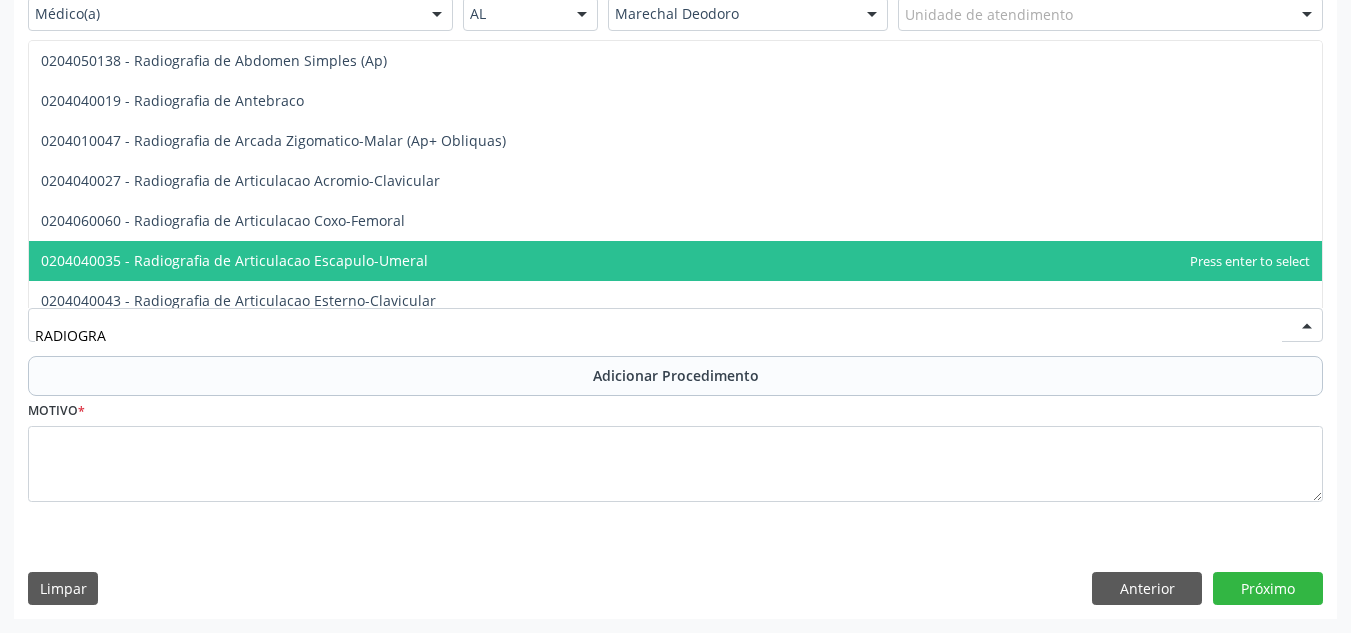 scroll, scrollTop: 500, scrollLeft: 0, axis: vertical 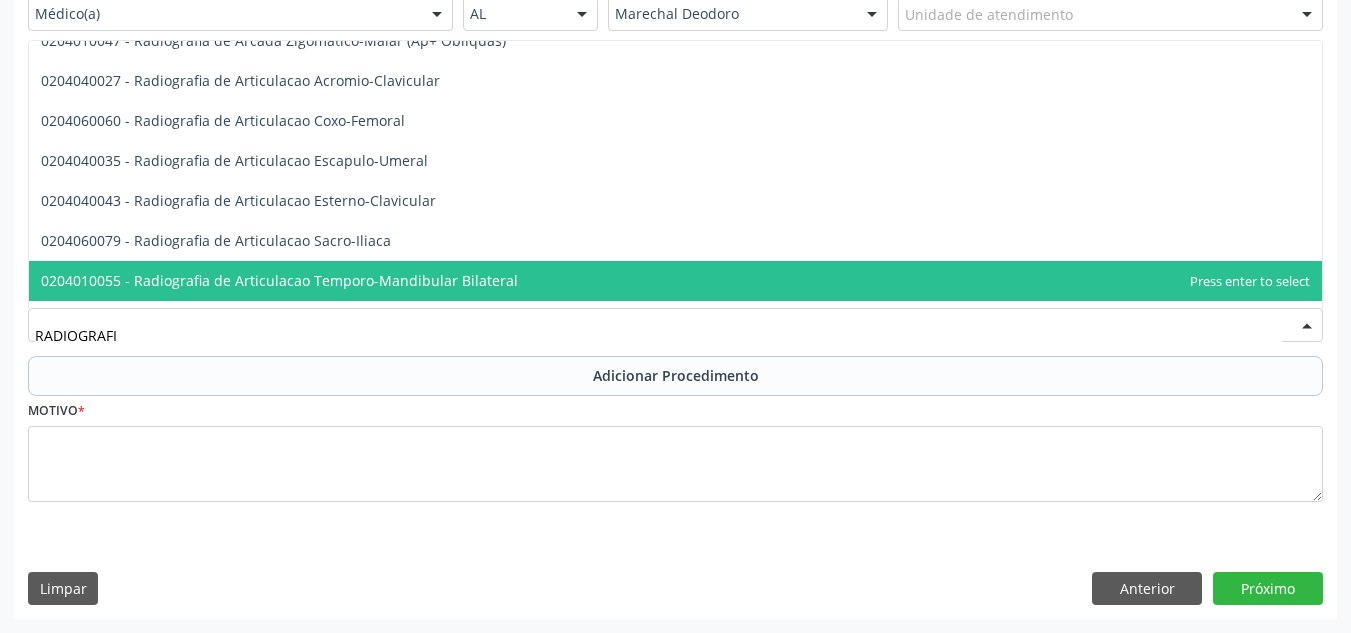 type on "RADIOGRAFIA" 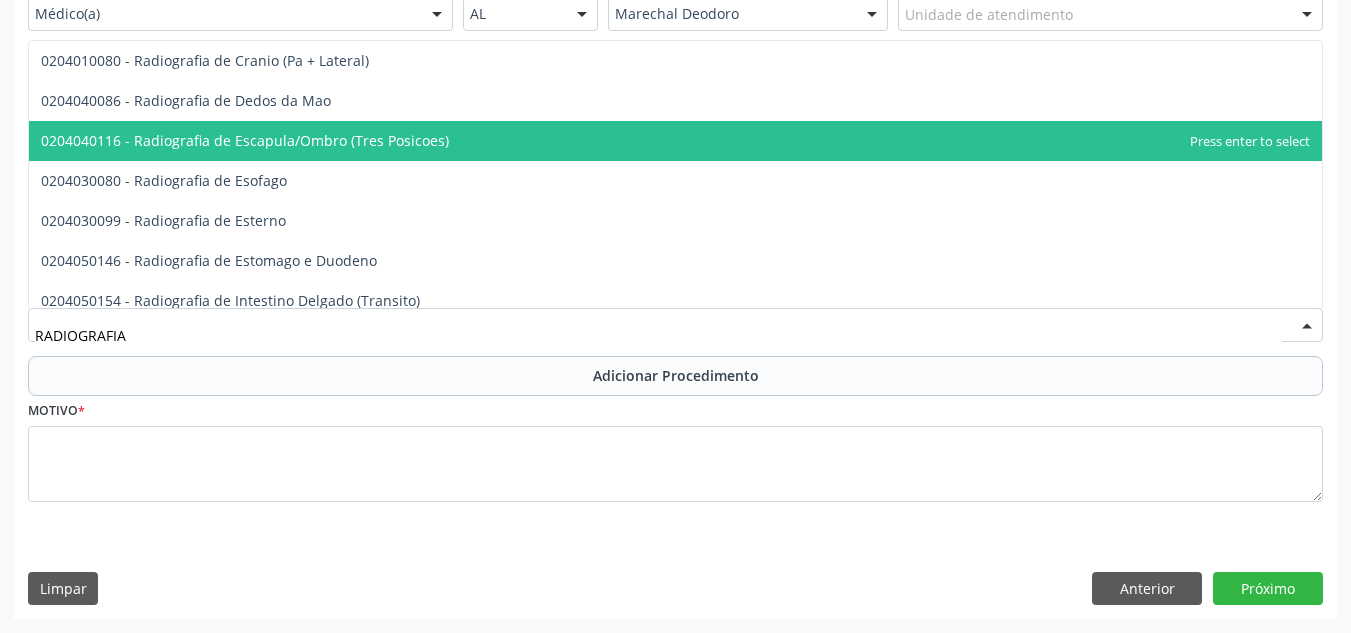 scroll, scrollTop: 1700, scrollLeft: 0, axis: vertical 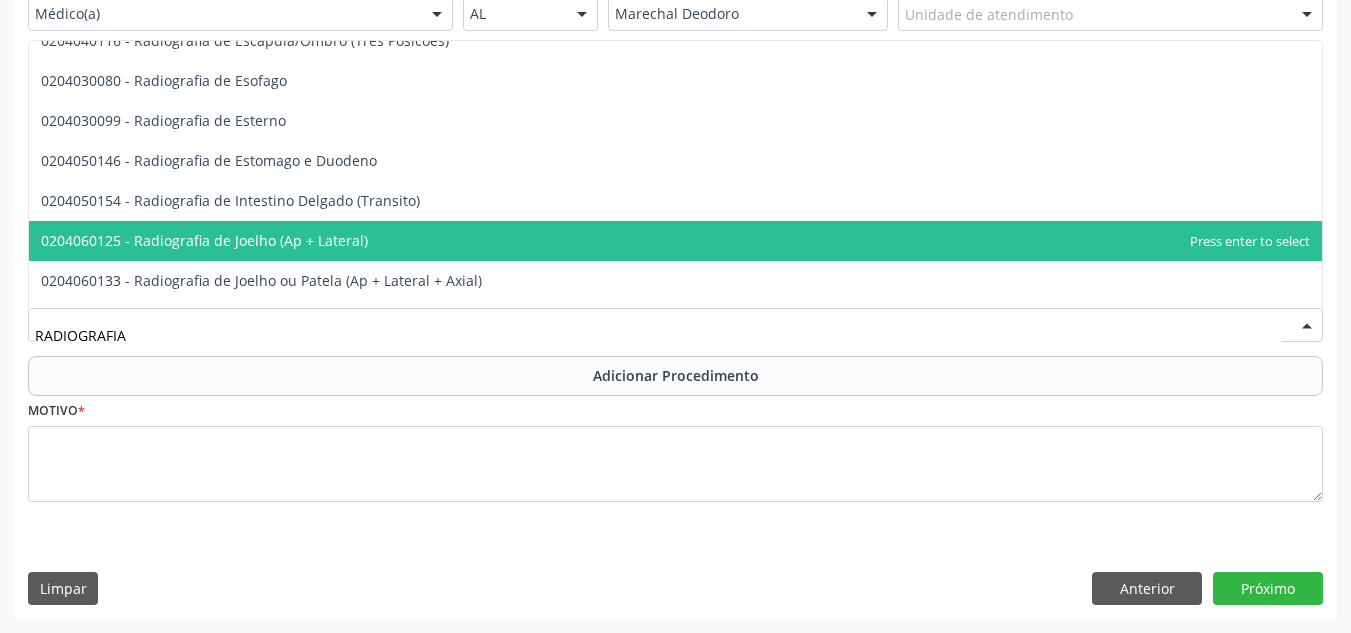 click on "0204060125 - Radiografia de Joelho (Ap + Lateral)" at bounding box center [675, 241] 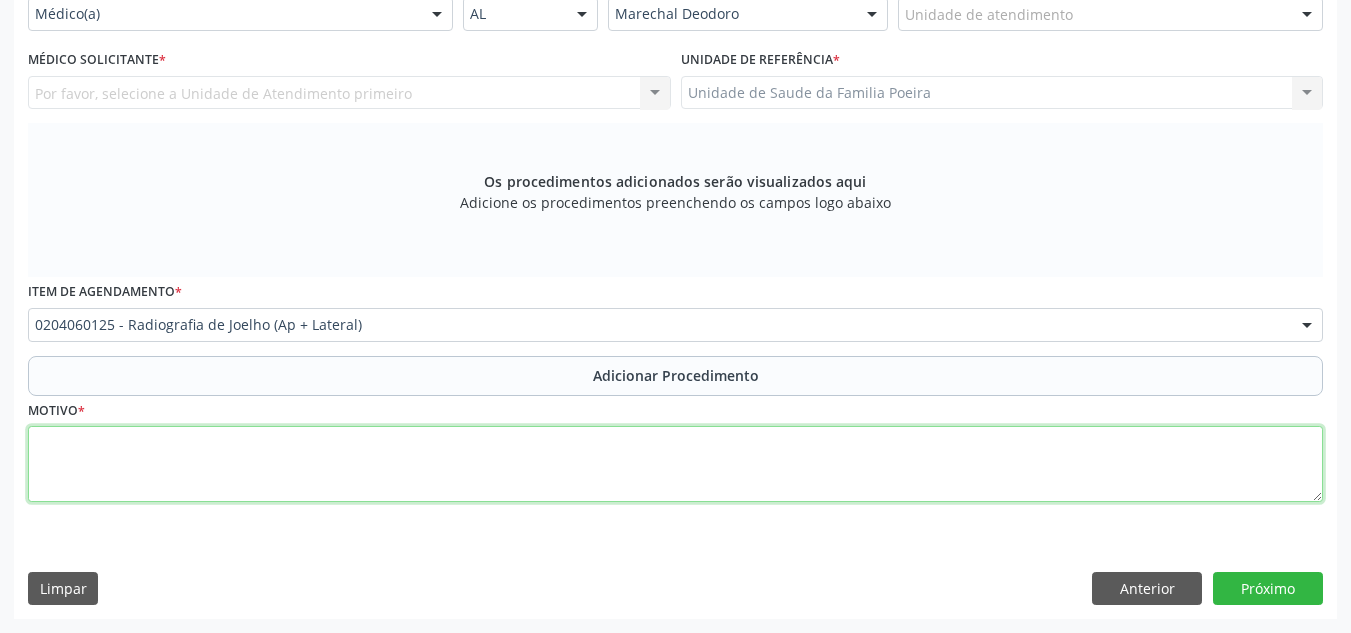 click at bounding box center (675, 464) 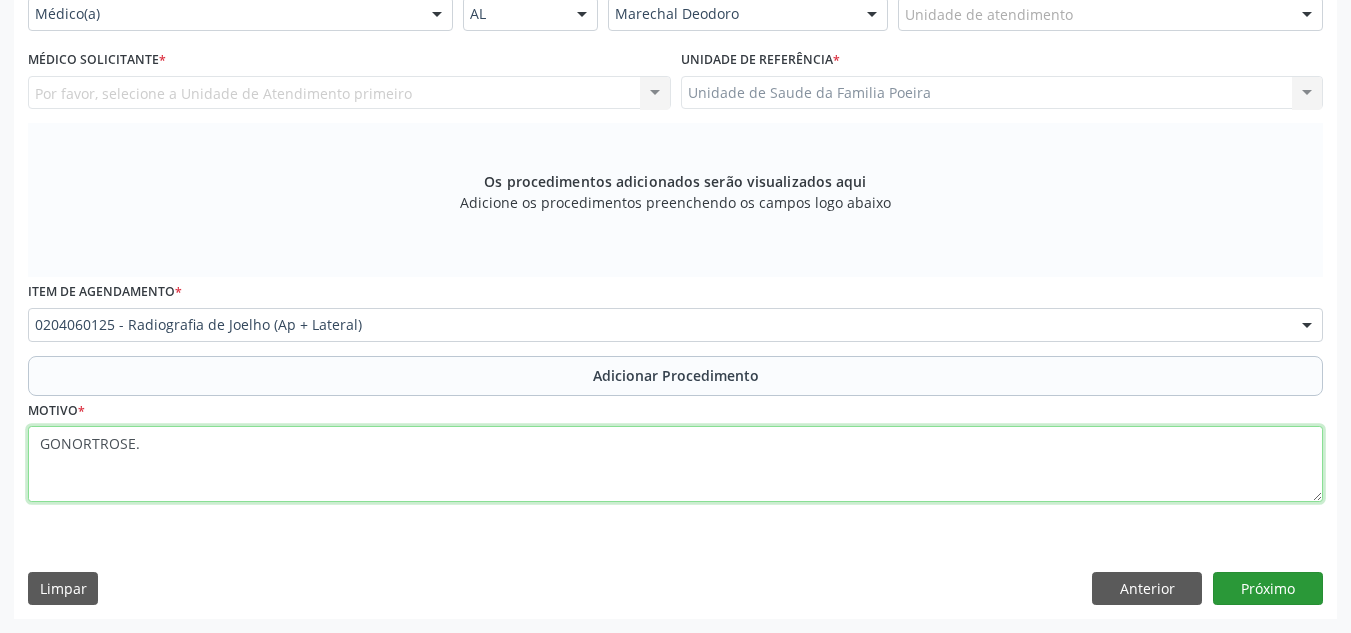 type on "GONORTROSE." 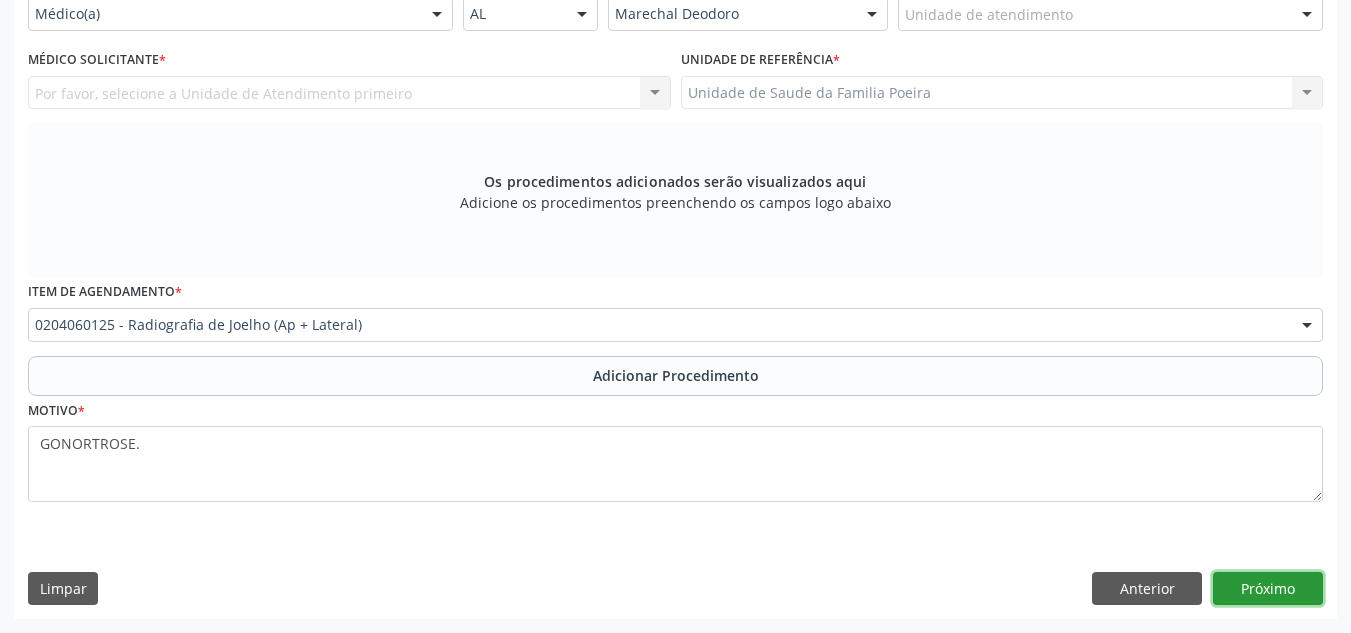 click on "Próximo" at bounding box center (1268, 589) 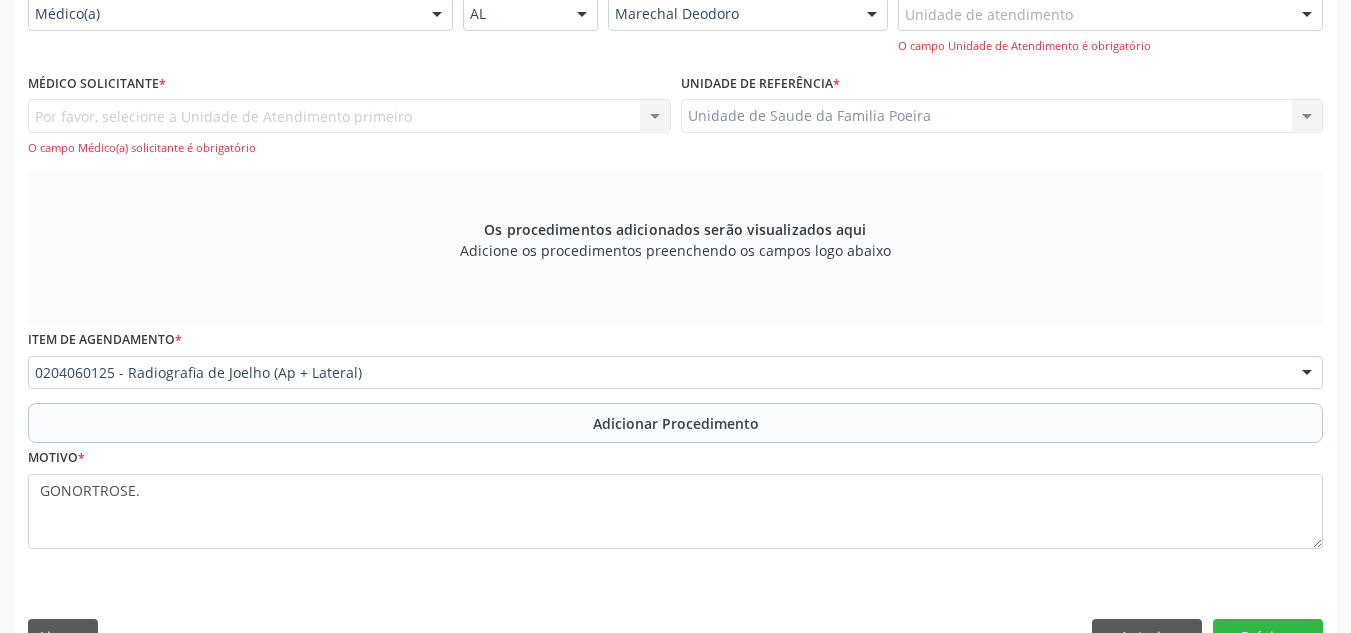 click on "Por favor, selecione a Unidade de Atendimento primeiro
Nenhum resultado encontrado para: "   "
Não há nenhuma opção para ser exibida.
O campo Médico(a) solicitante é obrigatório" at bounding box center (349, 127) 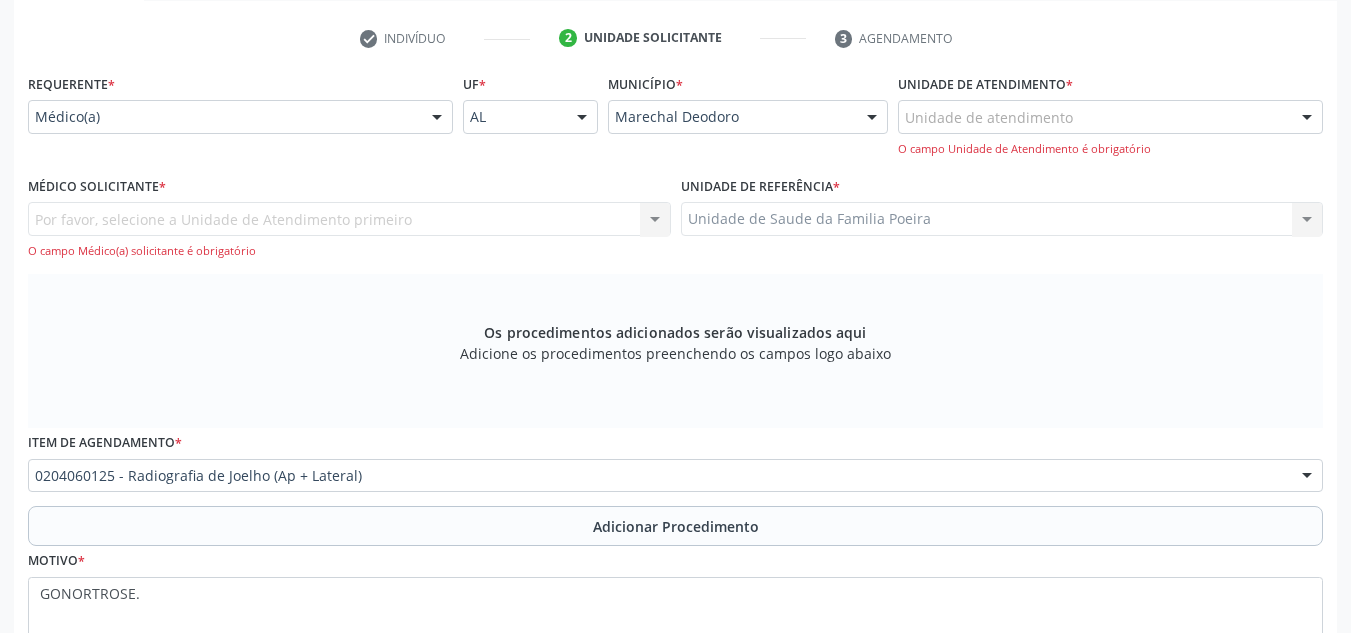 scroll, scrollTop: 344, scrollLeft: 0, axis: vertical 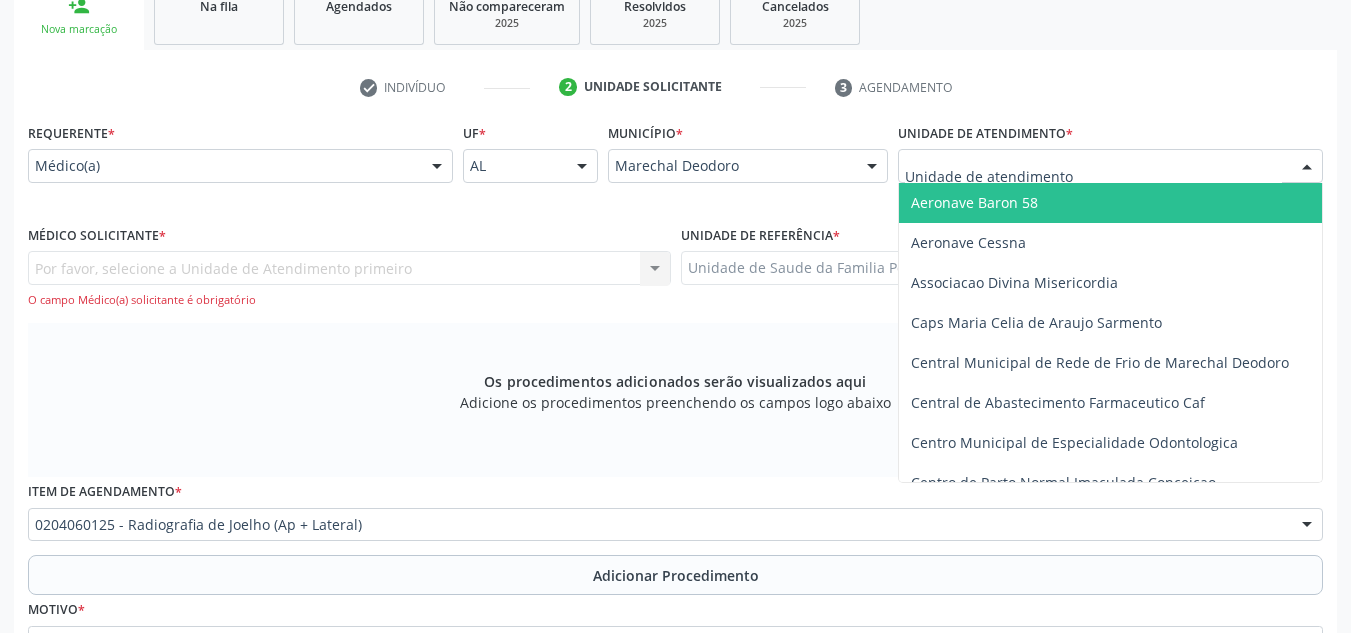 click at bounding box center [1307, 167] 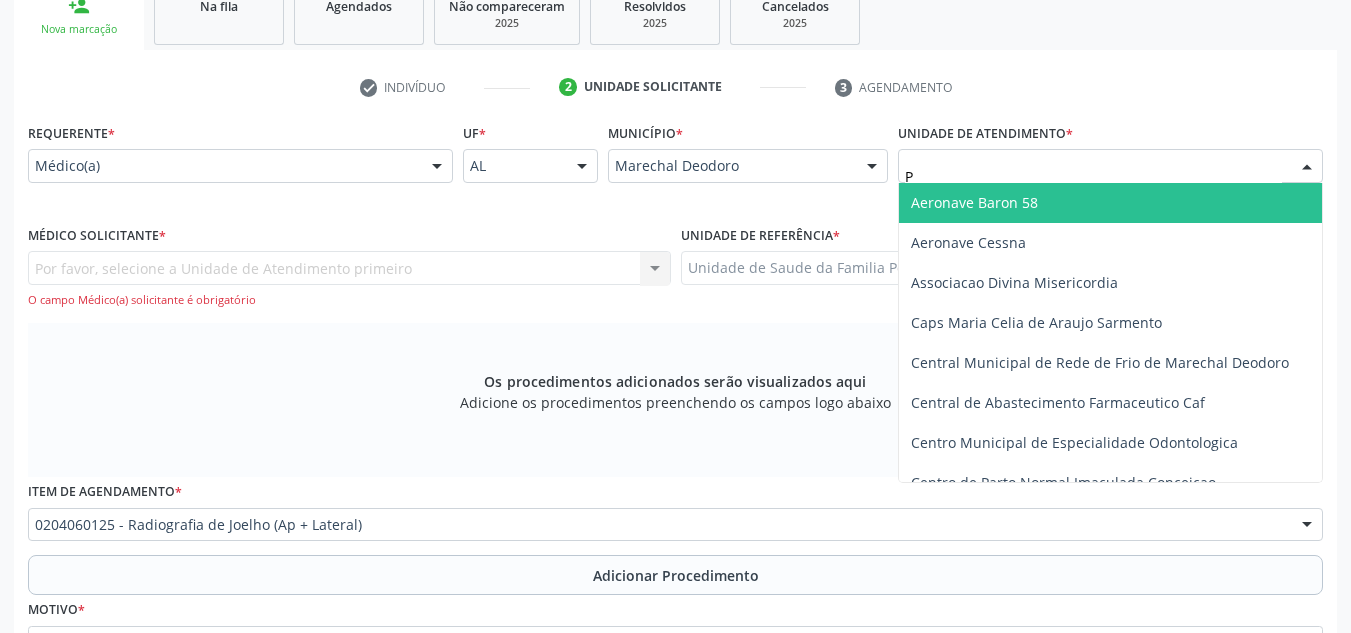 type on "PO" 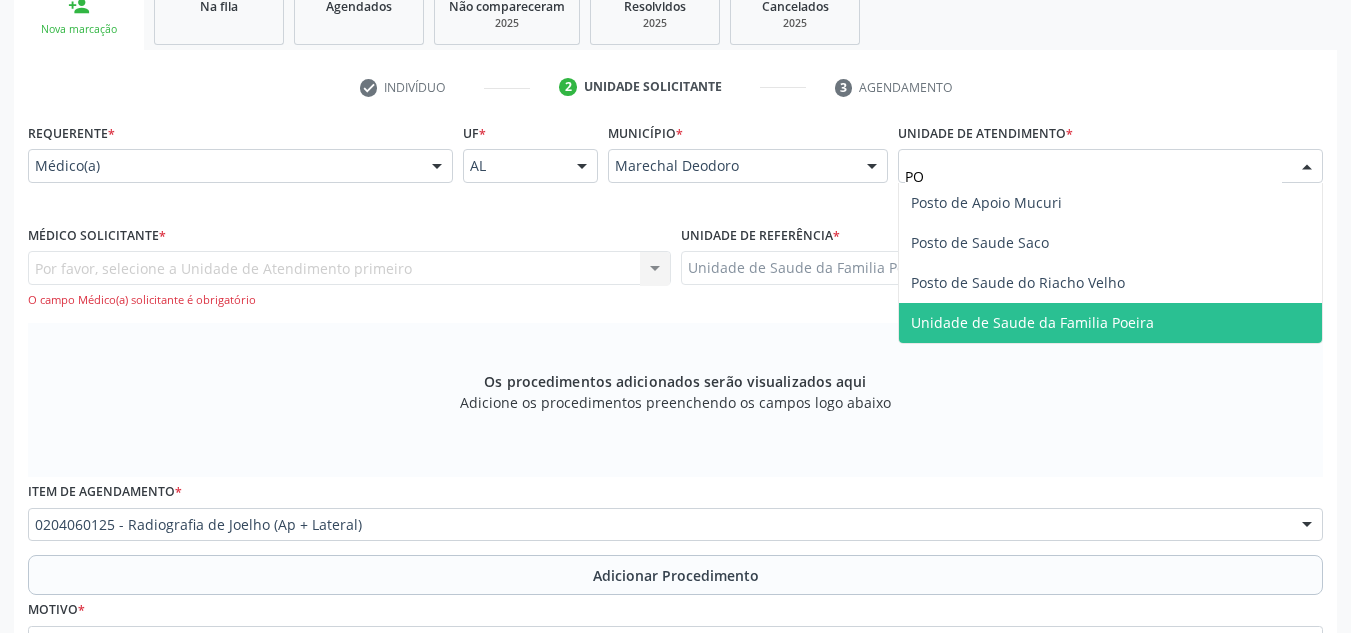 click on "Unidade de Saude da Familia Poeira" at bounding box center (1110, 323) 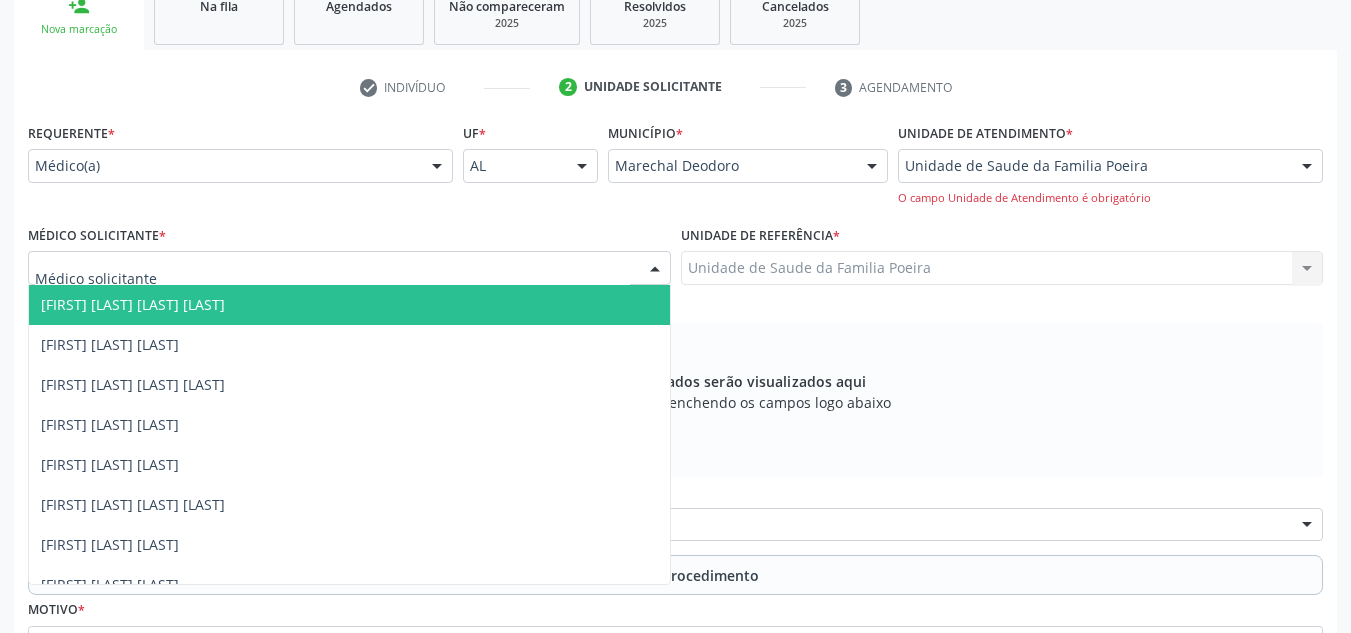 click at bounding box center [655, 269] 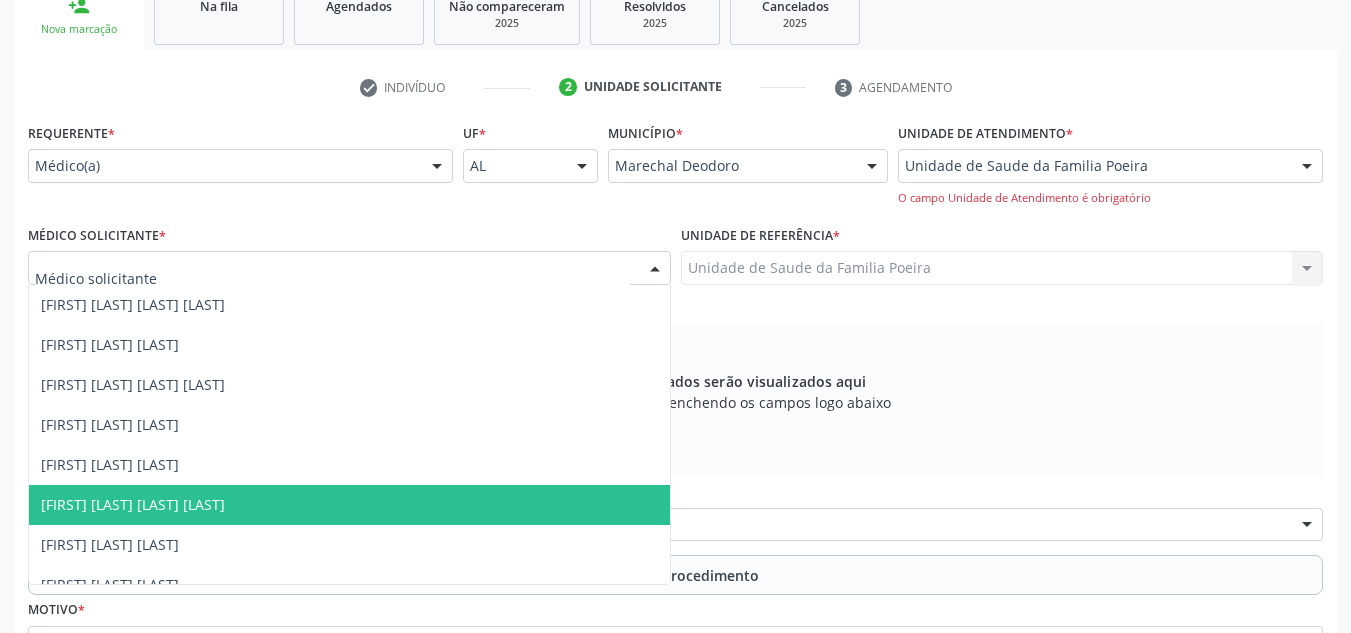 click on "[FIRST] [LAST] [LAST] [LAST]" at bounding box center (349, 505) 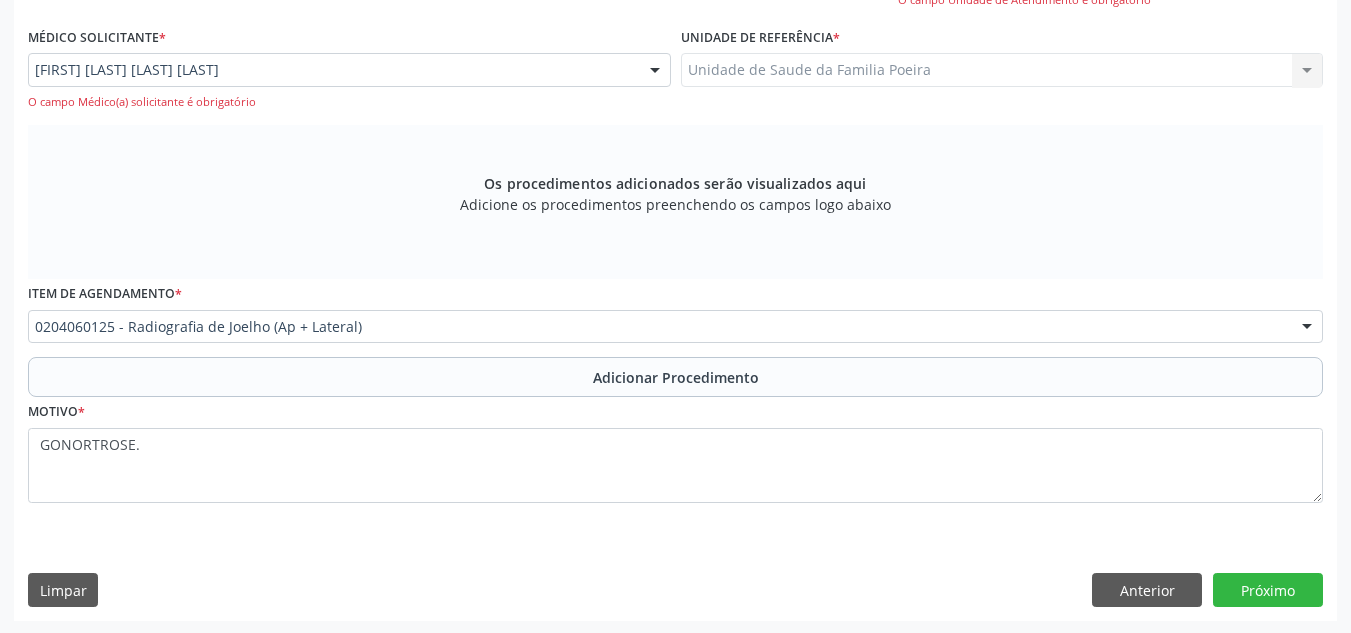 scroll, scrollTop: 544, scrollLeft: 0, axis: vertical 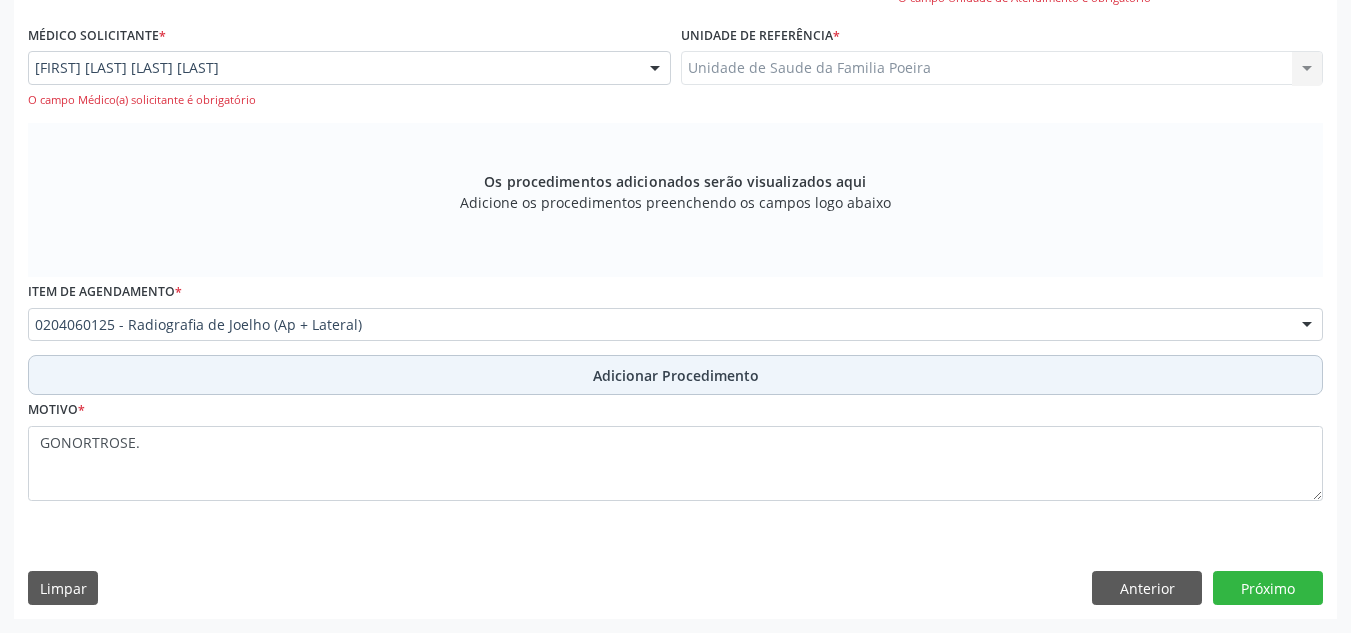 click on "Adicionar Procedimento" at bounding box center (676, 375) 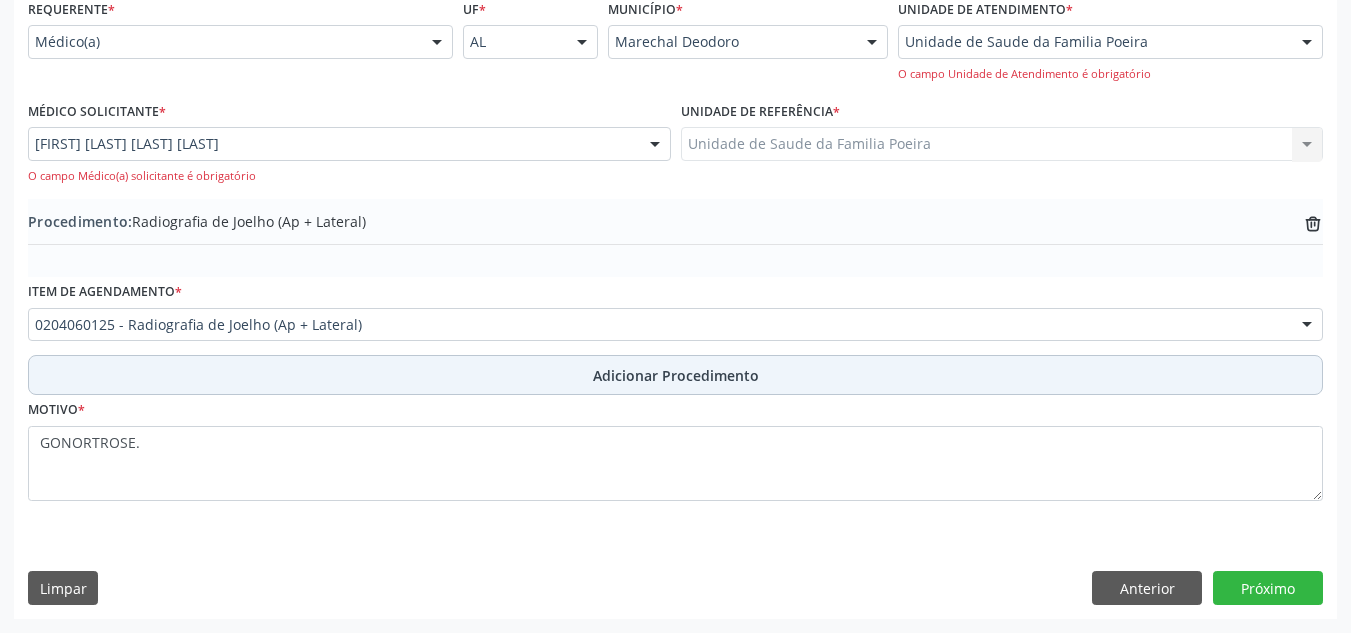 scroll, scrollTop: 468, scrollLeft: 0, axis: vertical 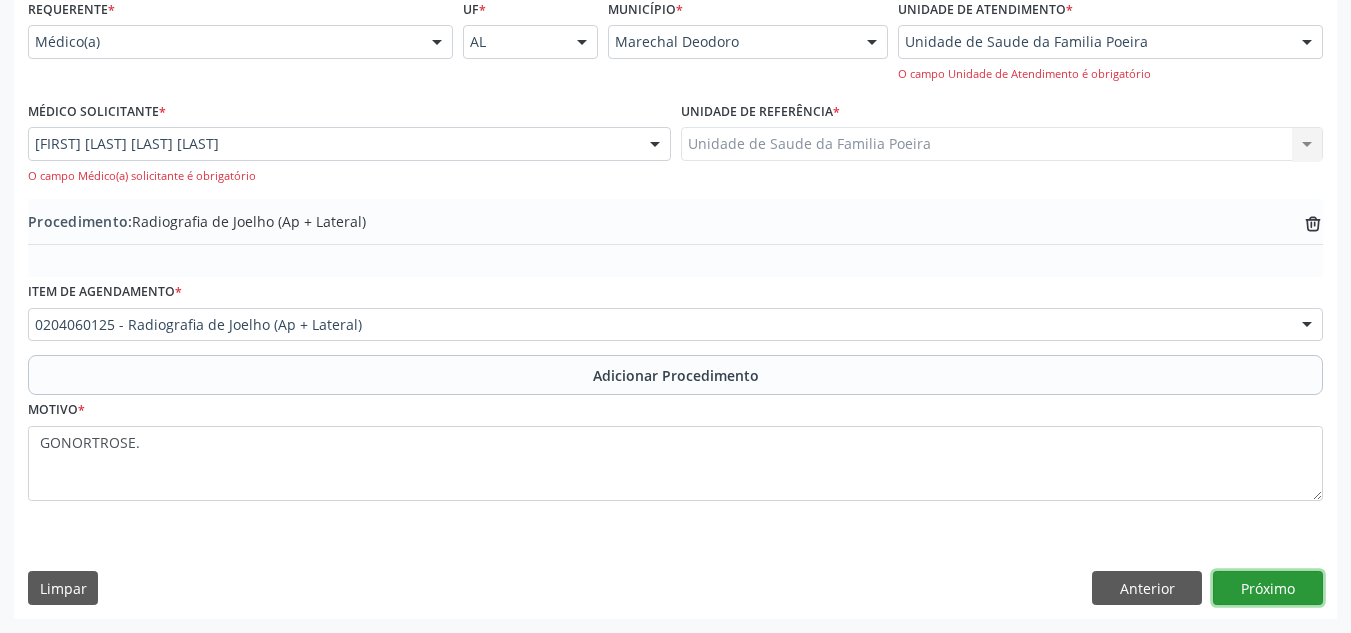 click on "Próximo" at bounding box center [1268, 588] 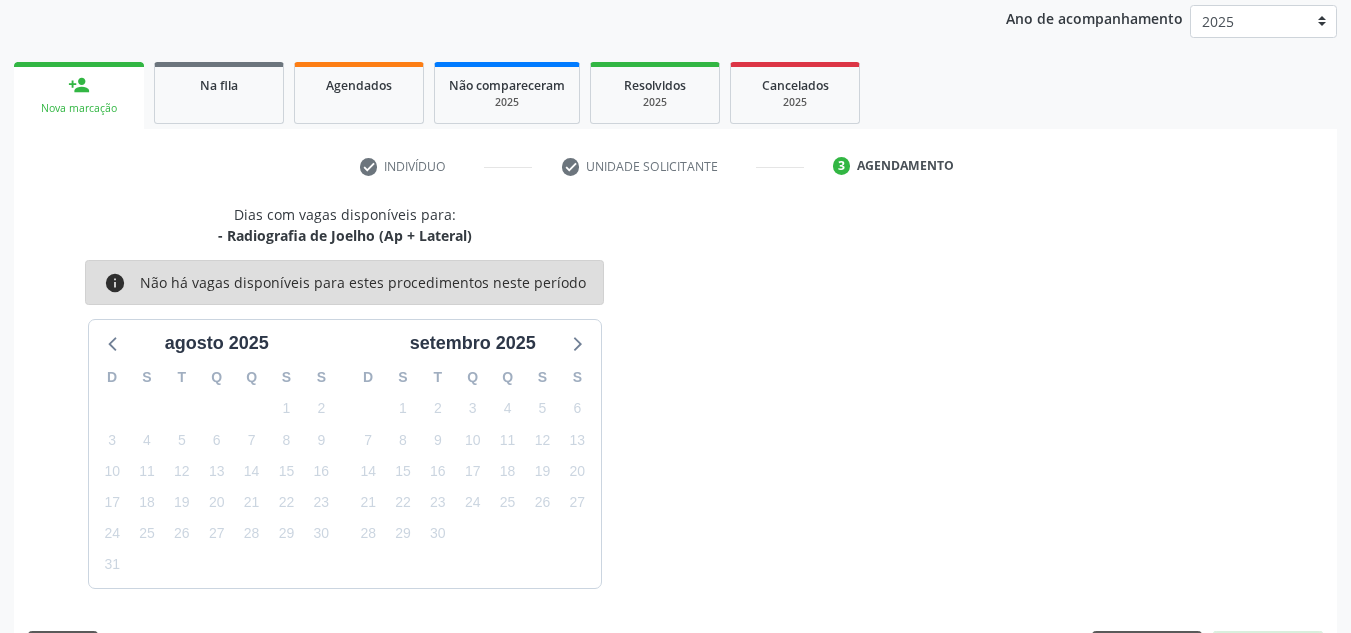 scroll, scrollTop: 324, scrollLeft: 0, axis: vertical 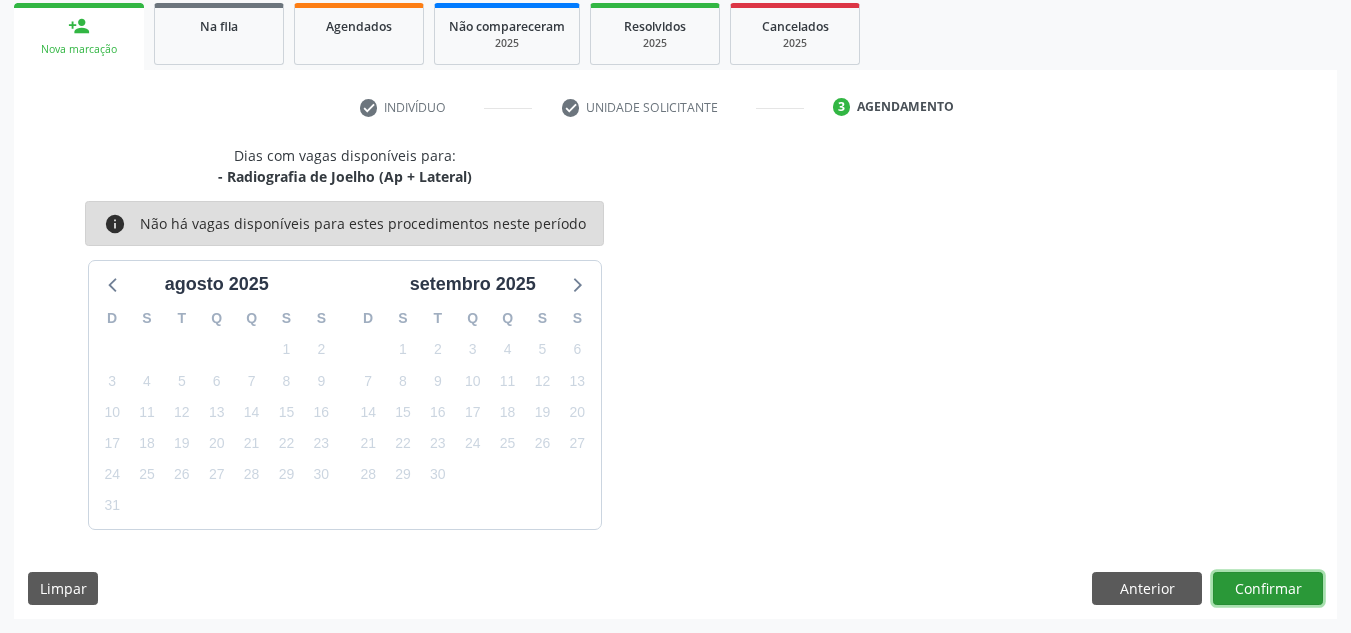 click on "Confirmar" at bounding box center (1268, 589) 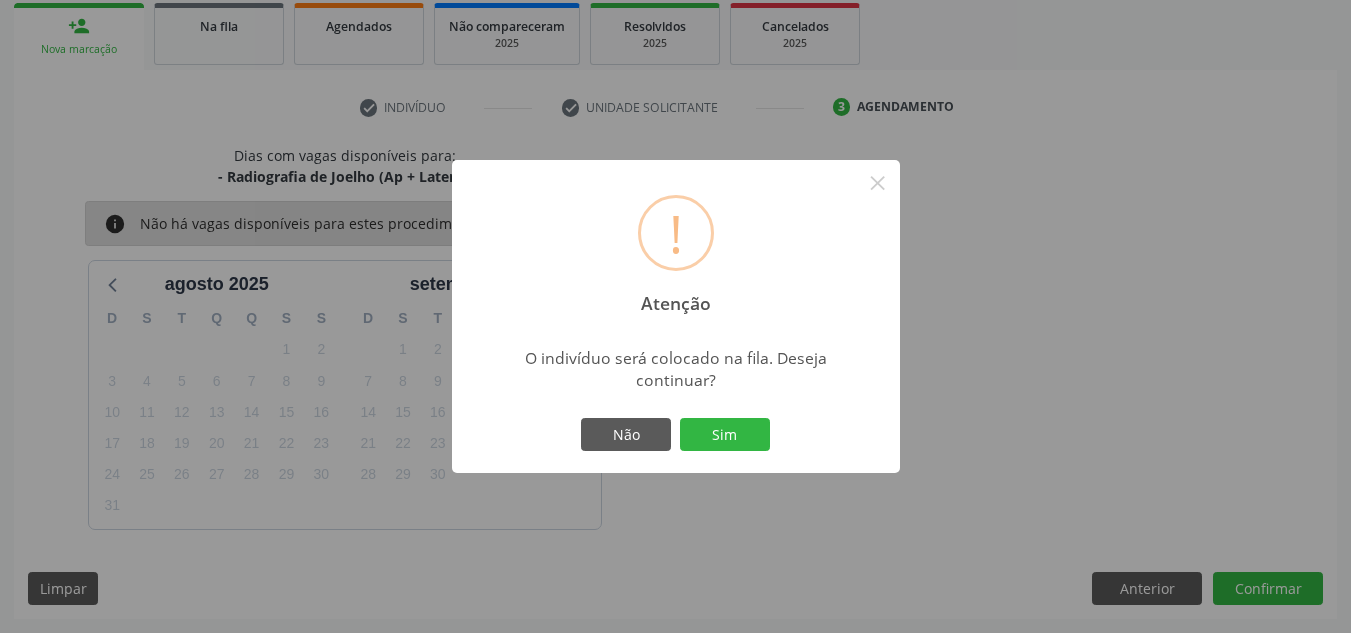 click on "Não Sim" at bounding box center [676, 435] 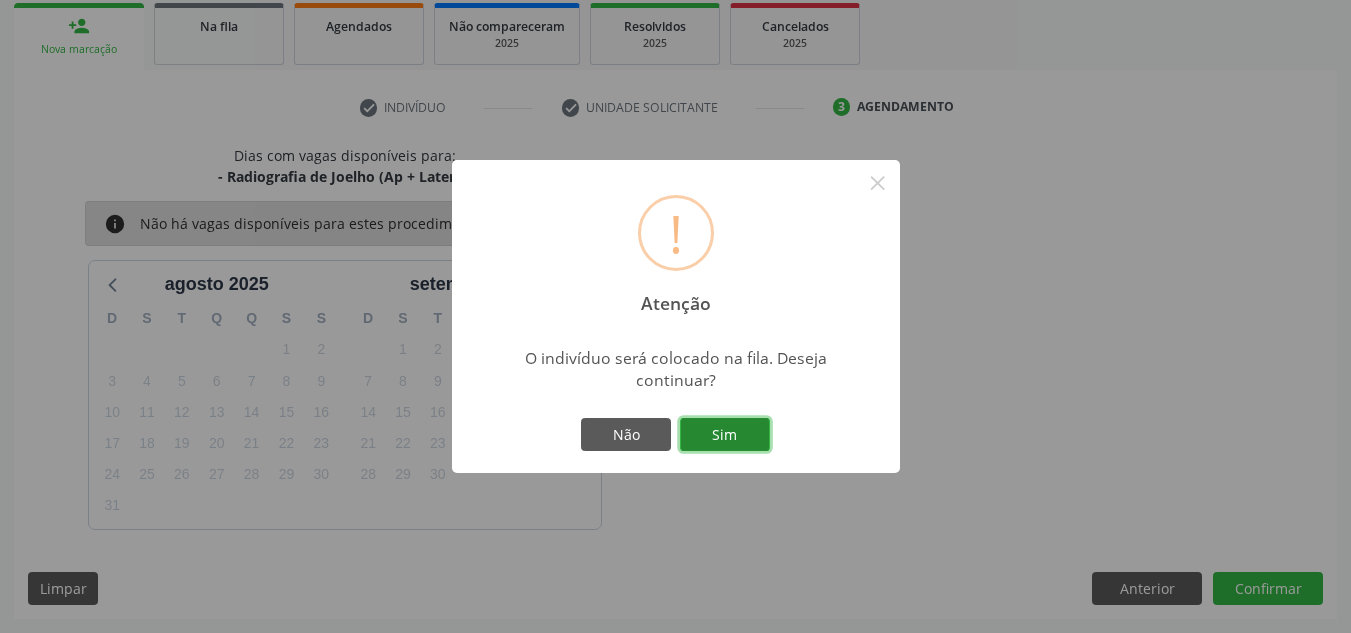 click on "Sim" at bounding box center [725, 435] 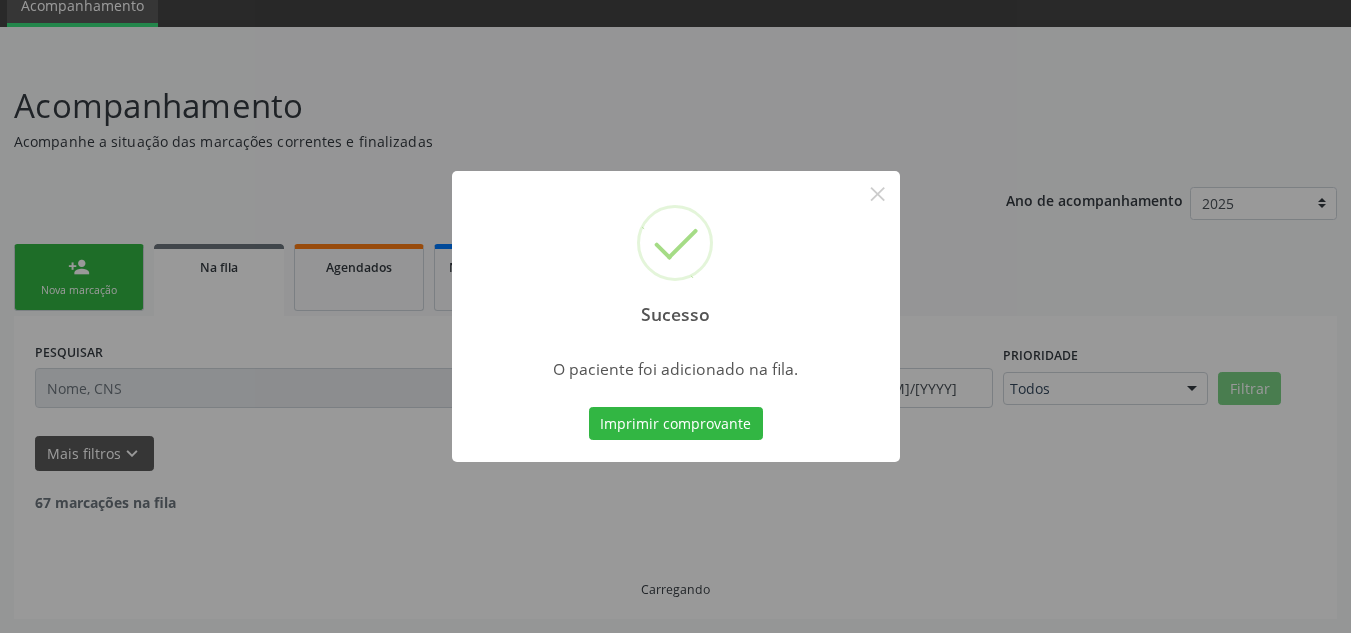 scroll, scrollTop: 62, scrollLeft: 0, axis: vertical 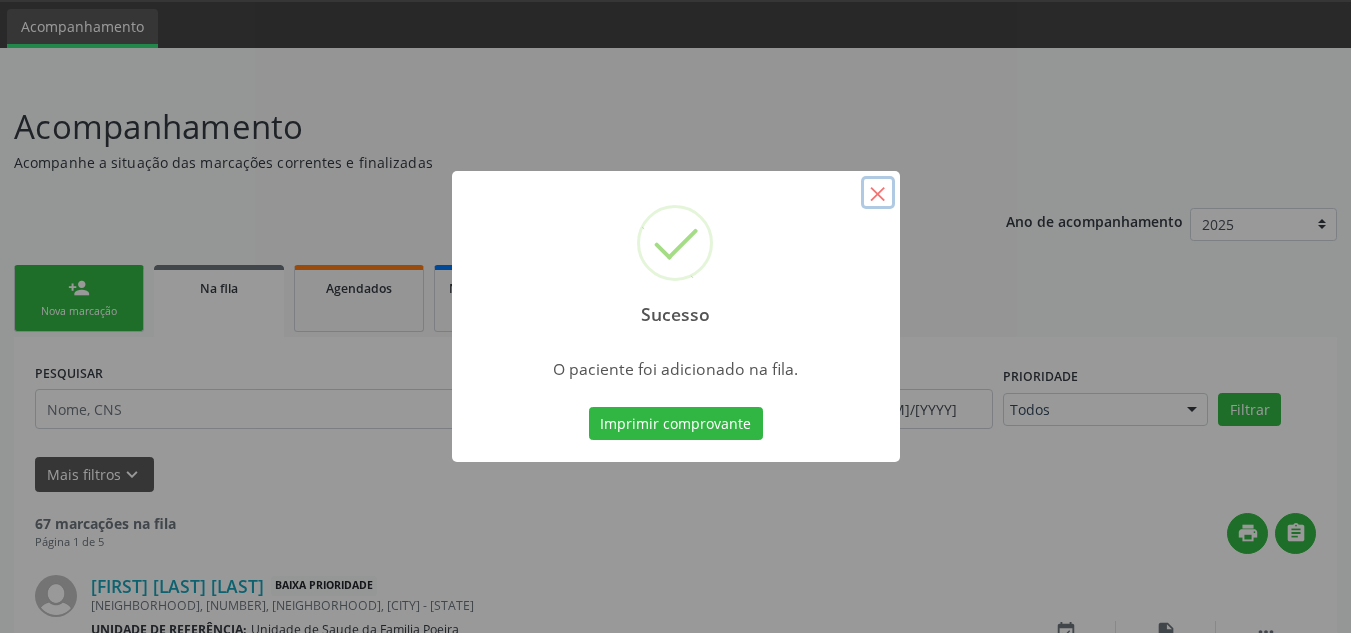 click on "×" at bounding box center (878, 193) 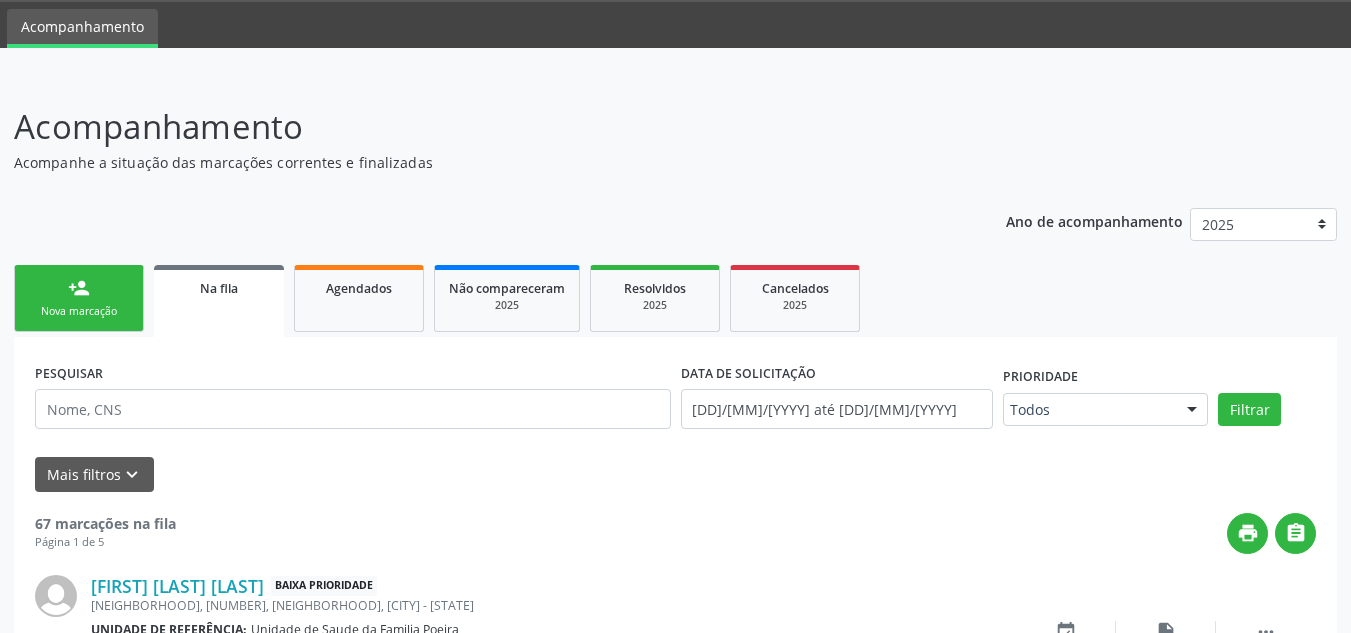 click on "person_add" at bounding box center [79, 288] 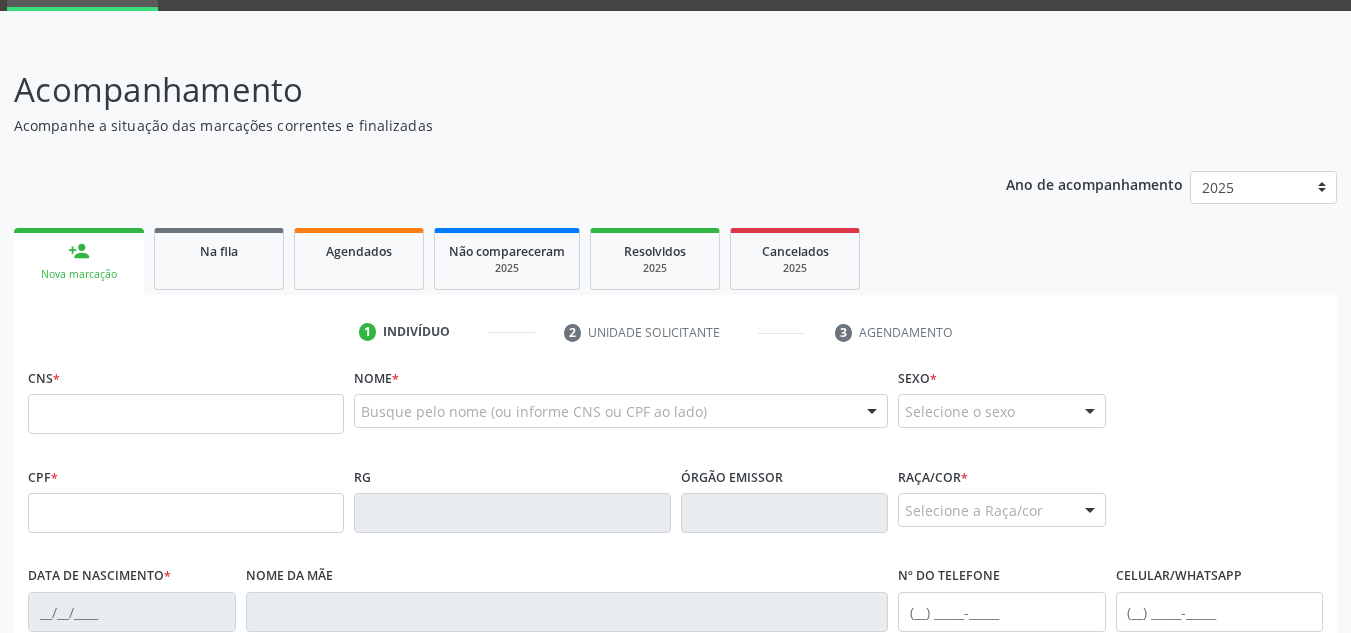 scroll, scrollTop: 162, scrollLeft: 0, axis: vertical 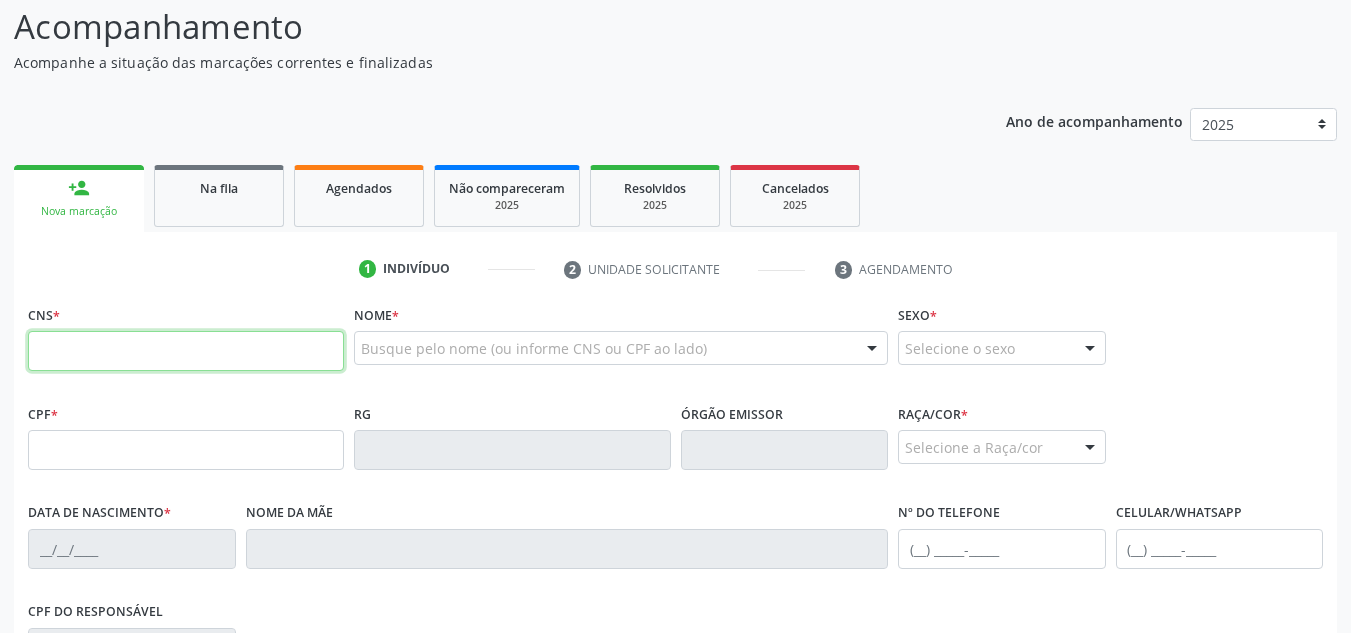 click at bounding box center (186, 351) 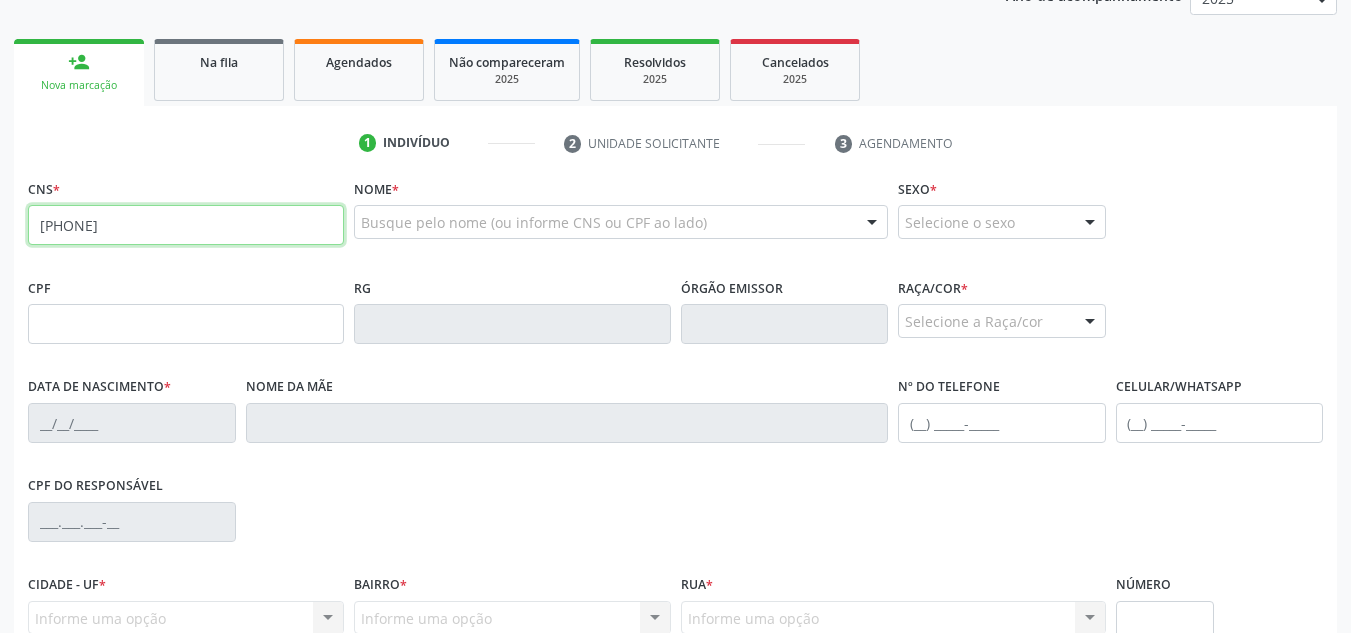scroll, scrollTop: 262, scrollLeft: 0, axis: vertical 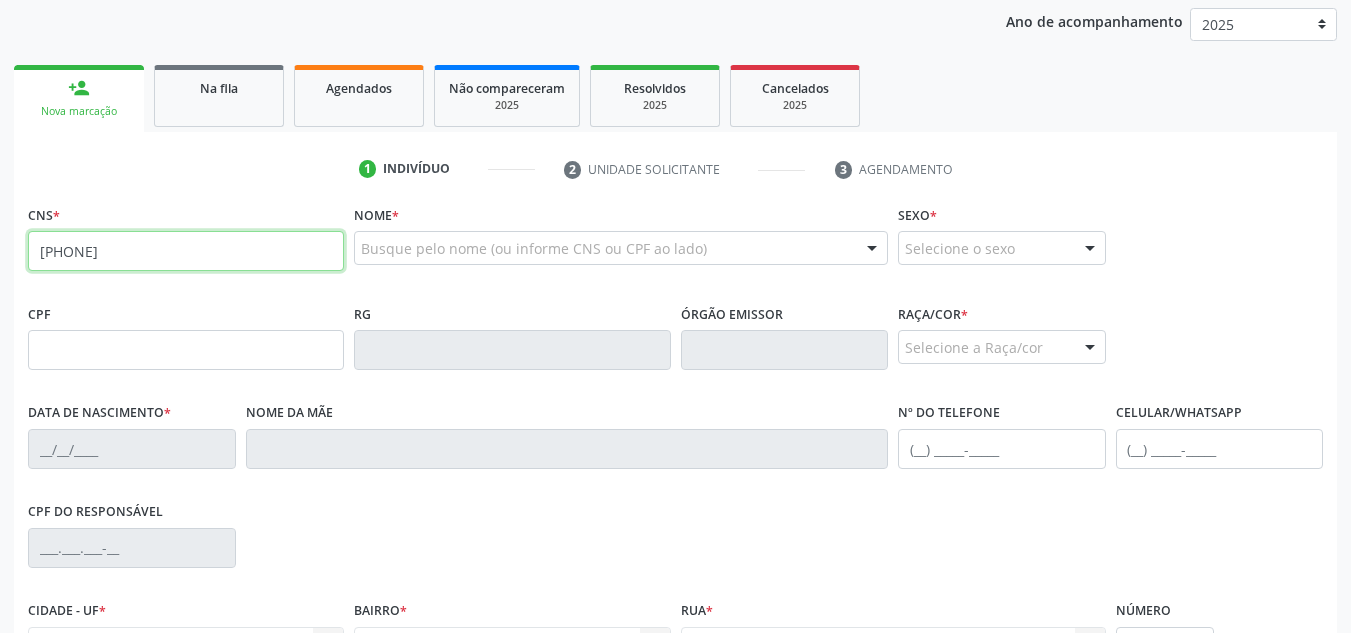 type on "[PHONE]" 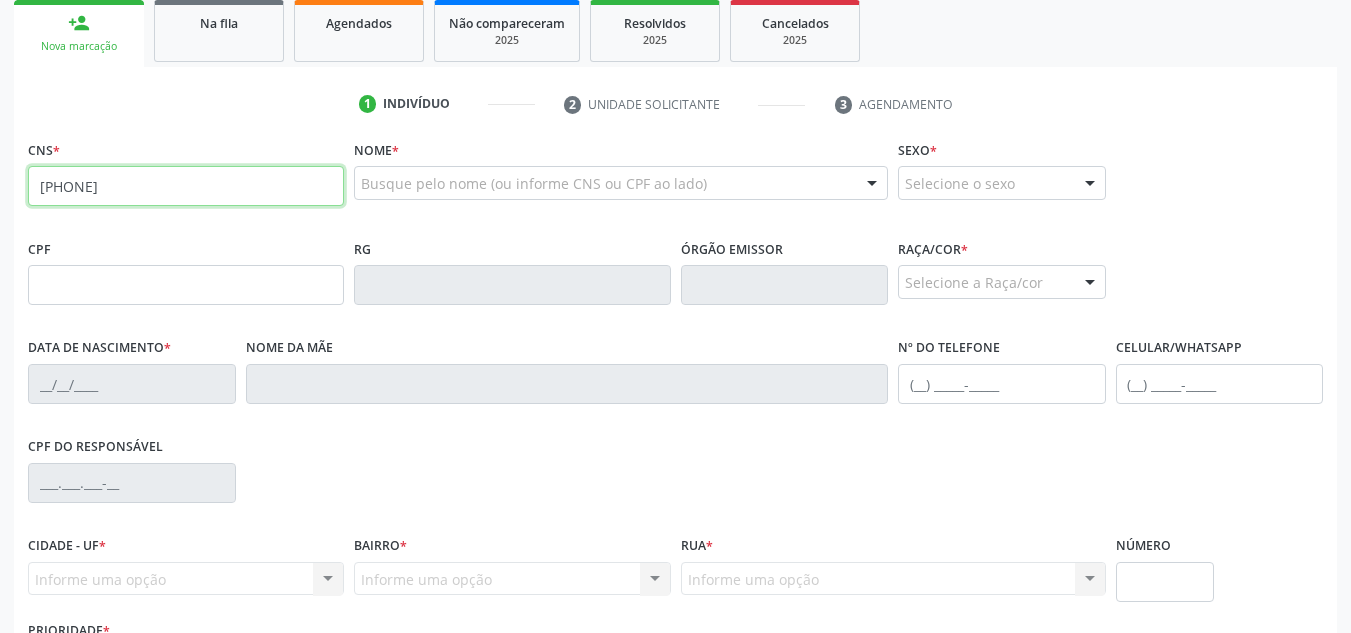 scroll, scrollTop: 362, scrollLeft: 0, axis: vertical 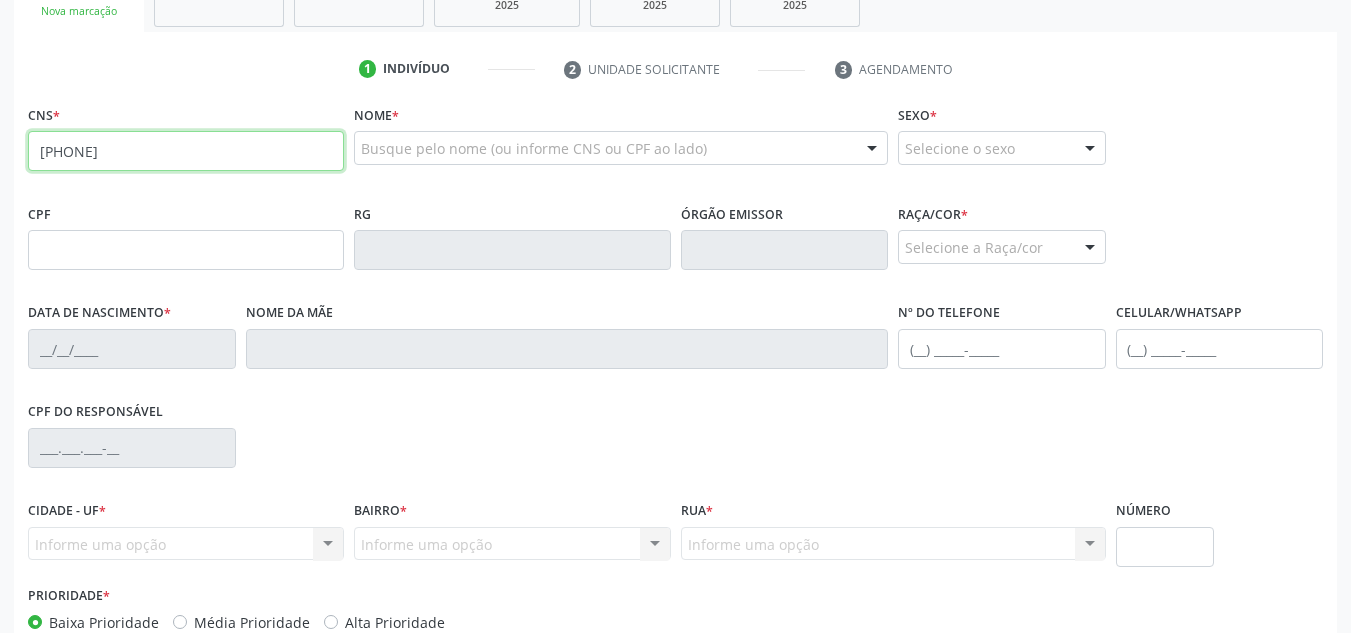 drag, startPoint x: 199, startPoint y: 146, endPoint x: 18, endPoint y: 177, distance: 183.63551 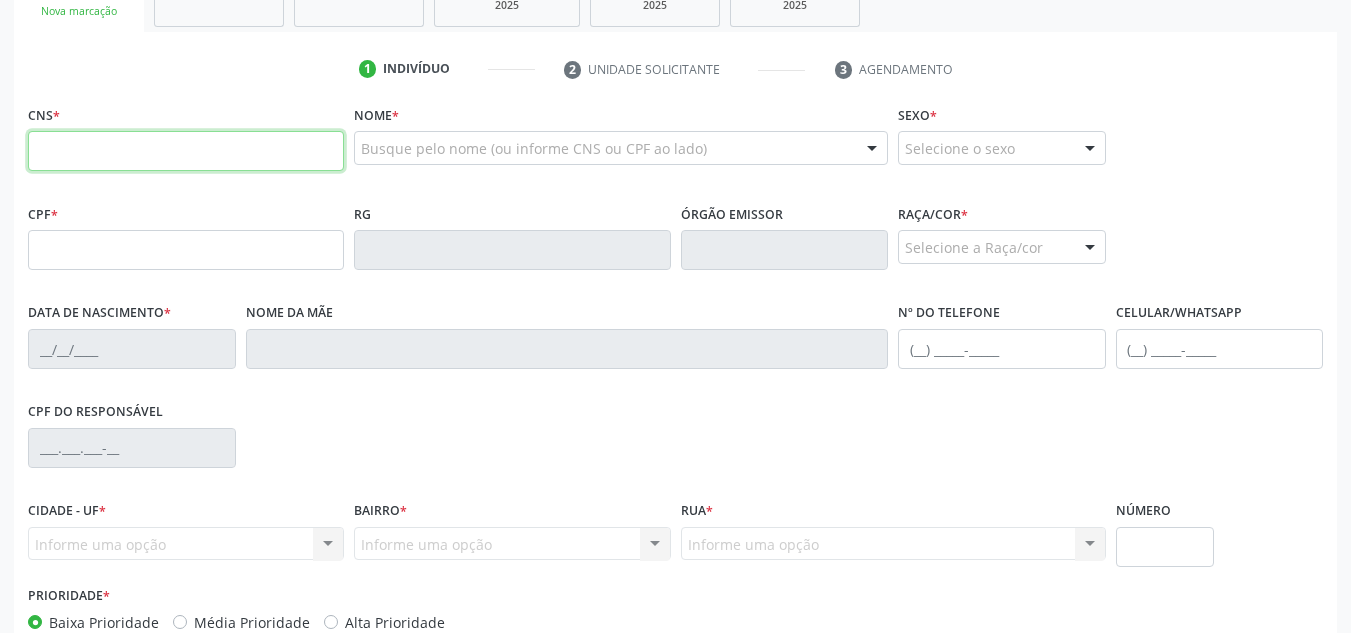 paste on "[PHONE]" 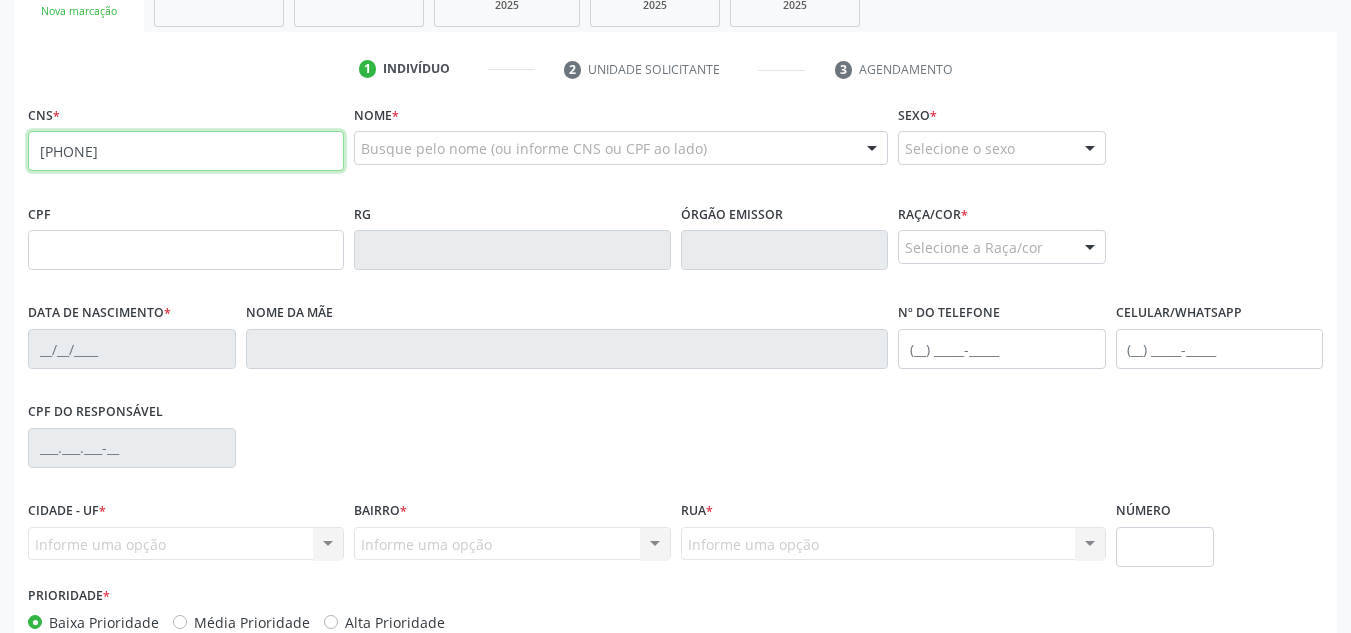 type on "[PHONE]" 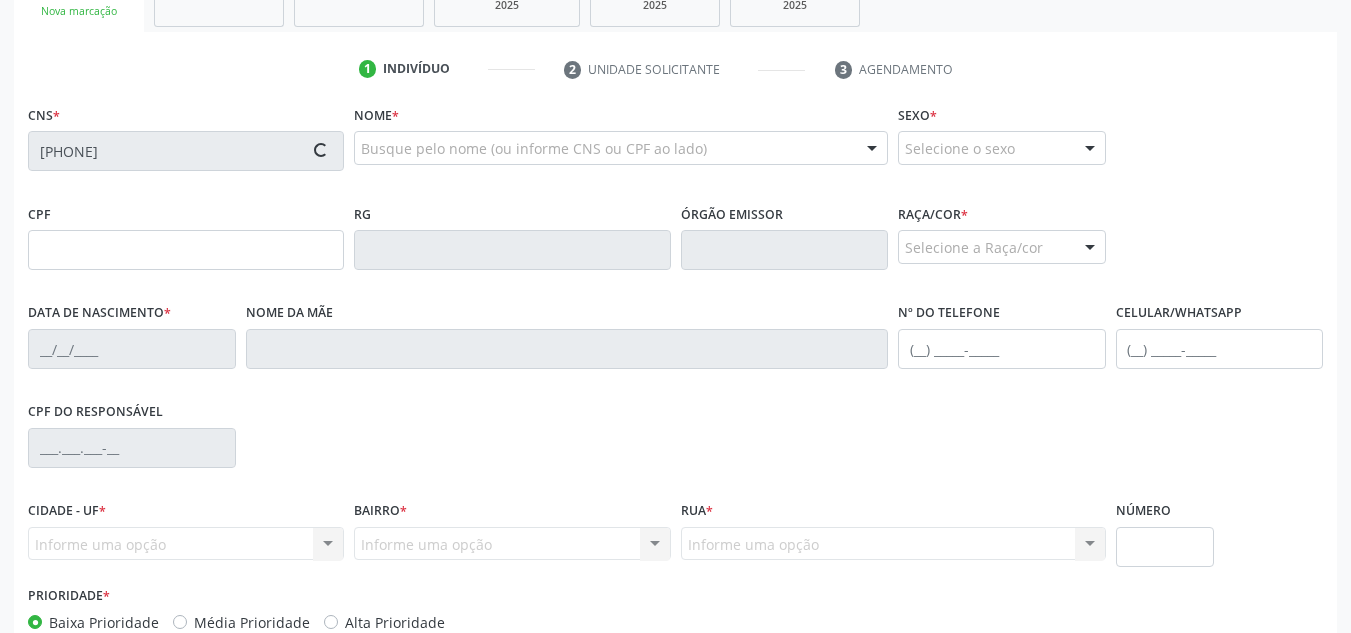 type on "[XXX].[XXX].[XXX]-[XX]" 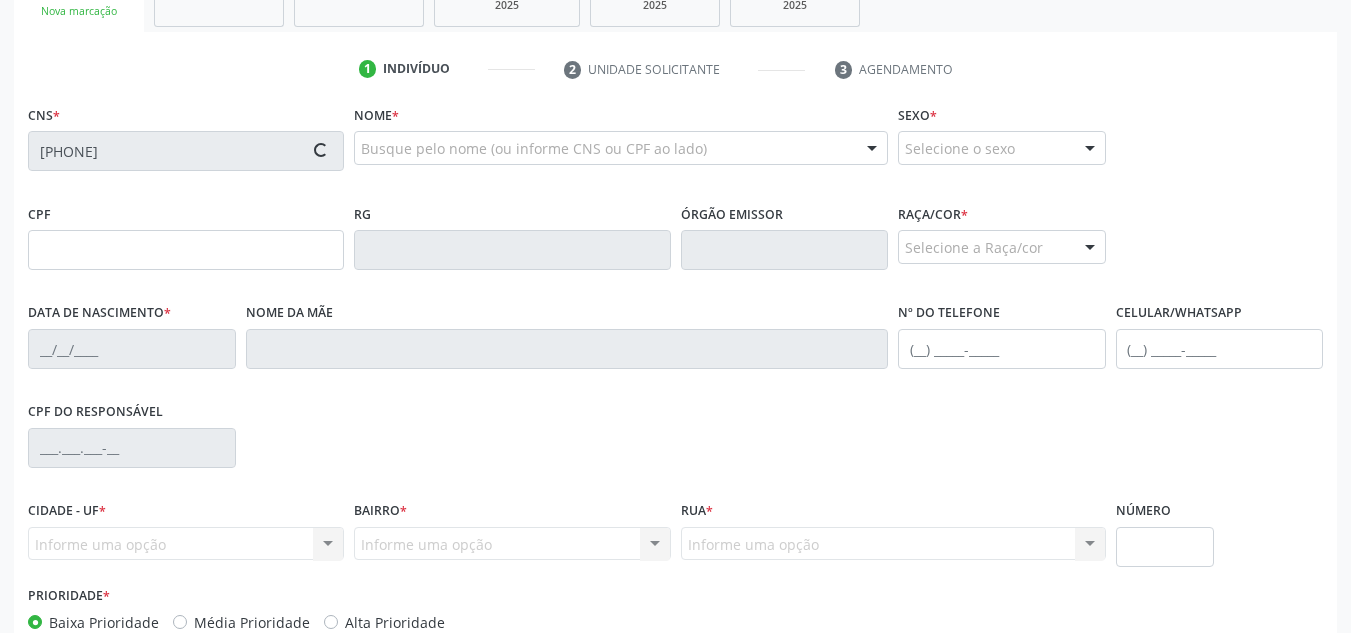type on "[DD]/[MM]/[YYYY]" 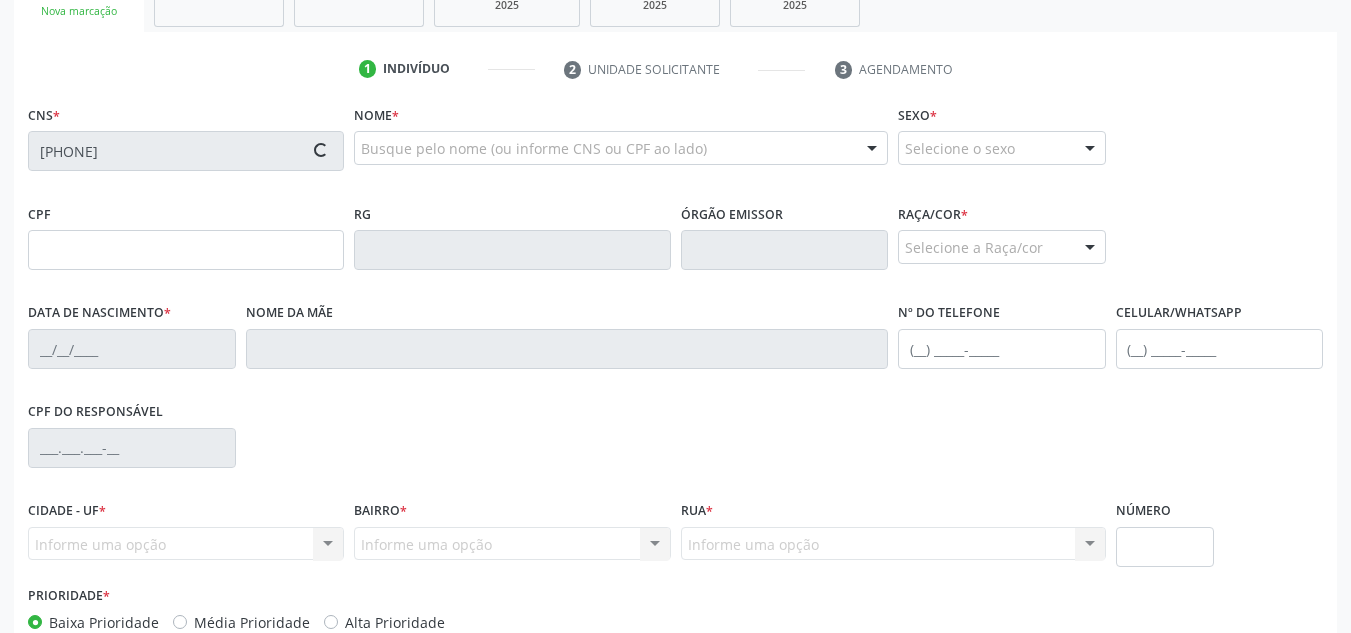 type on "([DDD]) [PHONE]-[NUMBER]" 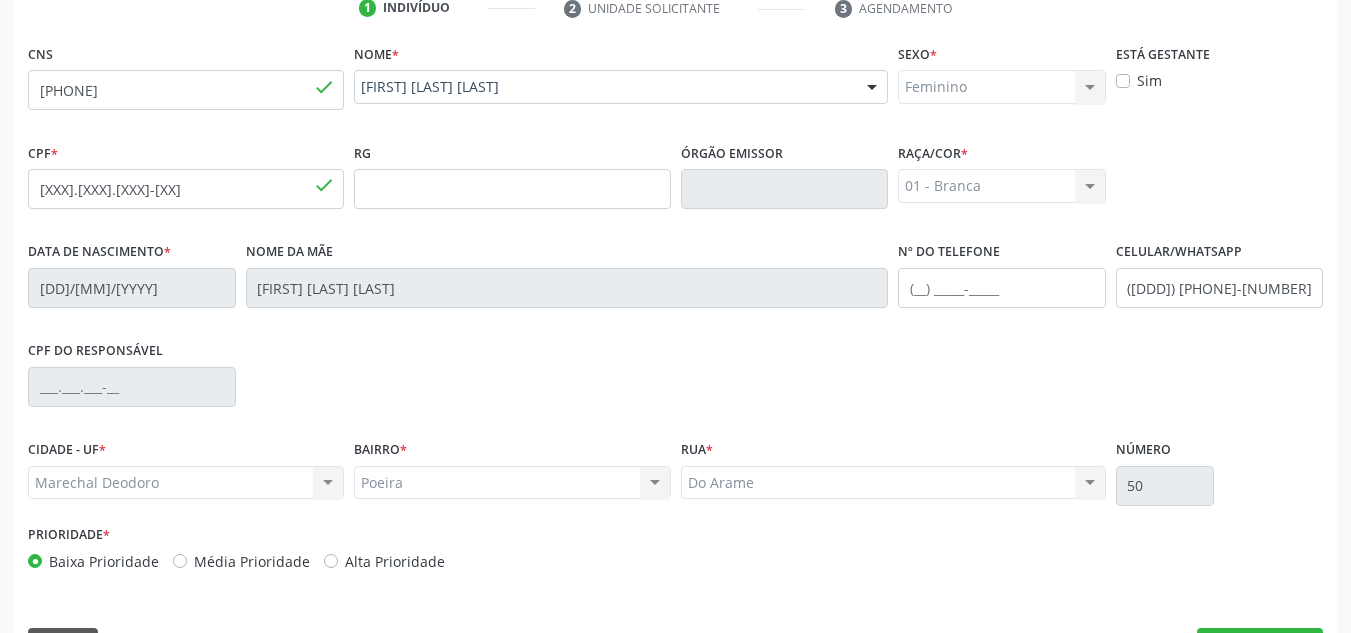 scroll, scrollTop: 479, scrollLeft: 0, axis: vertical 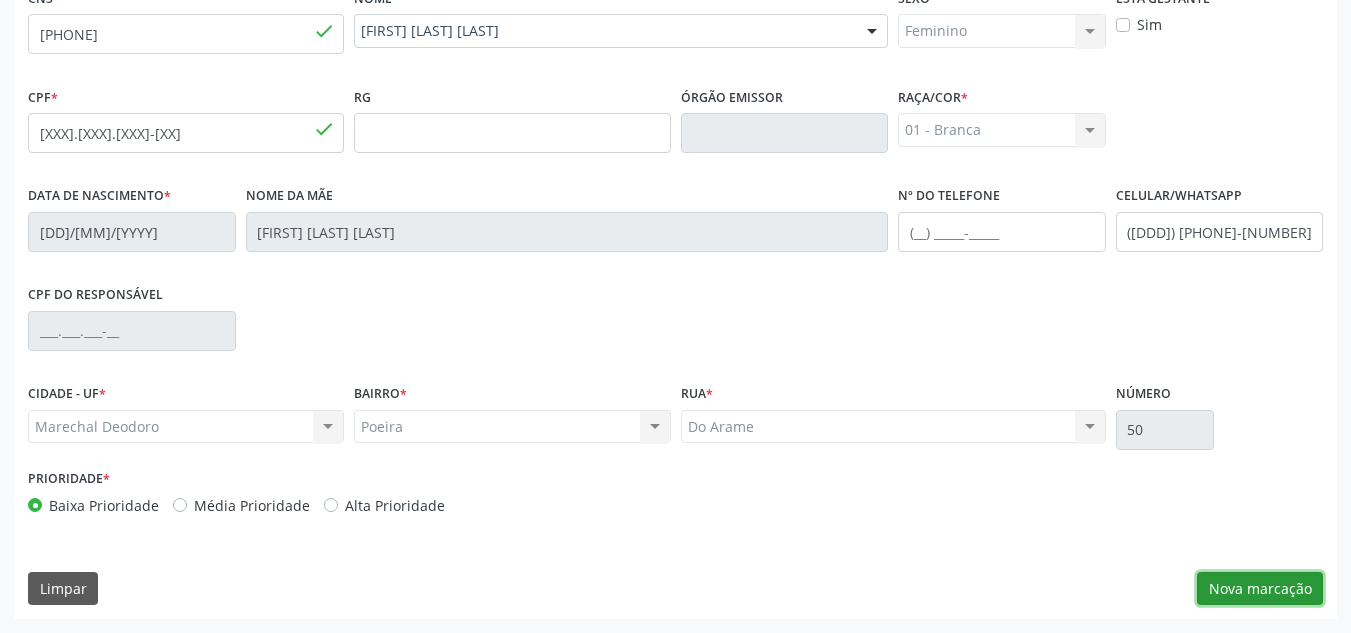 click on "Nova marcação" at bounding box center [1260, 589] 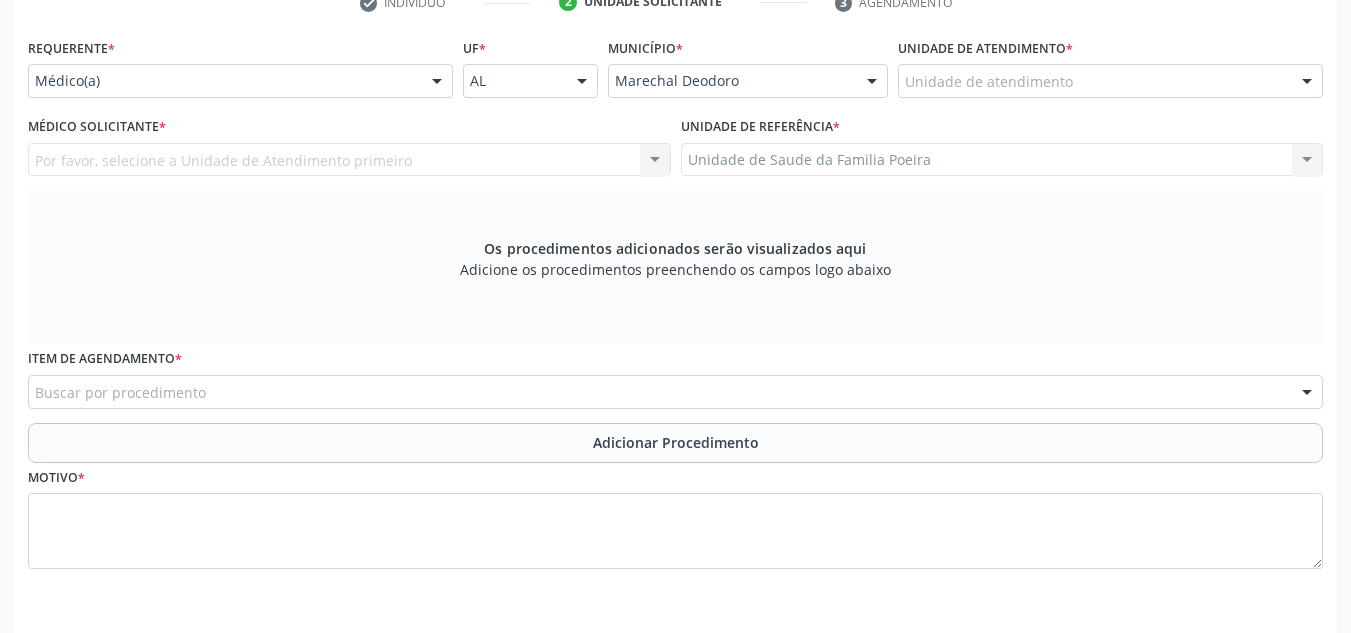 scroll, scrollTop: 296, scrollLeft: 0, axis: vertical 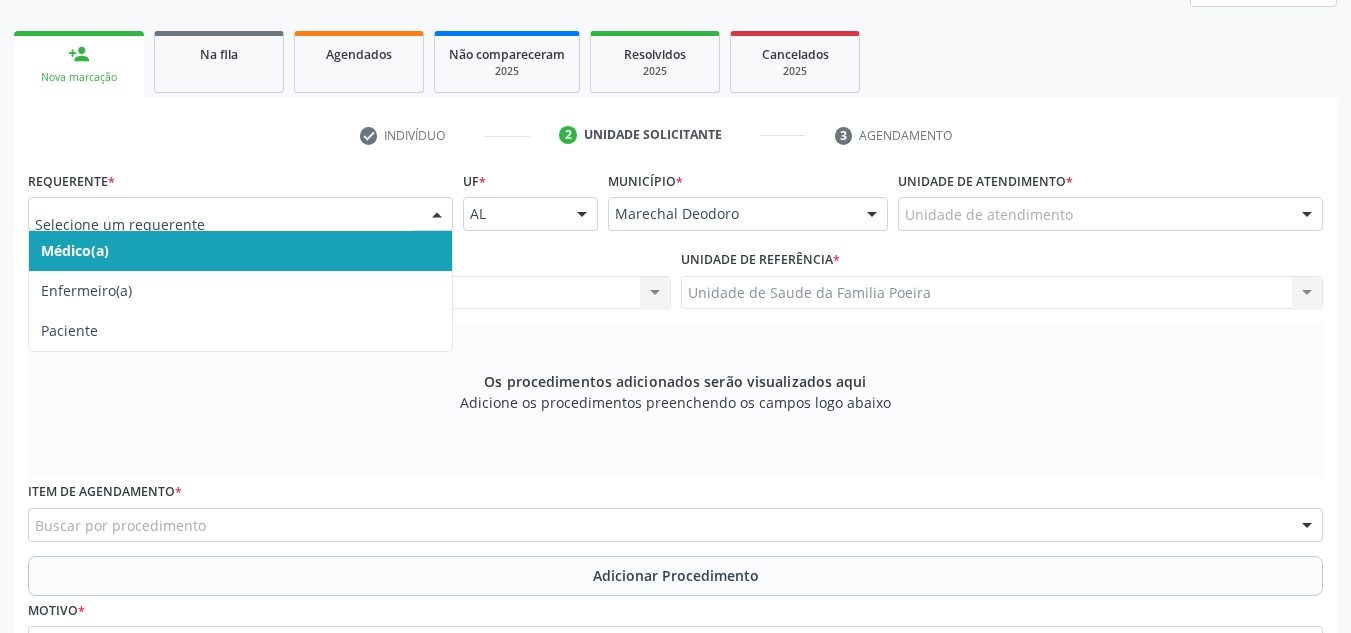 click at bounding box center (437, 215) 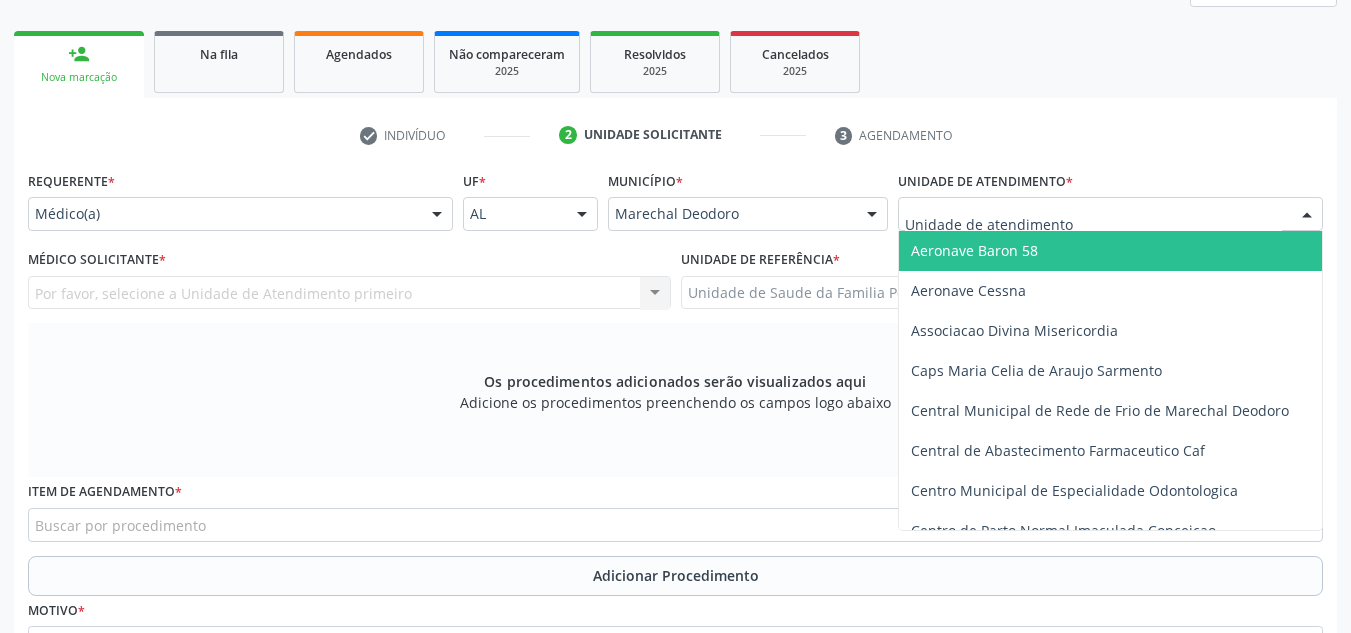 click at bounding box center [1110, 214] 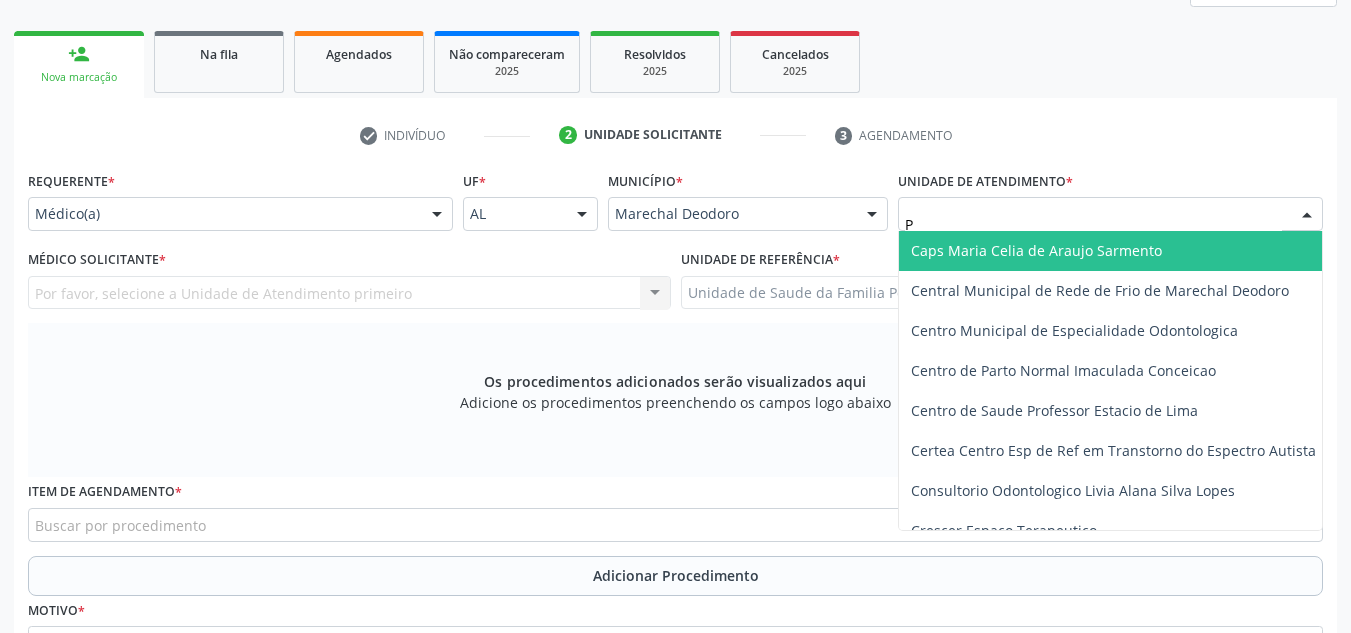 type on "PO" 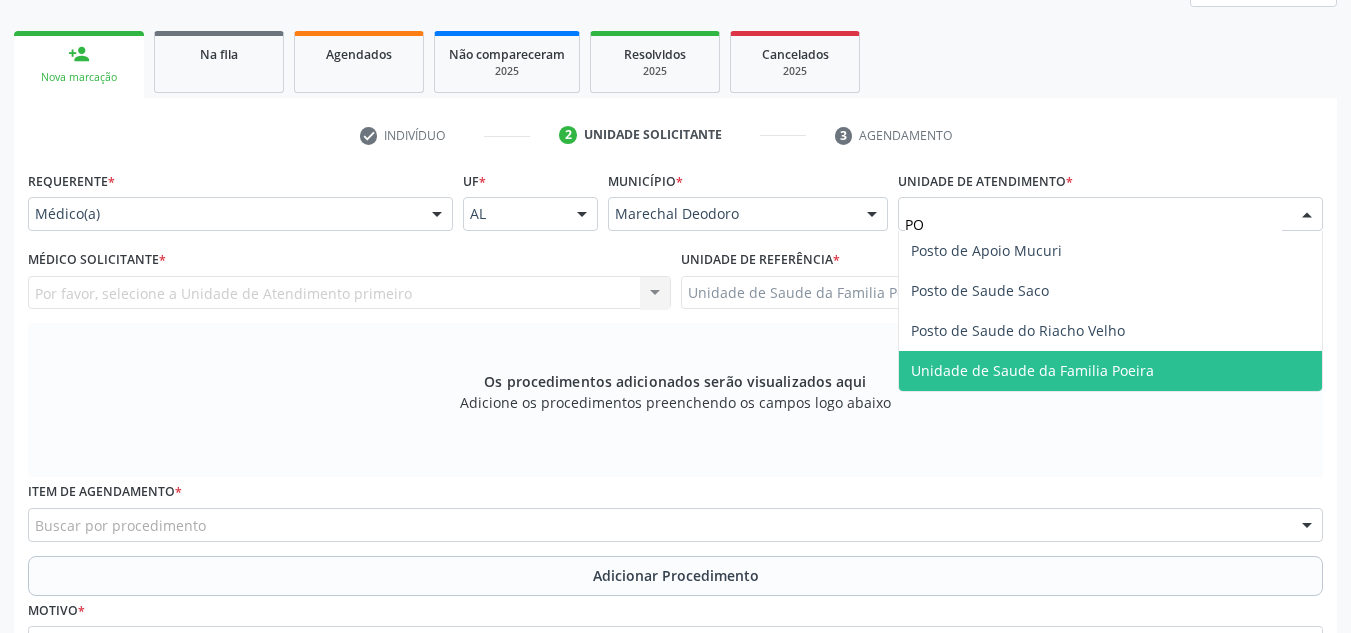 click on "Unidade de Saude da Familia Poeira" at bounding box center (1110, 371) 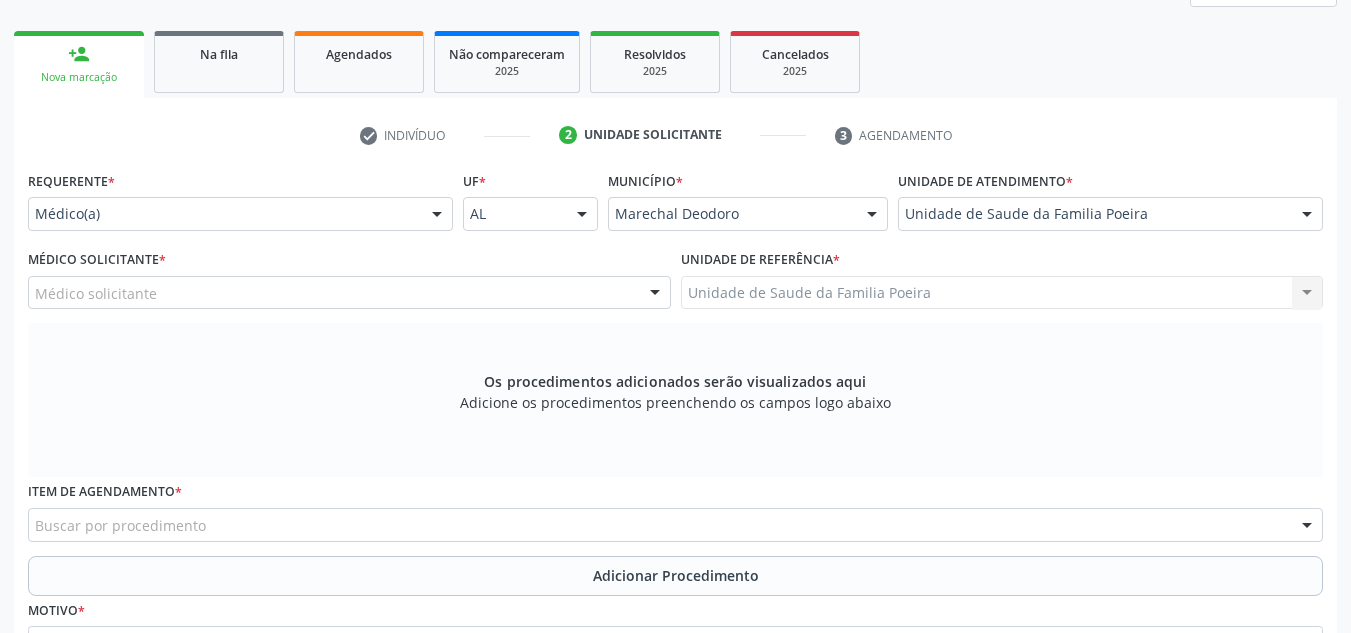 click on "Médico solicitante" at bounding box center [349, 293] 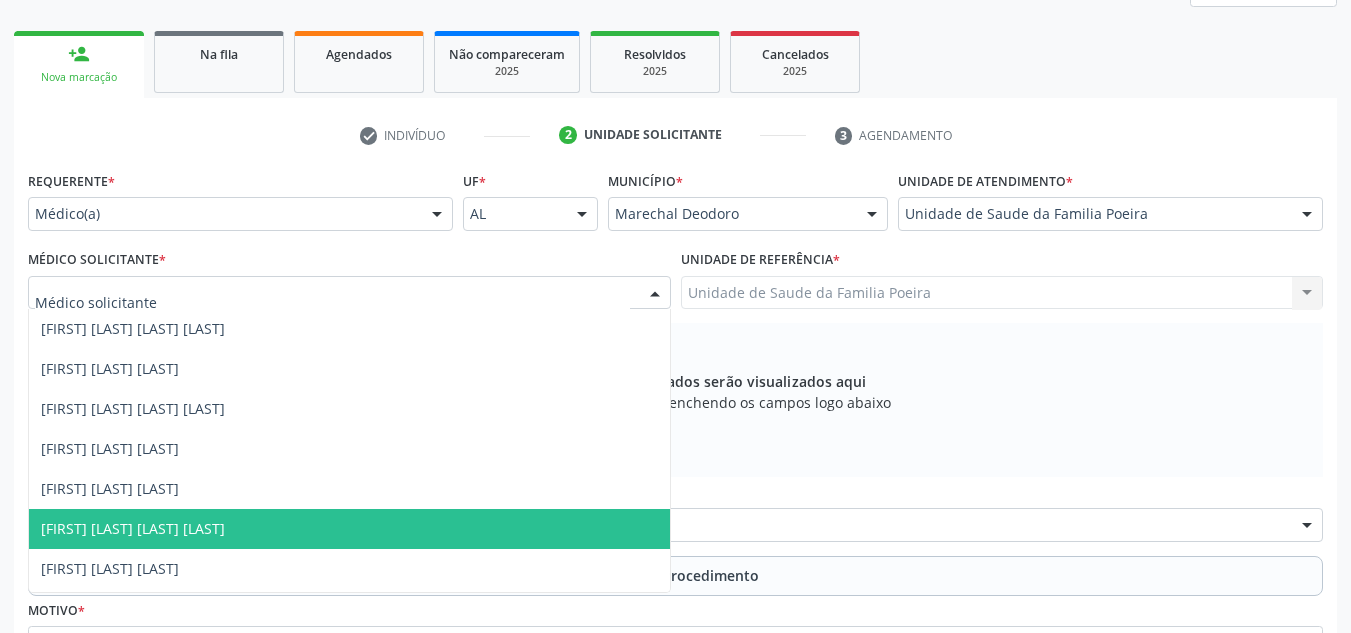 click on "[FIRST] [LAST] [LAST] [LAST]" at bounding box center (349, 529) 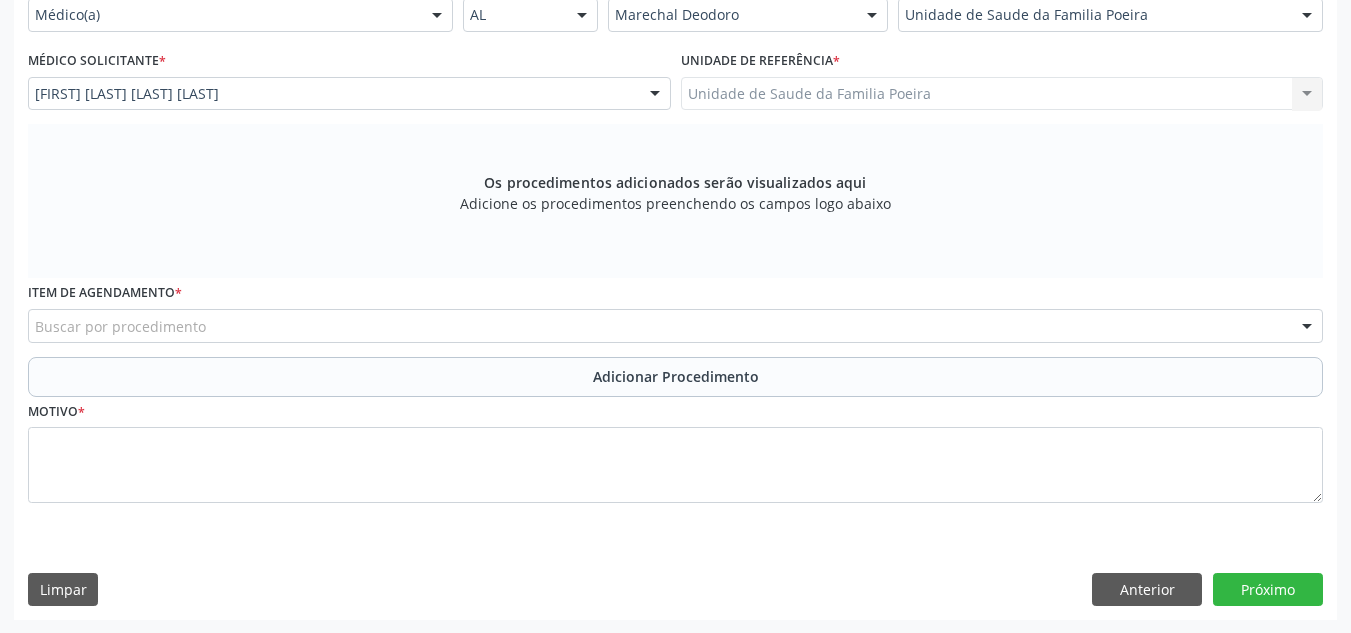 scroll, scrollTop: 496, scrollLeft: 0, axis: vertical 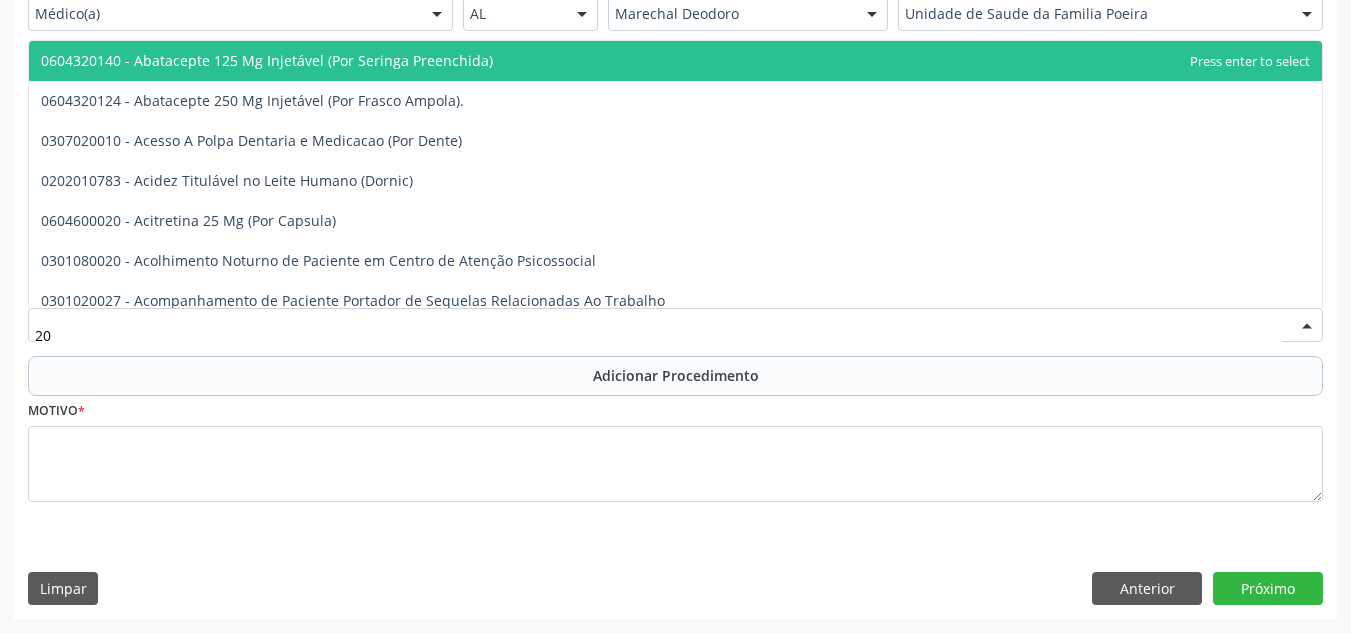 type on "2" 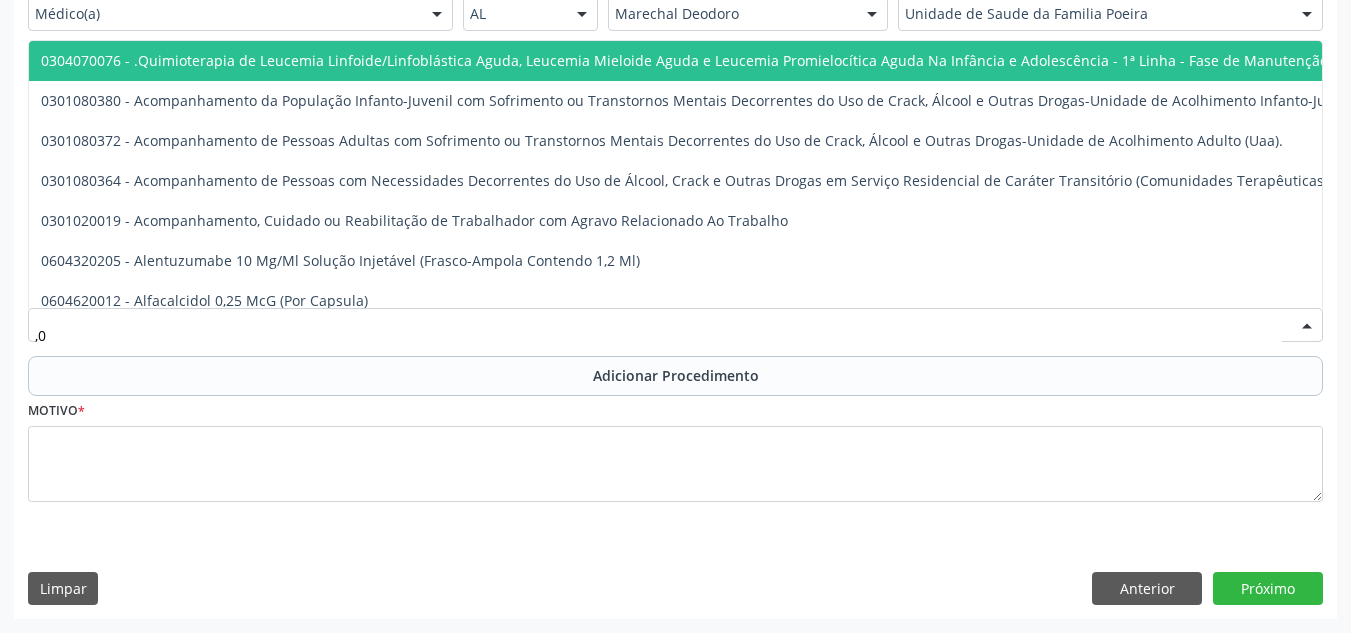 type on "," 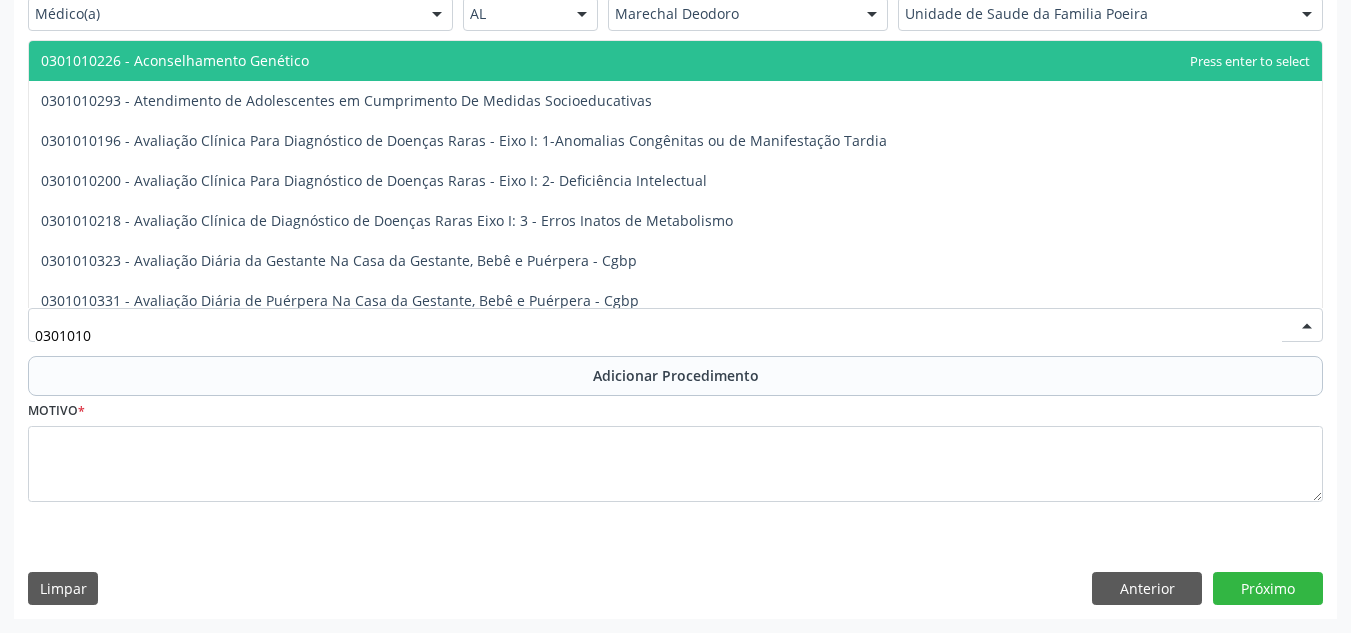type on "03010100" 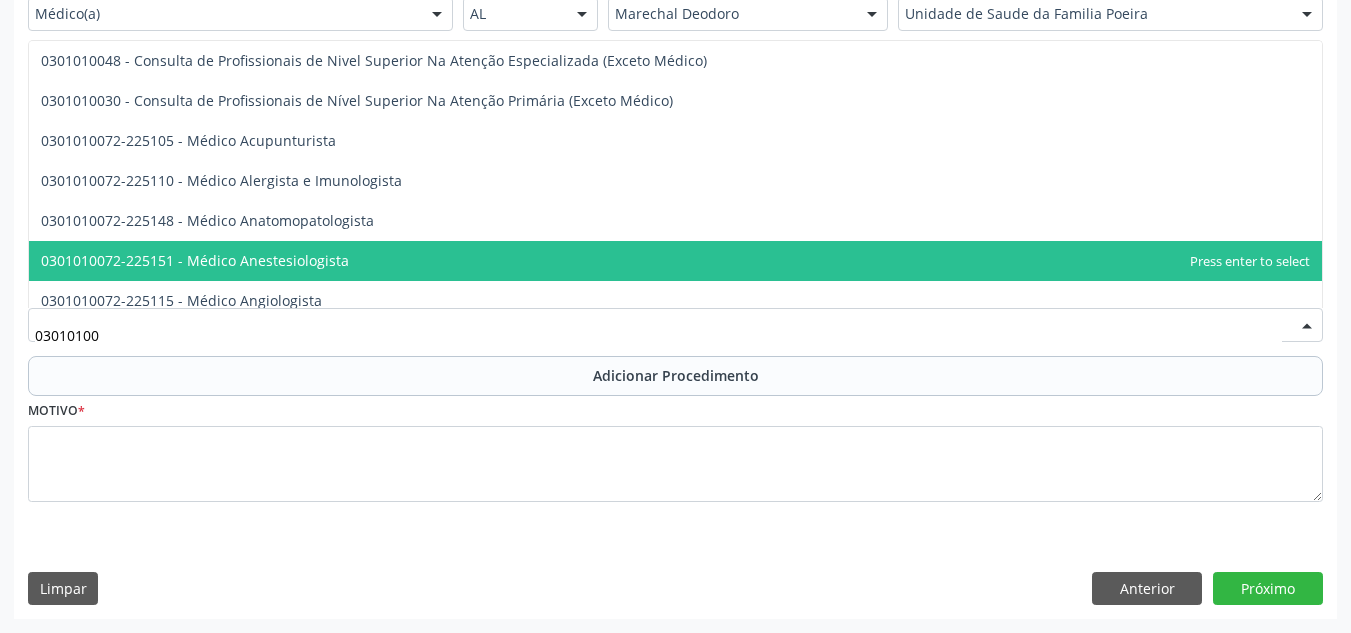 scroll, scrollTop: 100, scrollLeft: 0, axis: vertical 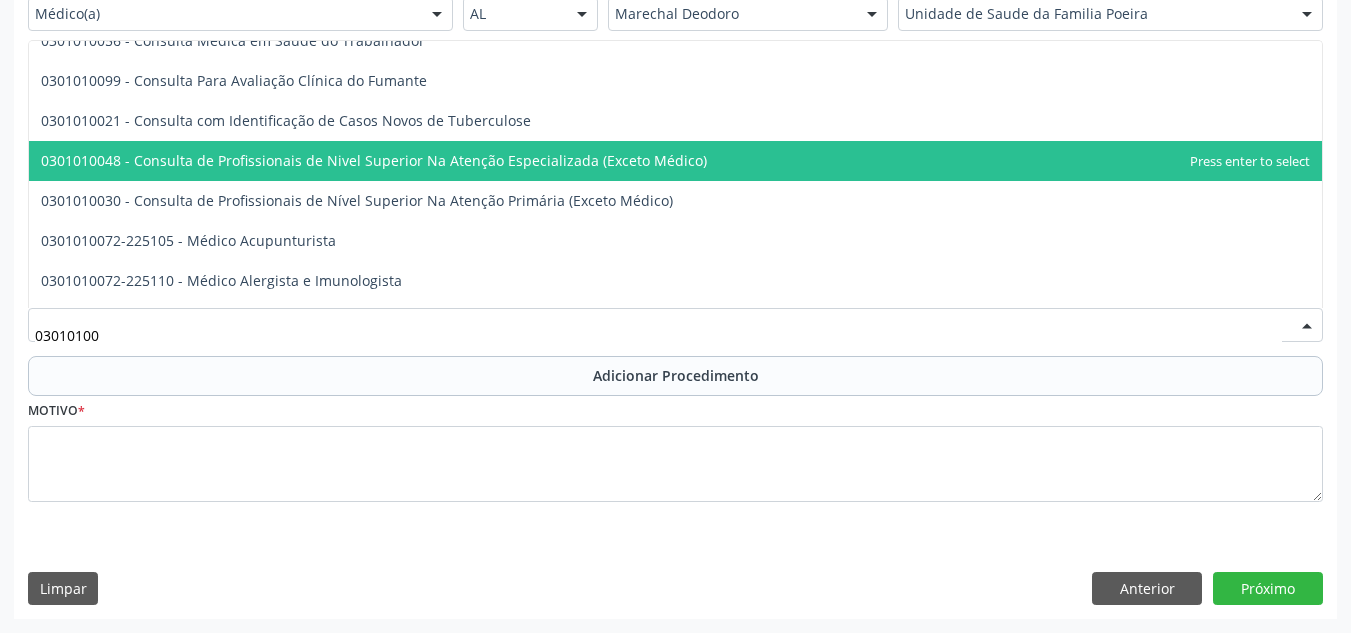 click on "0301010048 - Consulta de Profissionais de Nivel Superior Na Atenção Especializada (Exceto Médico)" at bounding box center (374, 160) 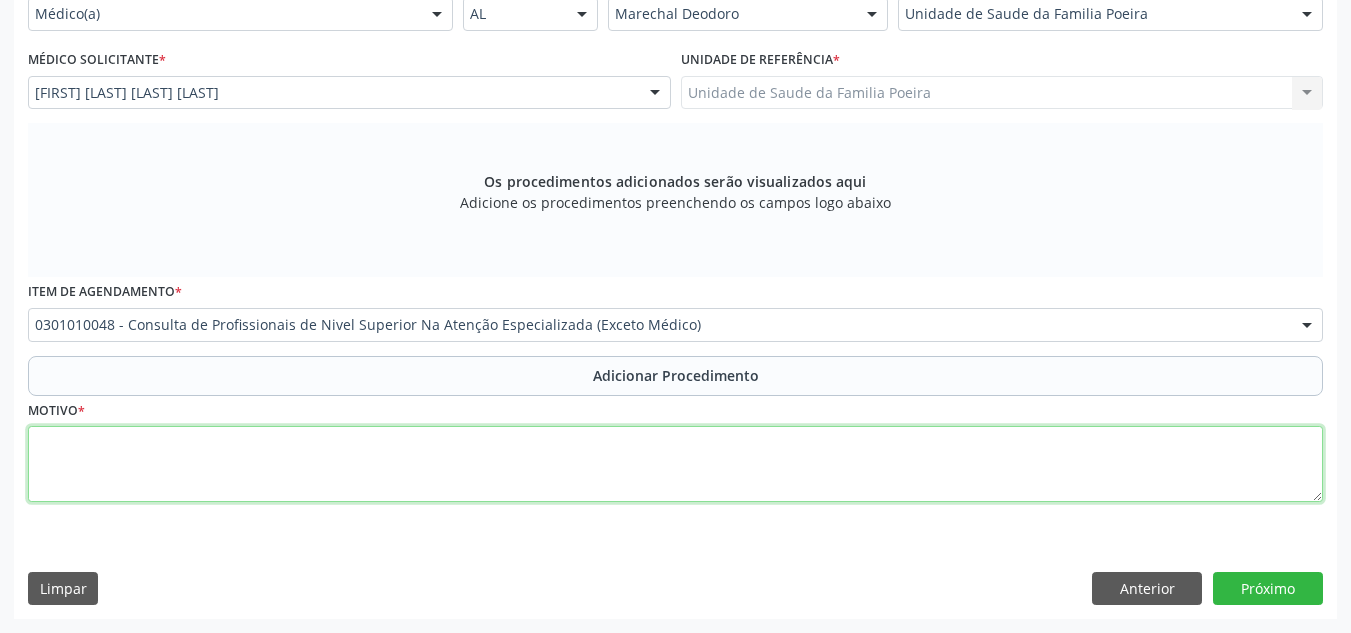 click at bounding box center (675, 464) 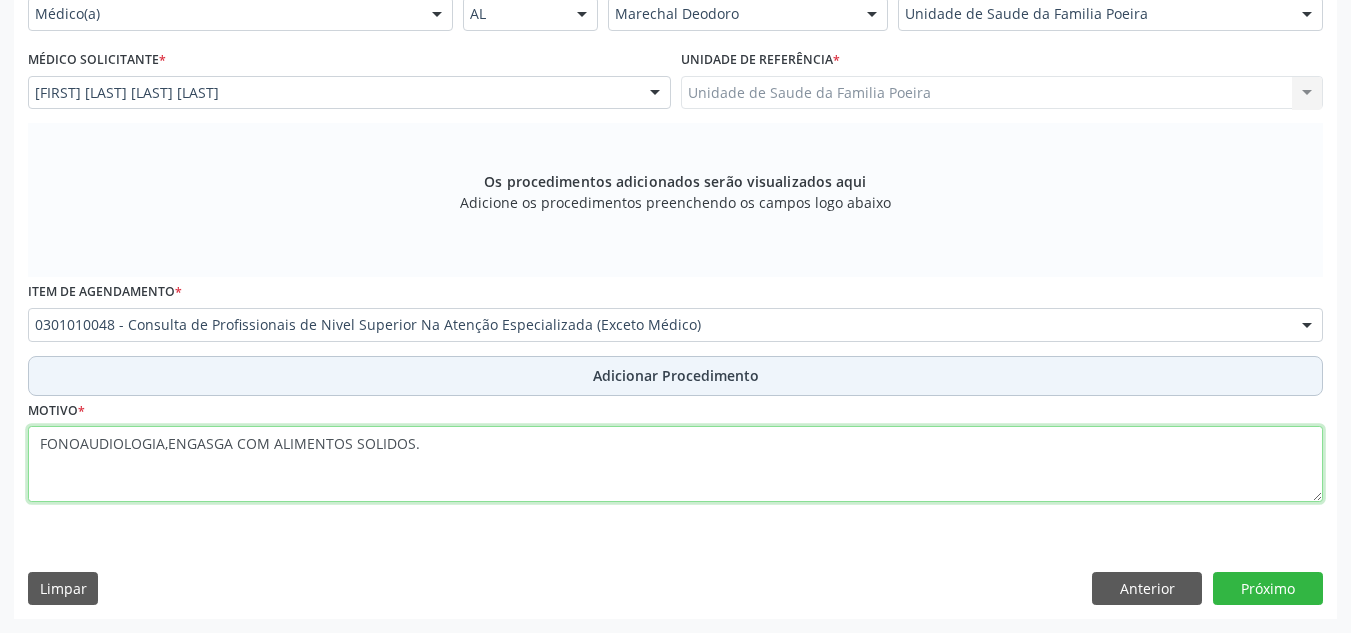 type on "FONOAUDIOLOGIA,ENGASGA COM ALIMENTOS SOLIDOS." 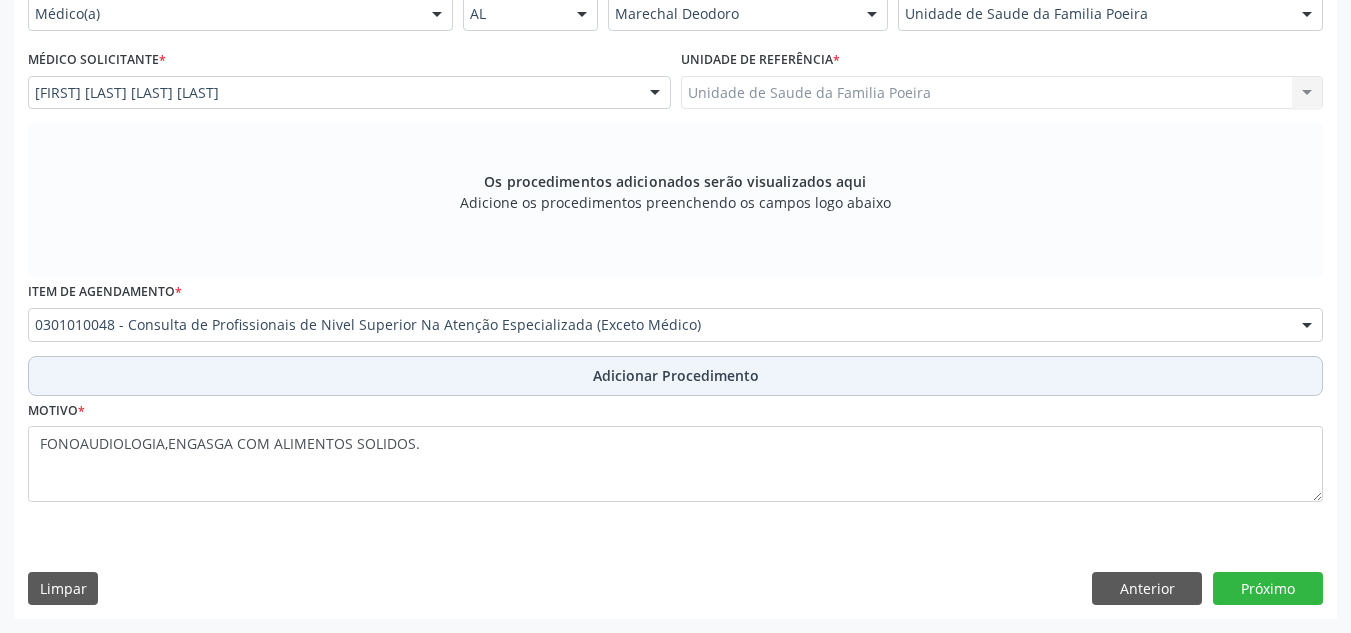 click on "Adicionar Procedimento" at bounding box center [676, 375] 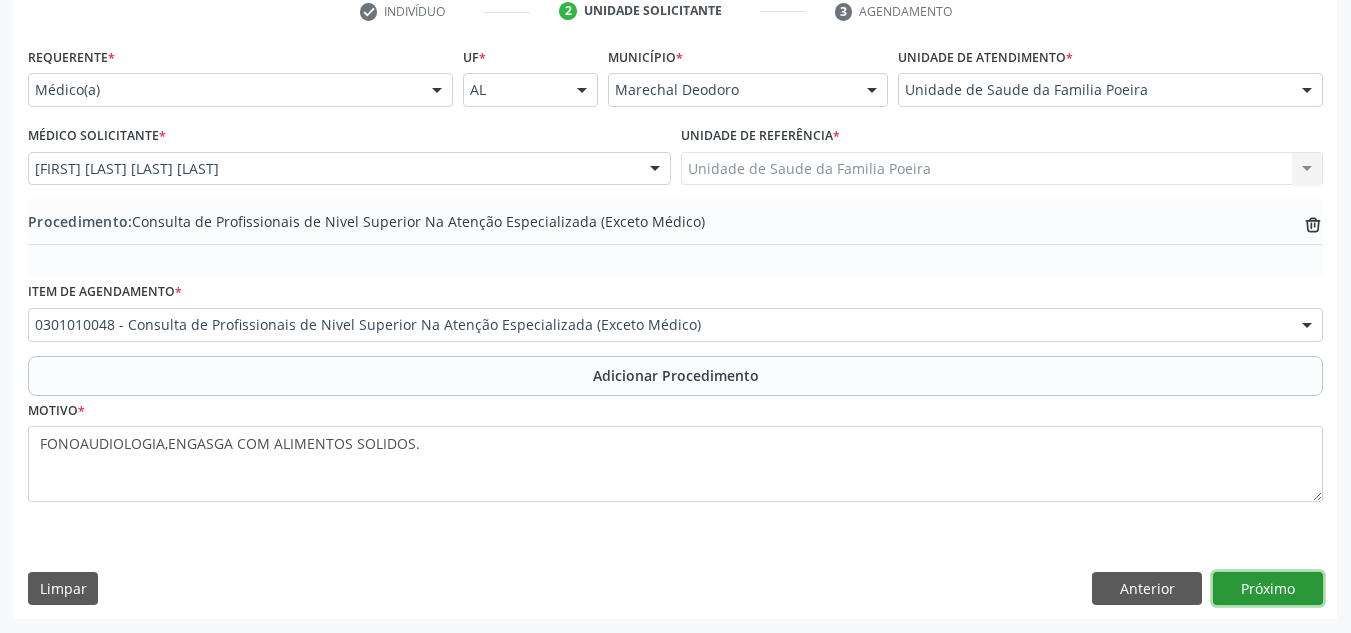 click on "Próximo" at bounding box center [1268, 589] 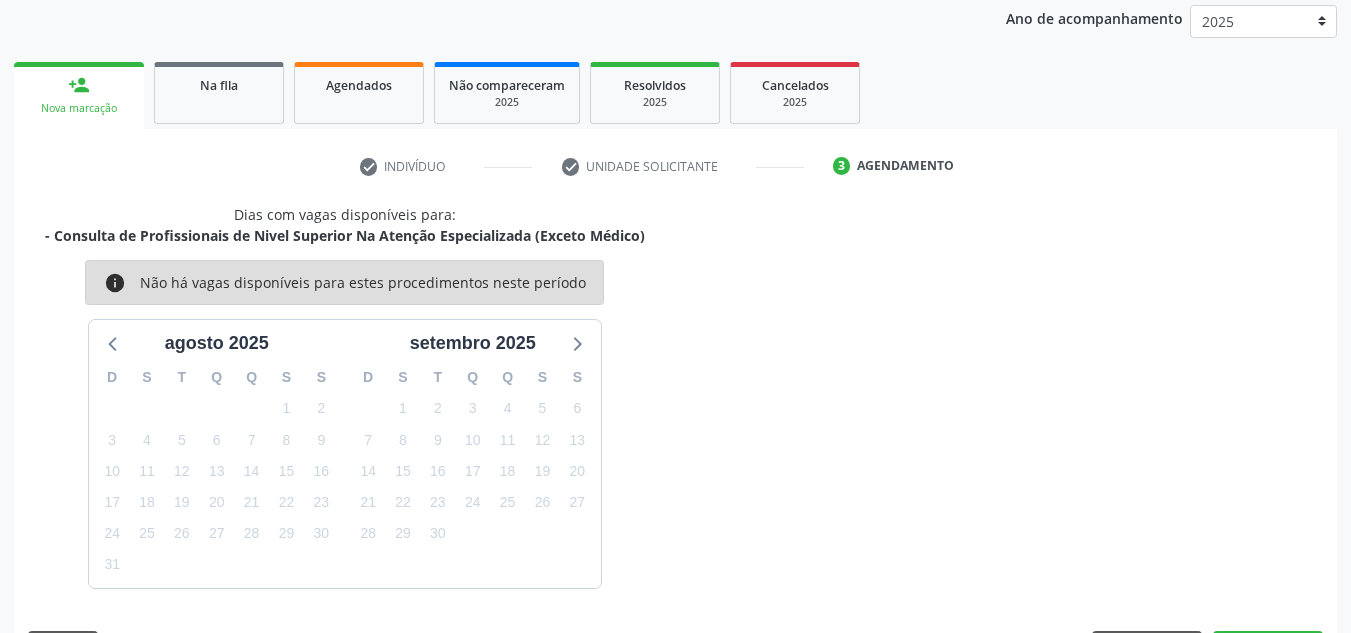 scroll, scrollTop: 324, scrollLeft: 0, axis: vertical 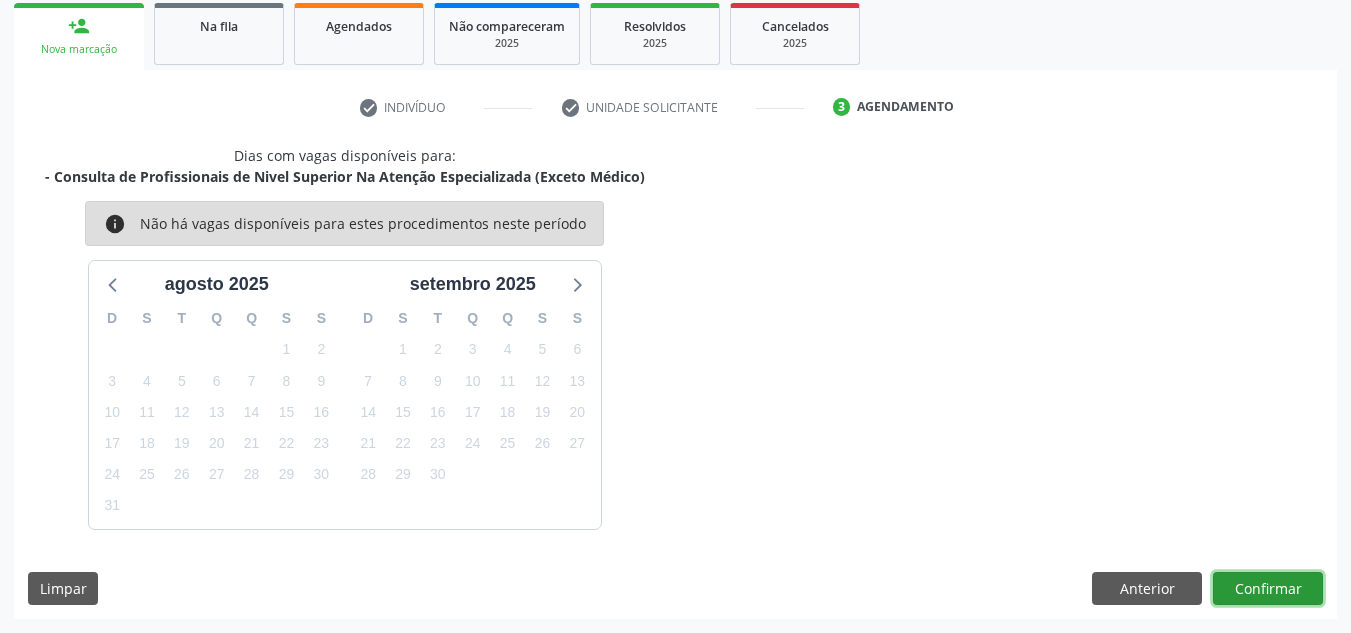 click on "Confirmar" at bounding box center [1268, 589] 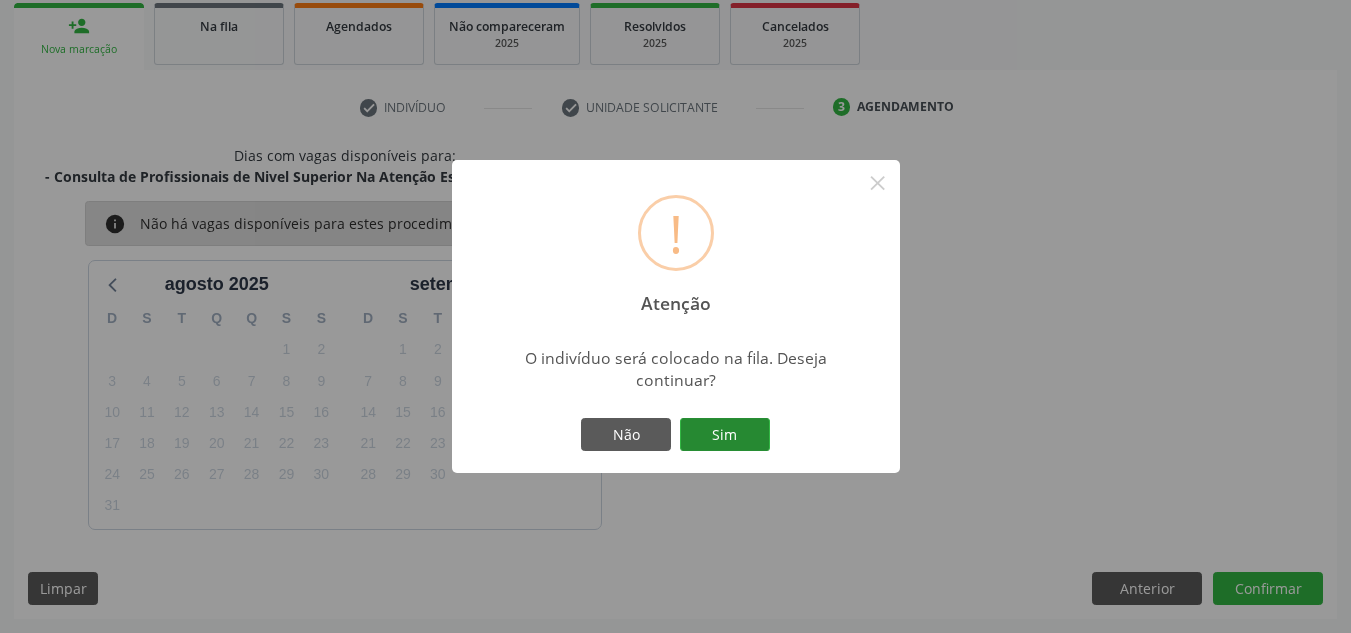 click on "Sim" at bounding box center [725, 435] 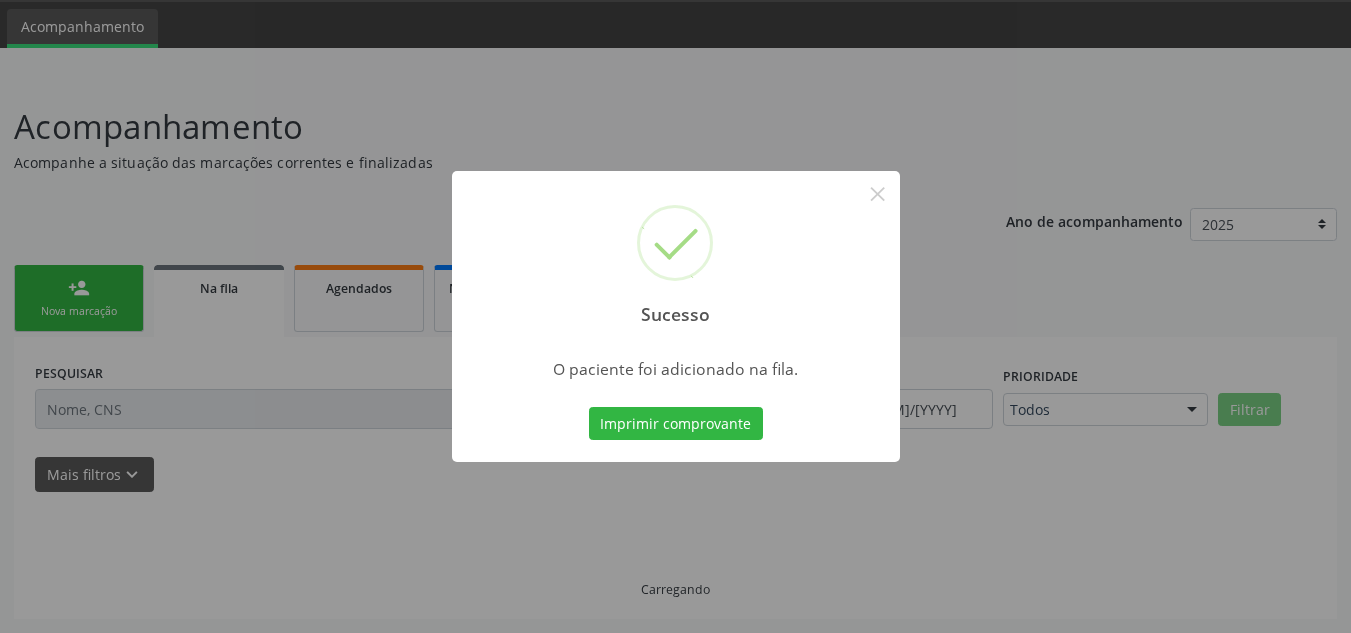 scroll, scrollTop: 62, scrollLeft: 0, axis: vertical 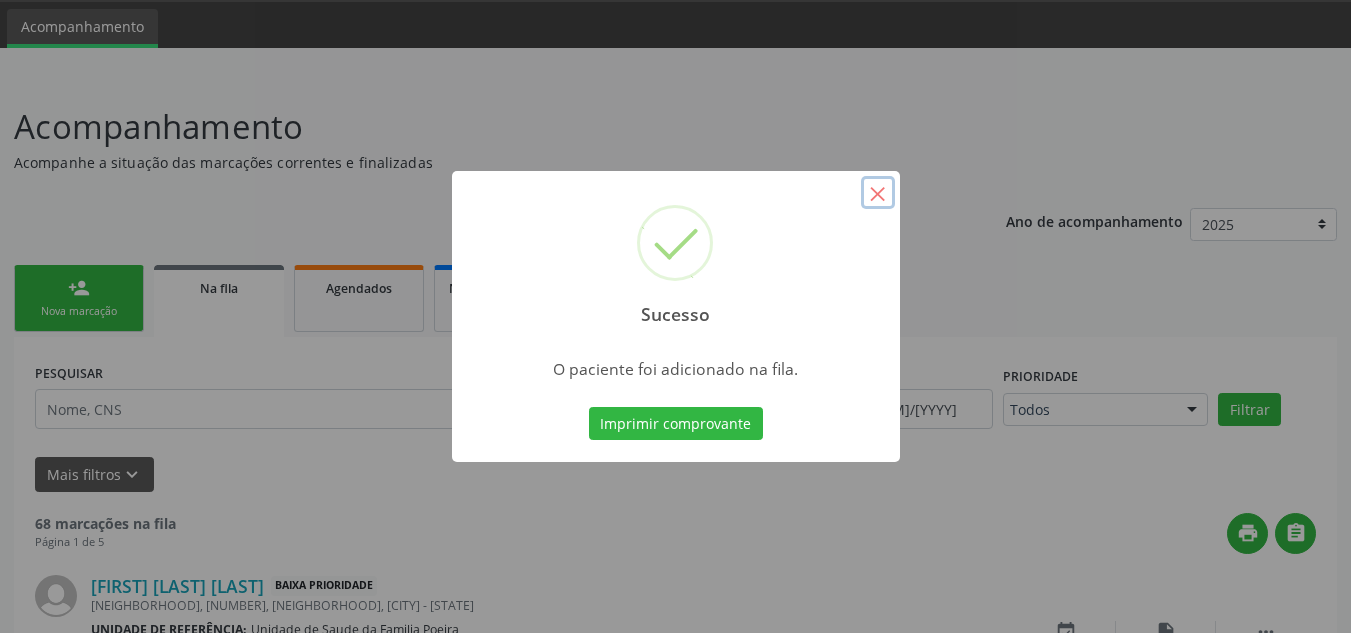 click on "×" at bounding box center (878, 193) 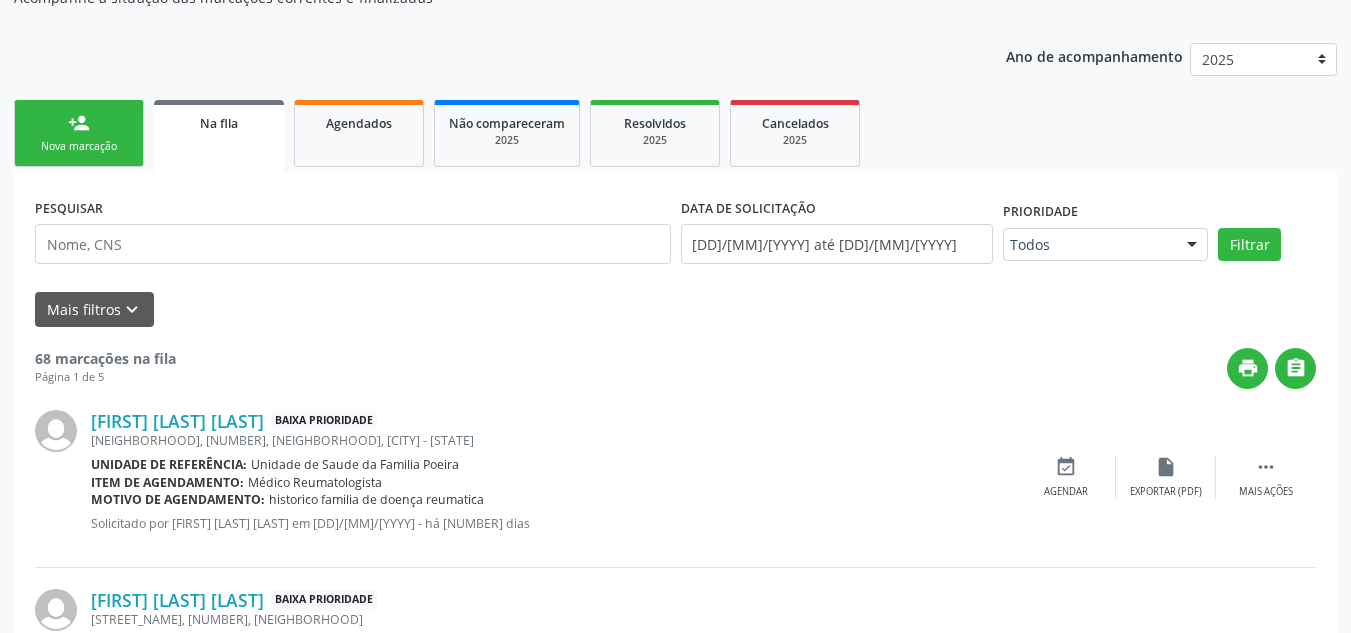 scroll, scrollTop: 262, scrollLeft: 0, axis: vertical 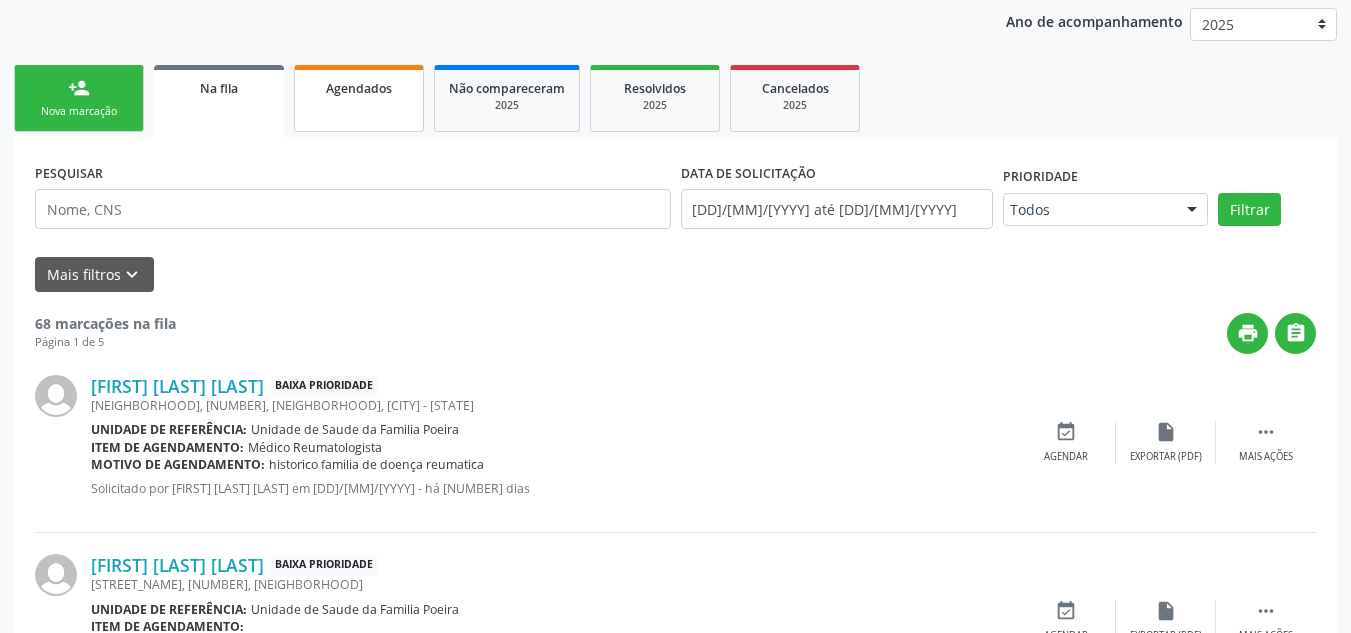 click on "Agendados" at bounding box center (359, 88) 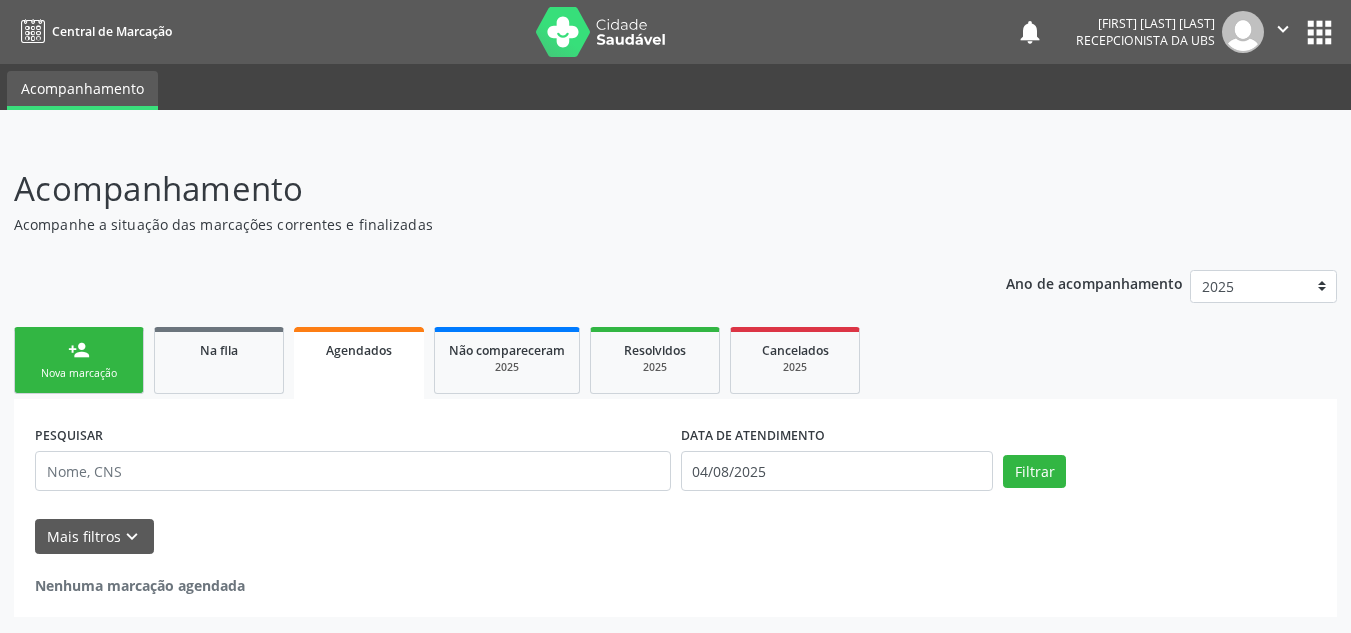 scroll, scrollTop: 0, scrollLeft: 0, axis: both 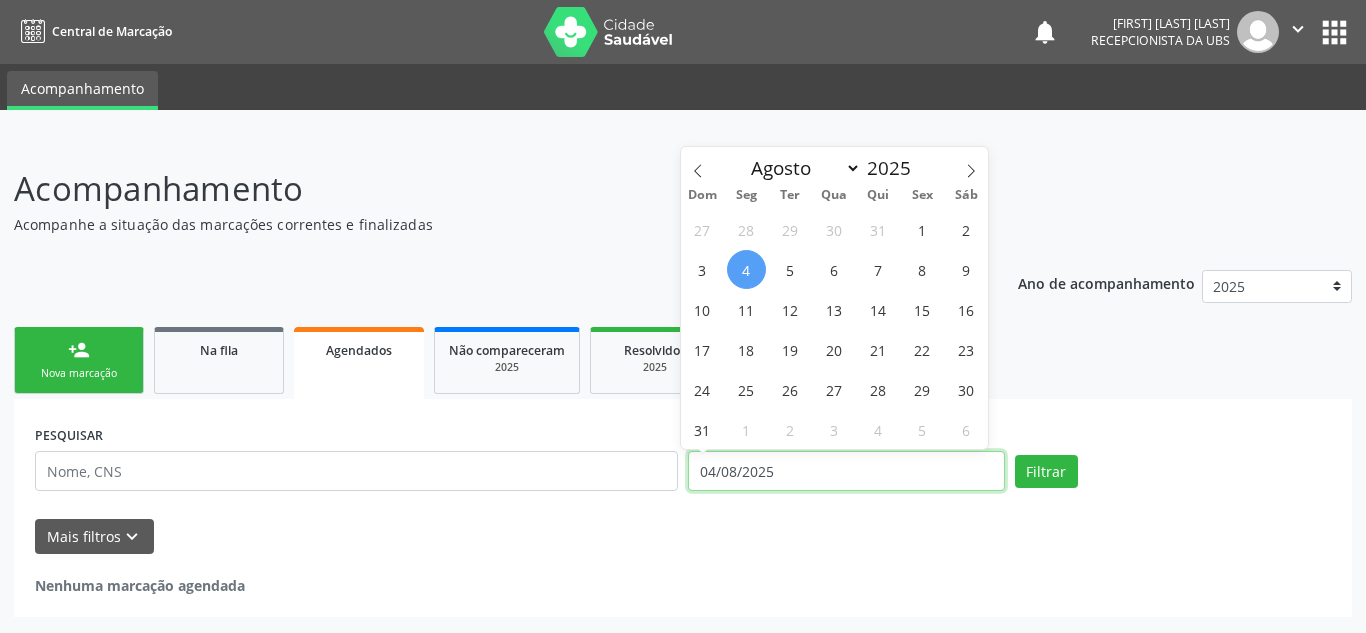 click on "04/08/2025" at bounding box center [846, 471] 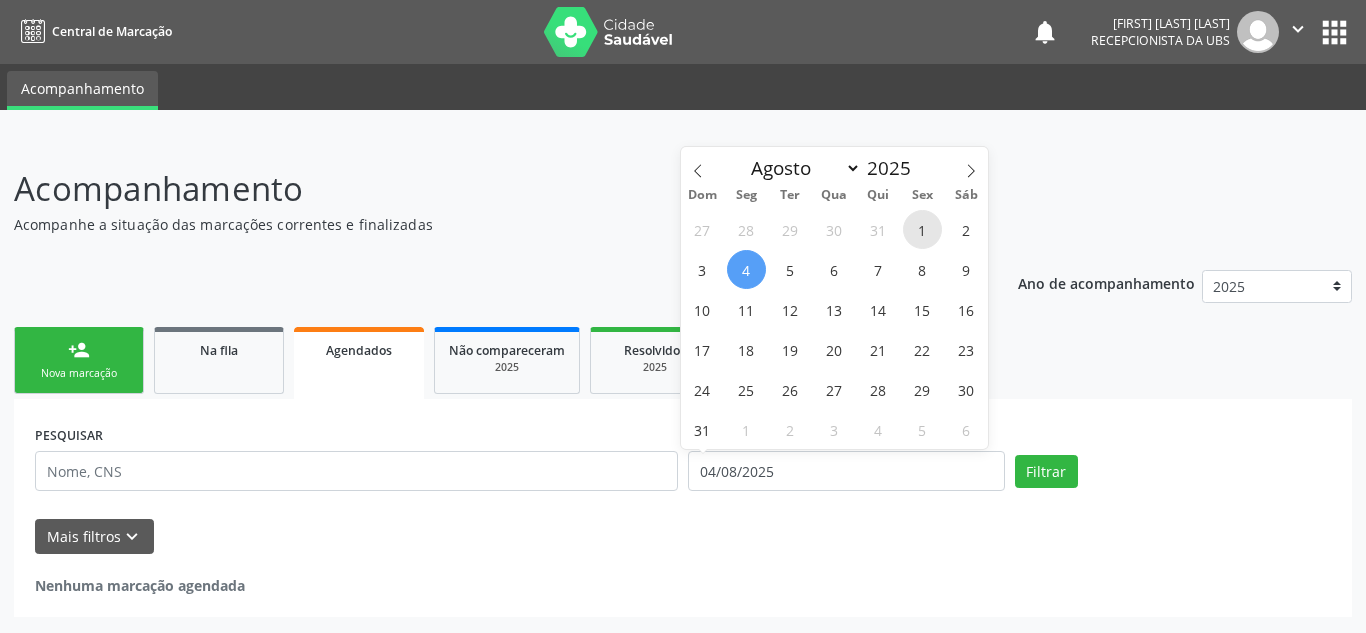 click on "1" at bounding box center (922, 229) 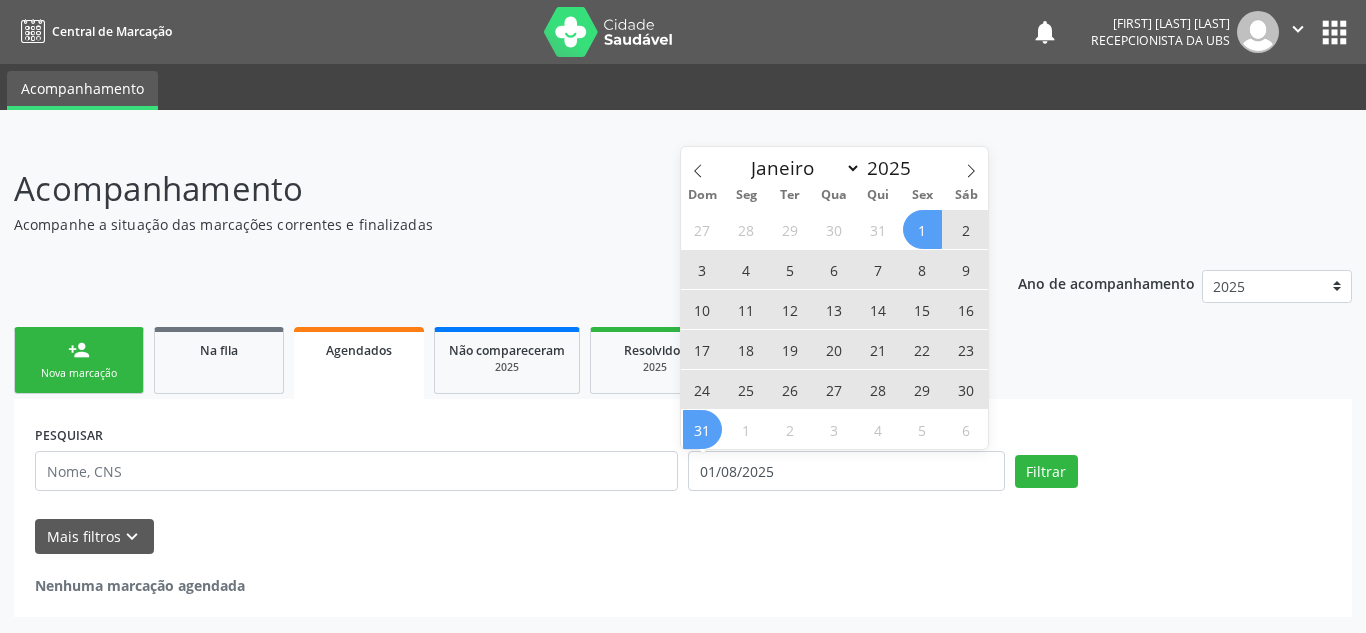 click on "31" at bounding box center (702, 429) 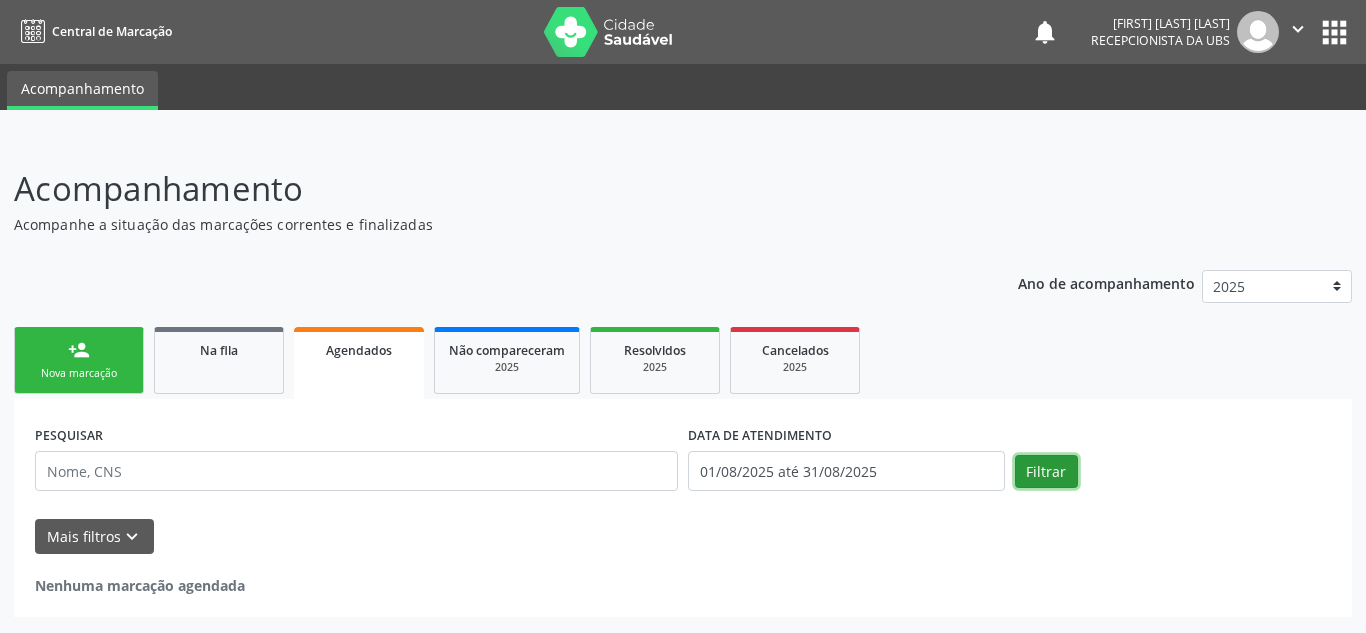 click on "Filtrar" at bounding box center (1046, 472) 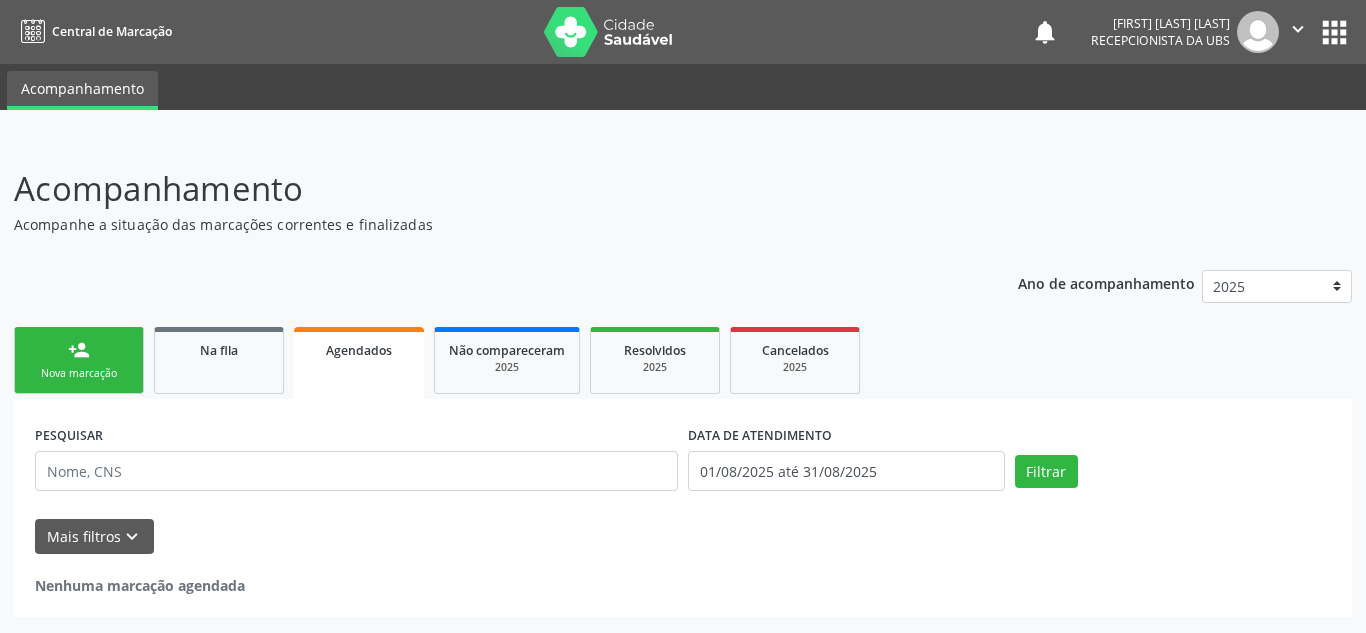 click on "Nova marcação" at bounding box center [79, 373] 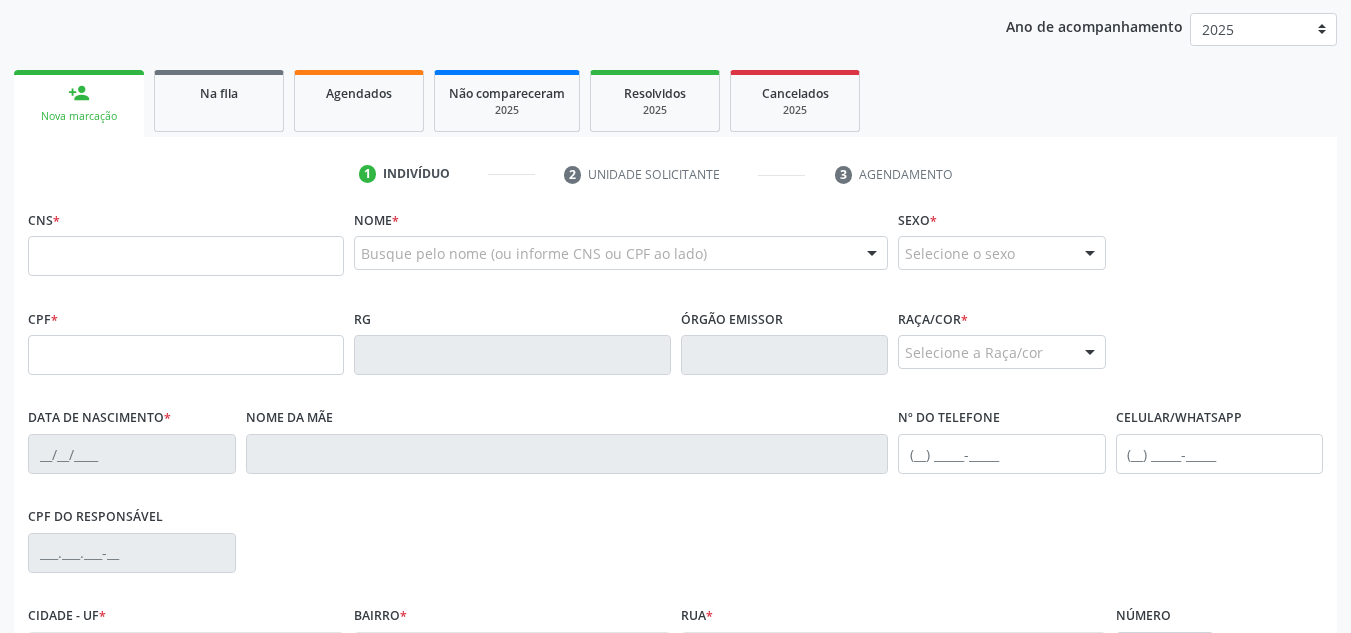 scroll, scrollTop: 379, scrollLeft: 0, axis: vertical 